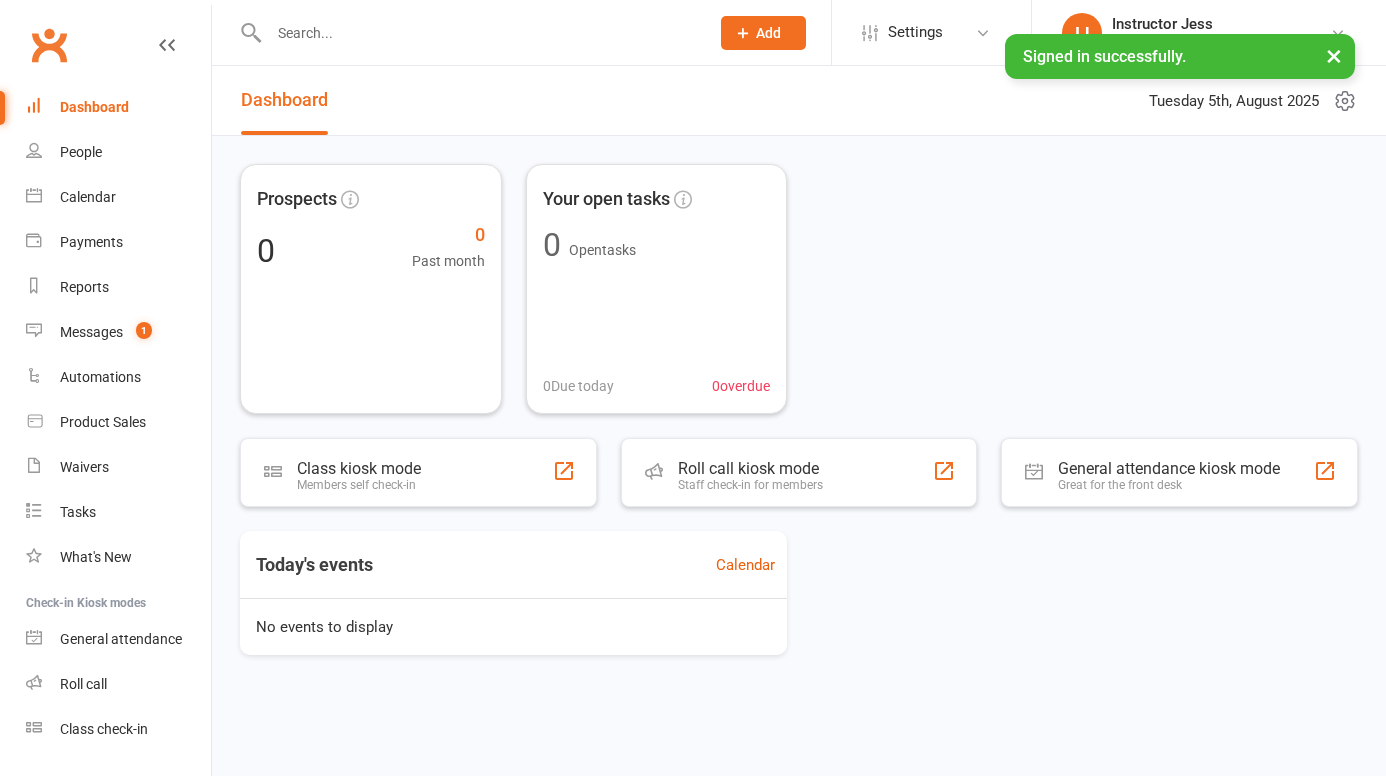 scroll, scrollTop: 0, scrollLeft: 0, axis: both 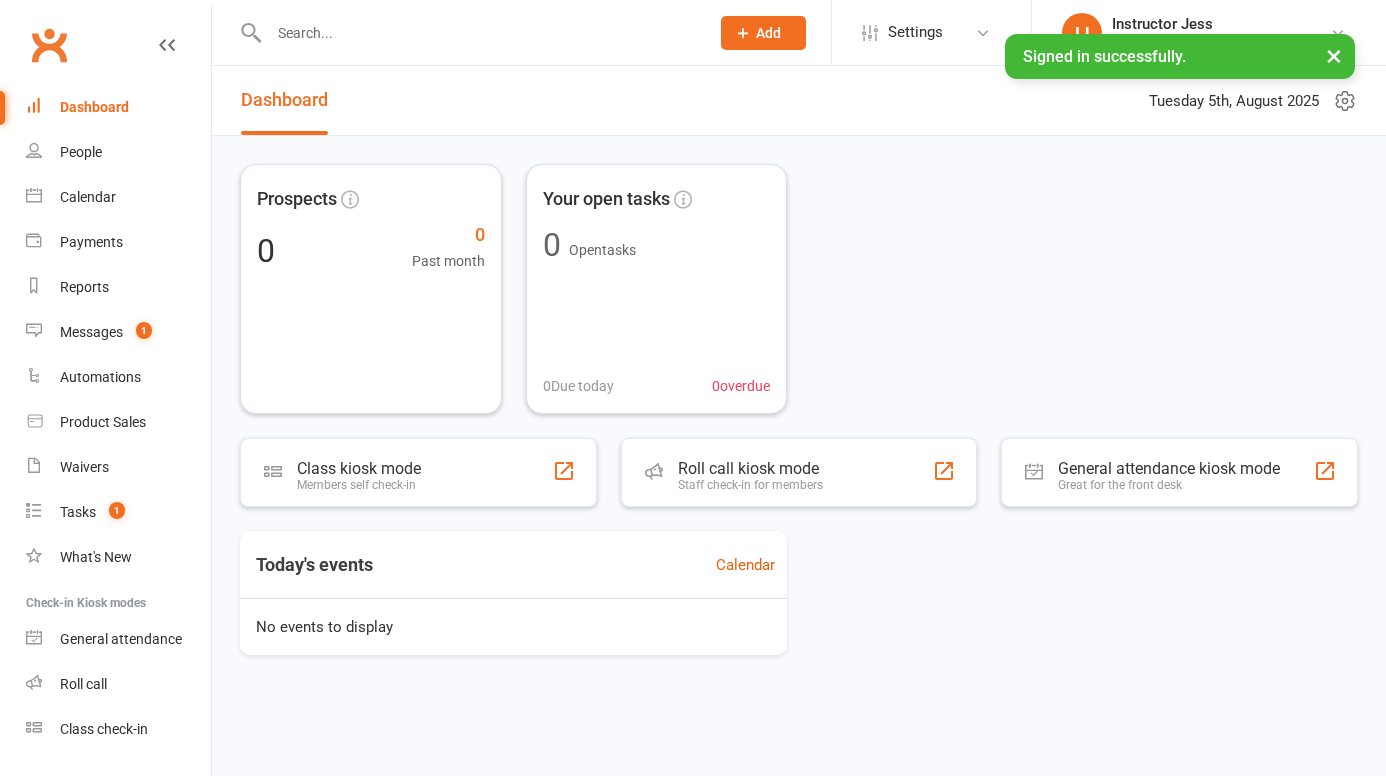 click on "×" at bounding box center (1334, 55) 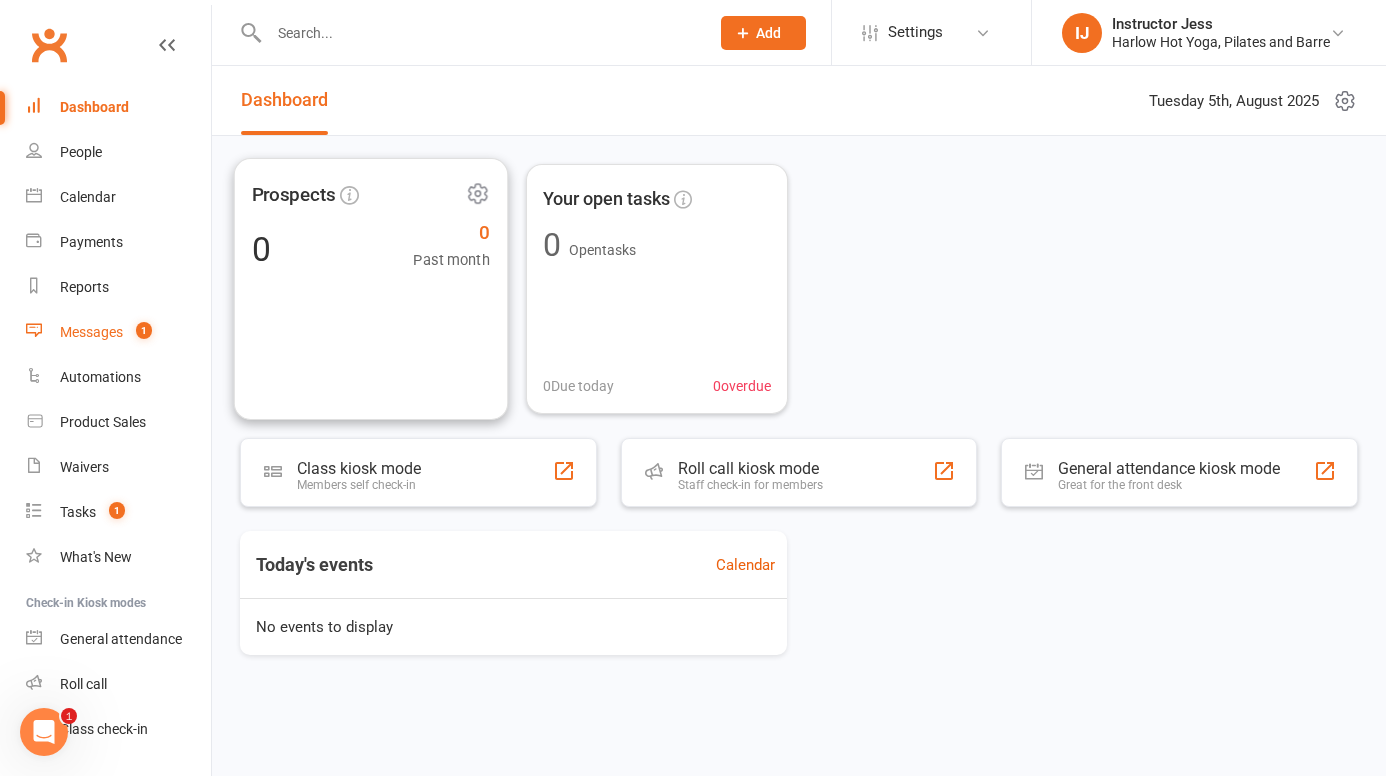 scroll, scrollTop: 0, scrollLeft: 0, axis: both 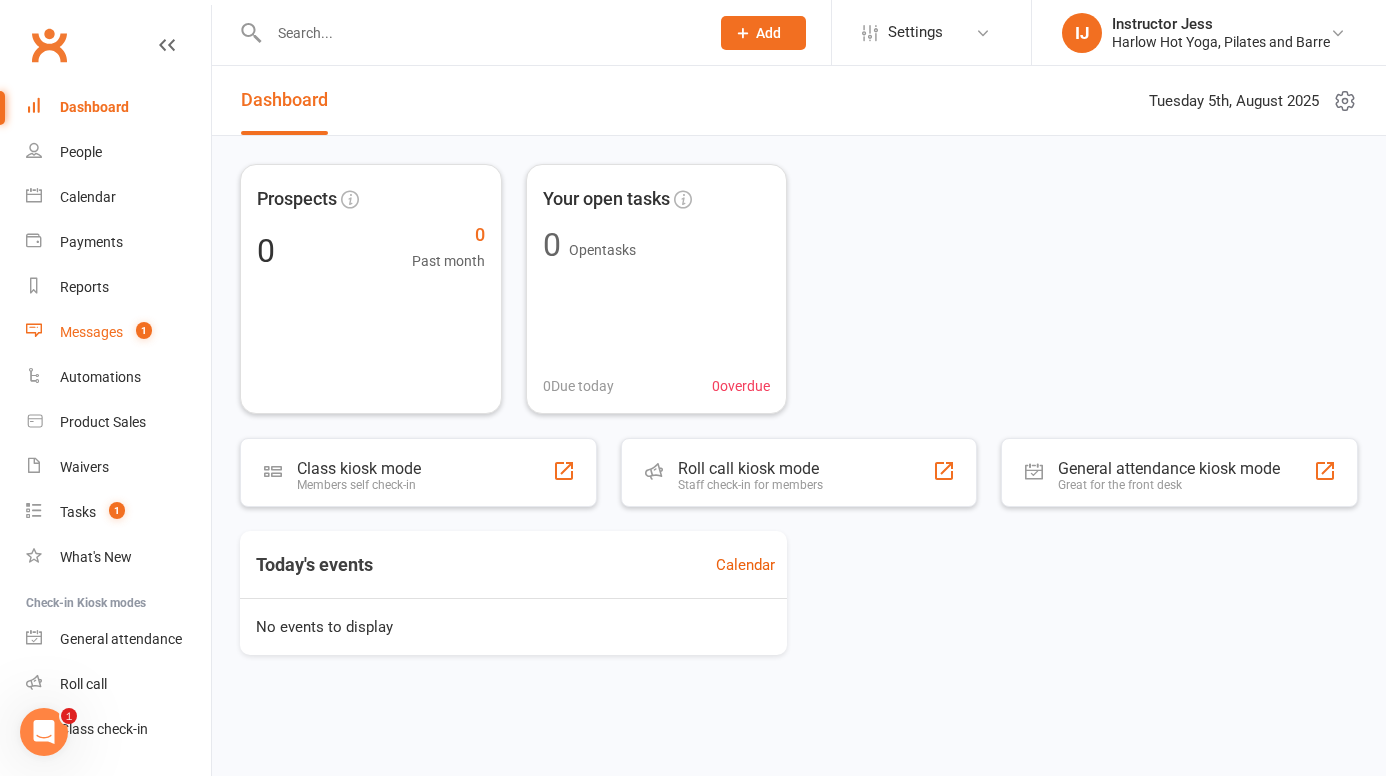 click on "Messages   1" at bounding box center [118, 332] 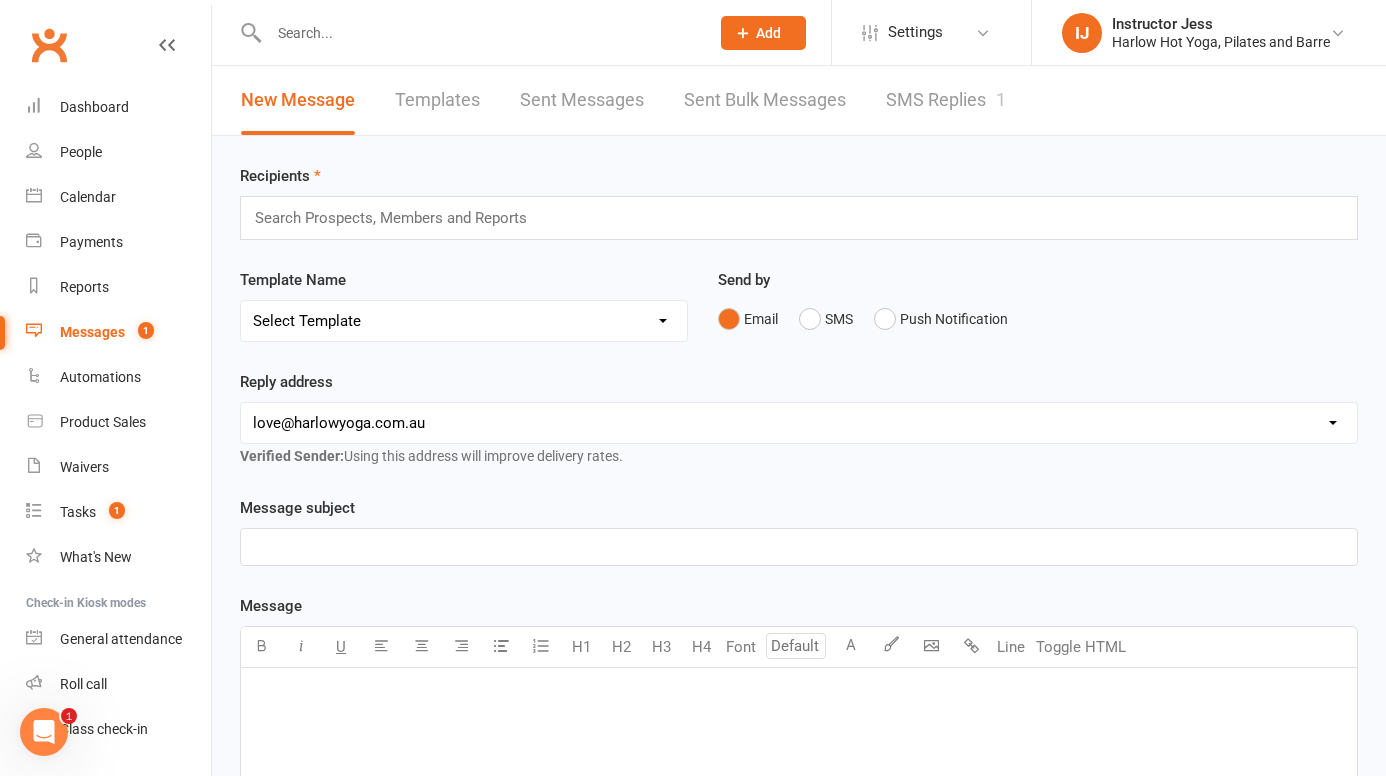 click on "SMS Replies  1" at bounding box center [946, 100] 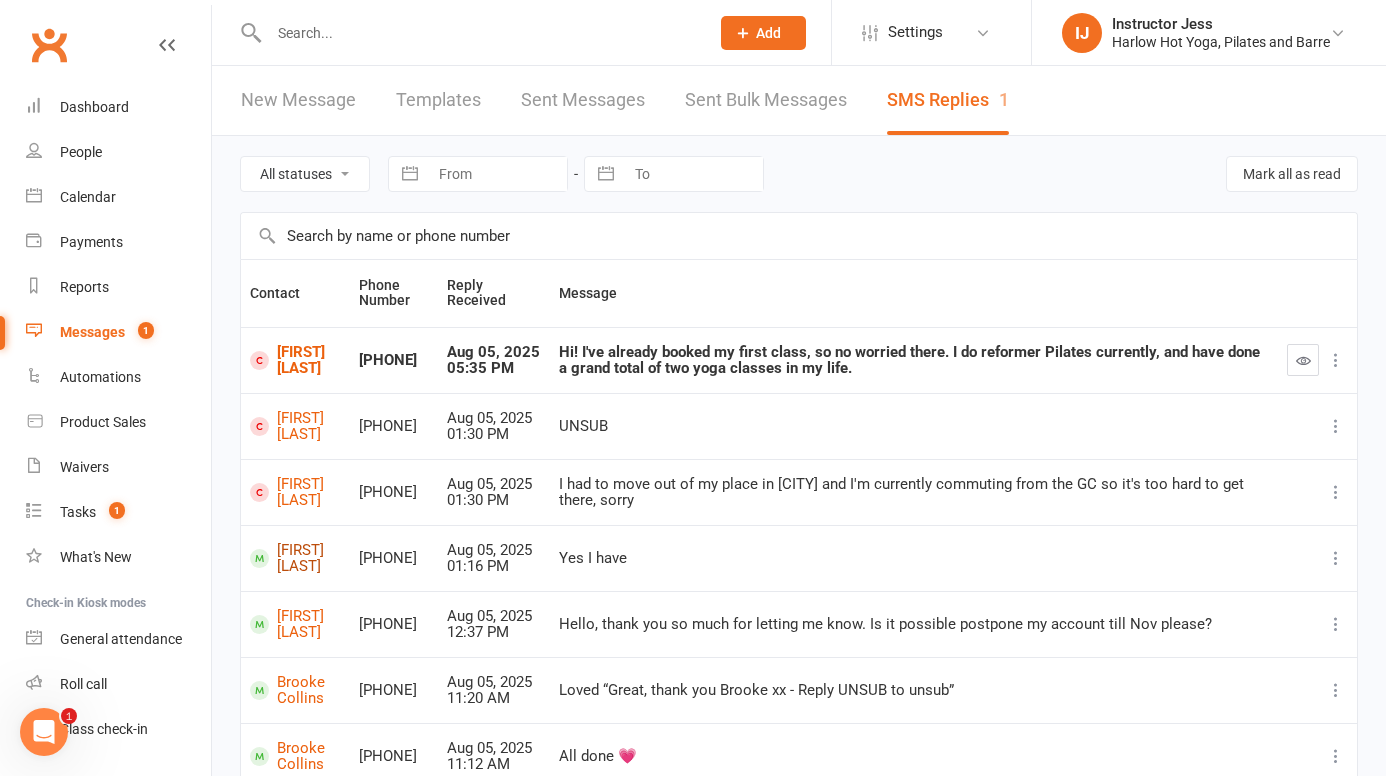 click on "[FIRST] [LAST]" at bounding box center [295, 558] 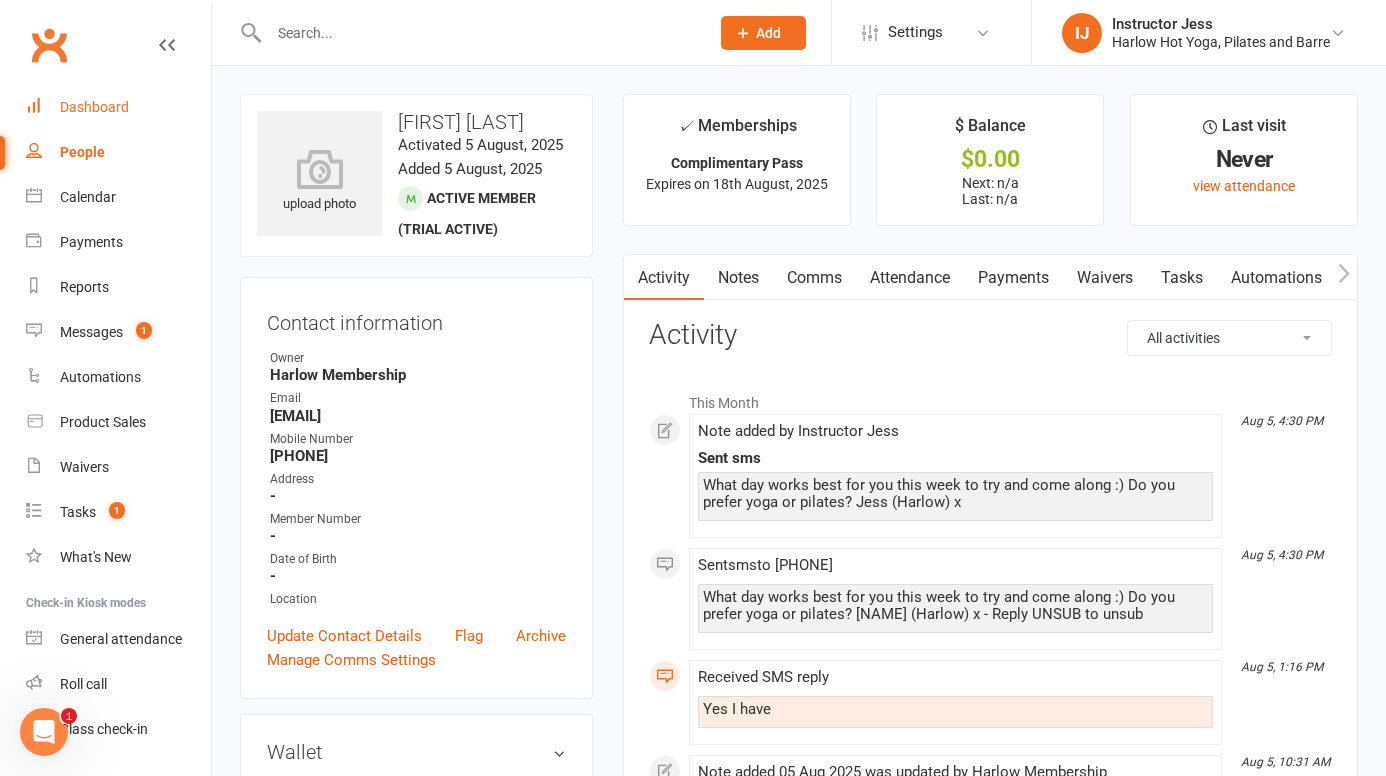 click on "Dashboard" at bounding box center [94, 107] 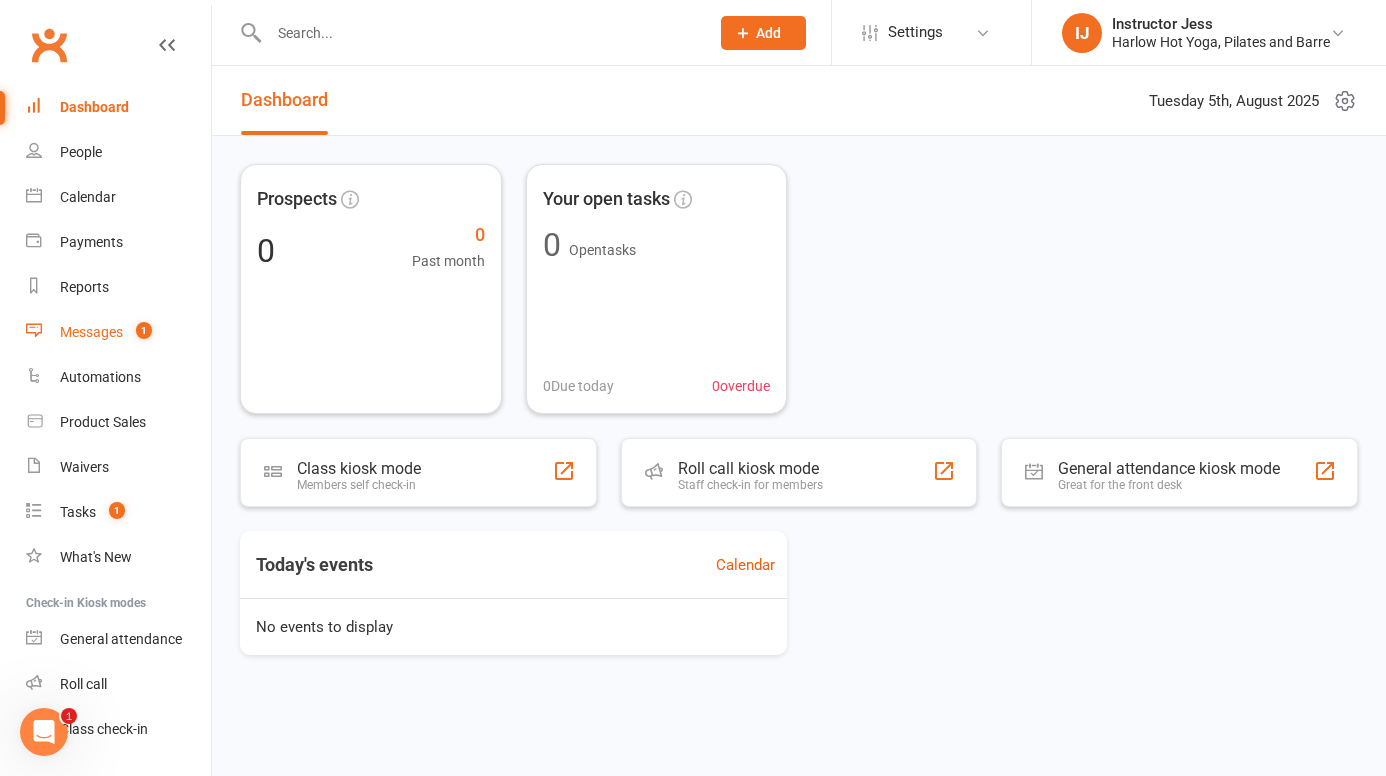 click on "Messages" at bounding box center [91, 332] 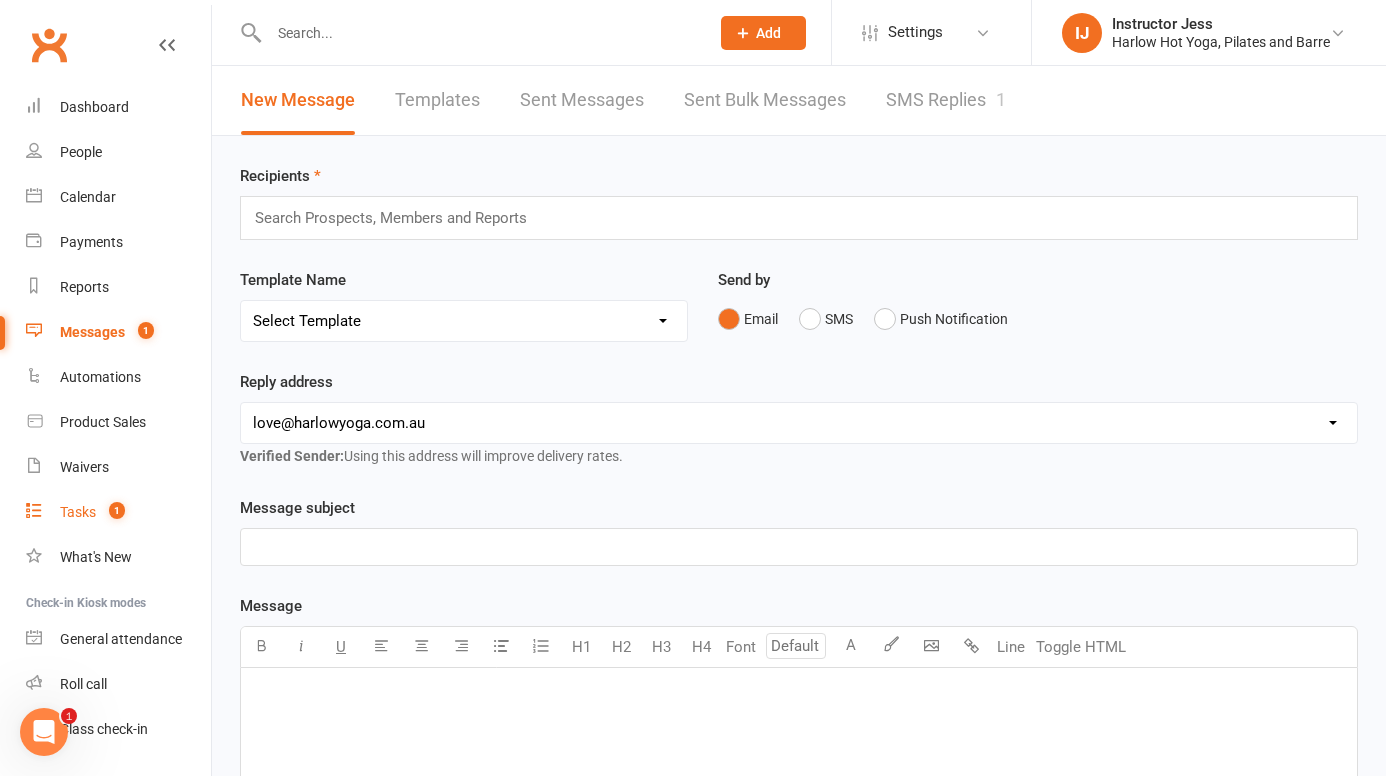 click on "Tasks   1" at bounding box center (118, 512) 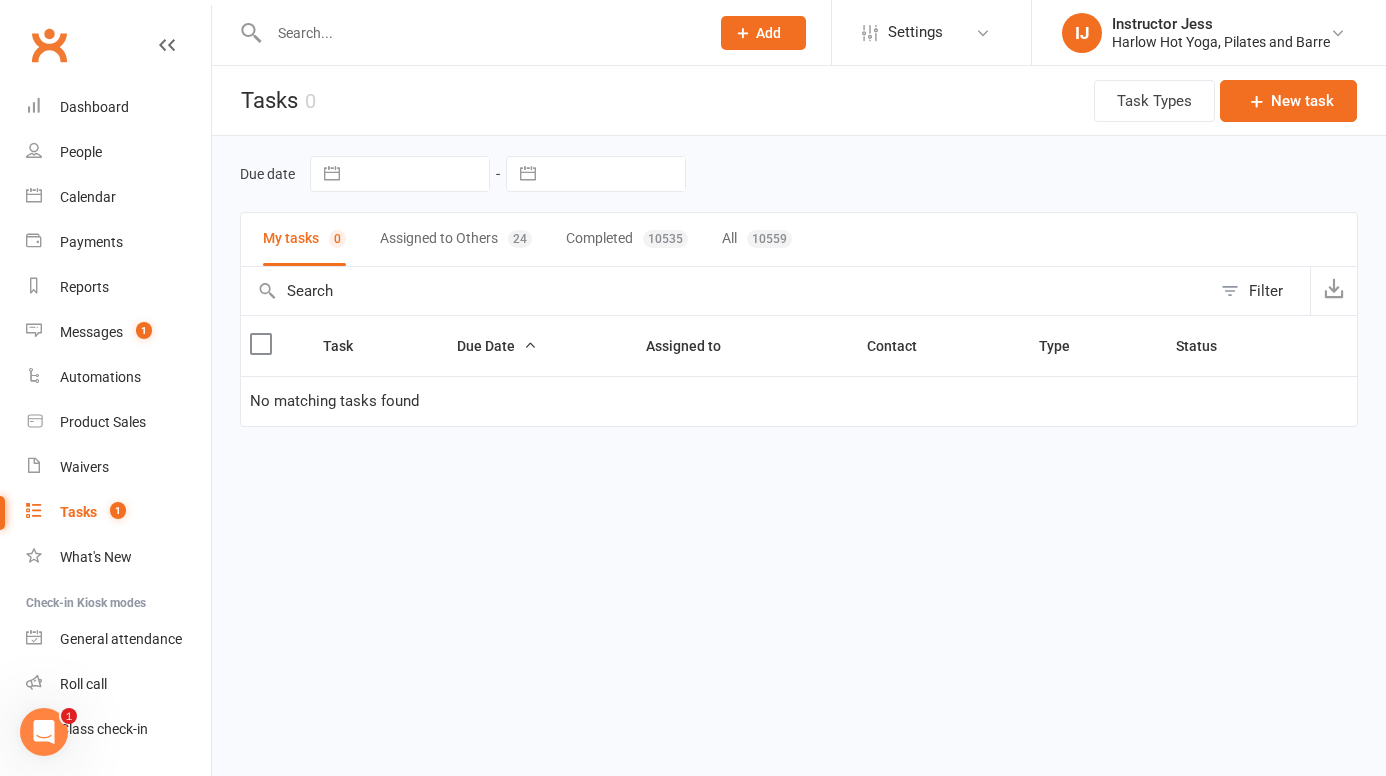 click on "Assigned to Others 24" at bounding box center (456, 239) 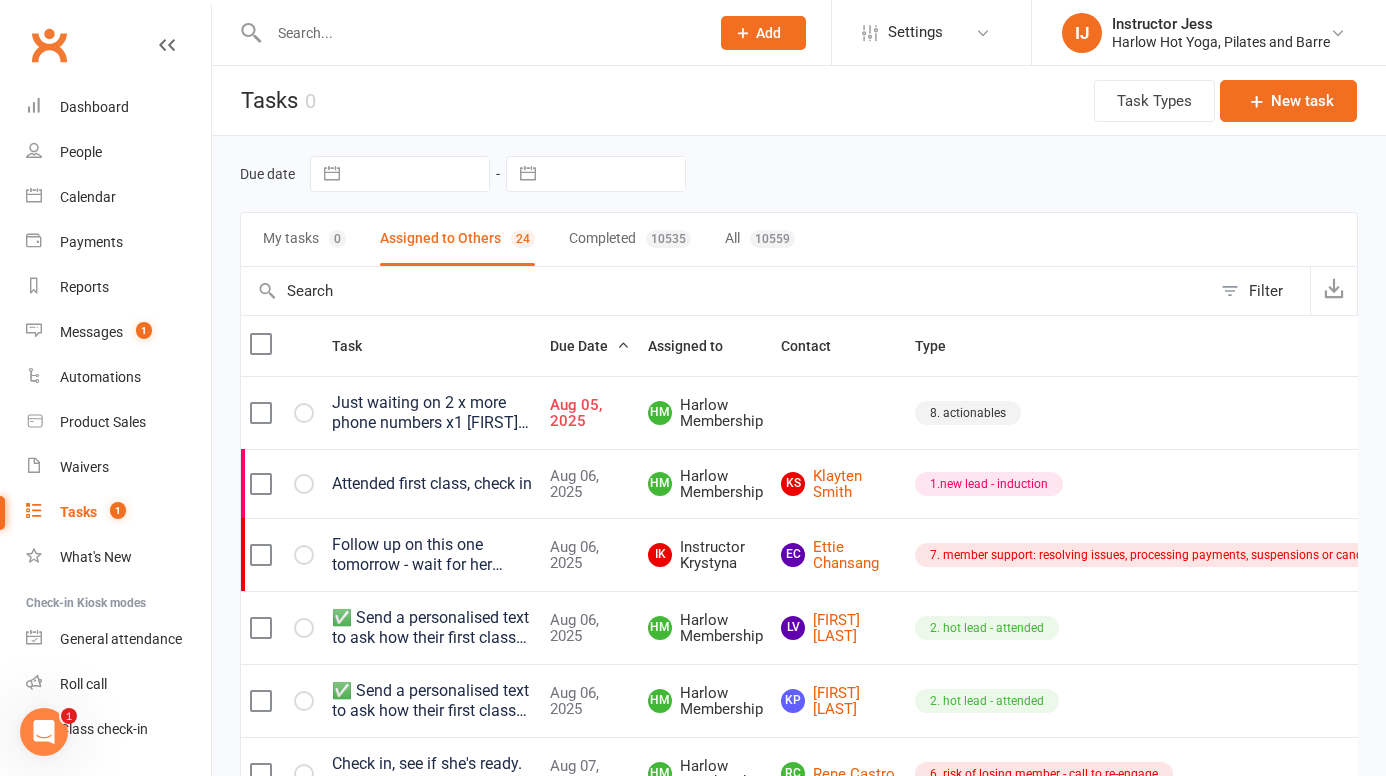 click on "Just waiting on 2 x more phone numbers
x1 [FIRST] [LAST] [EMAIL]
x1 [FIRST] [LAST] [EMAIL]
// I'll get you to follow up with these as they are potential leads... reply to [FIRST] and set each one up with a pass and welcome them and get them booked in and add to pipeline as a lead ♡https://mail.google.com/mail/u/0/#inbox/FMfcgzQbgJRrjJTSldWdPxTHBCBznZdM" at bounding box center (432, 413) 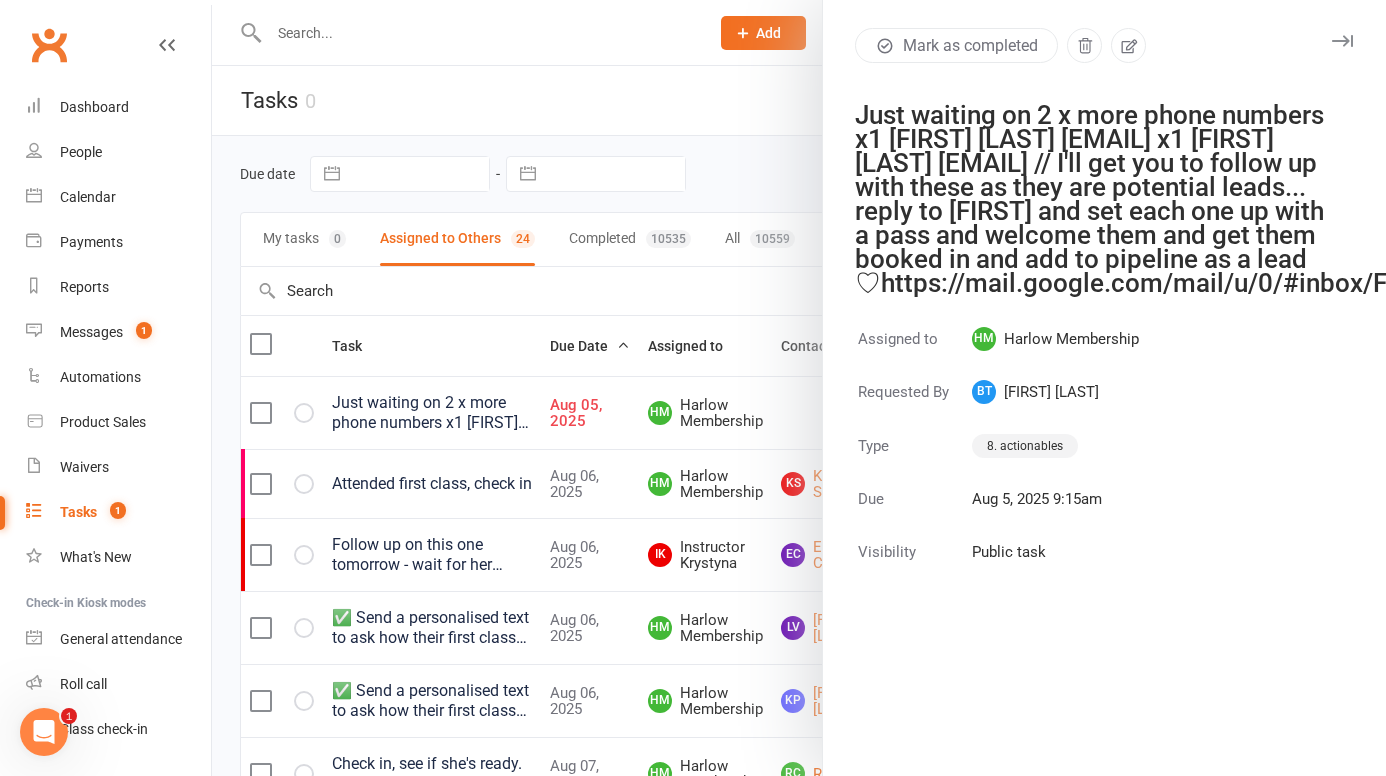 click at bounding box center (1342, 41) 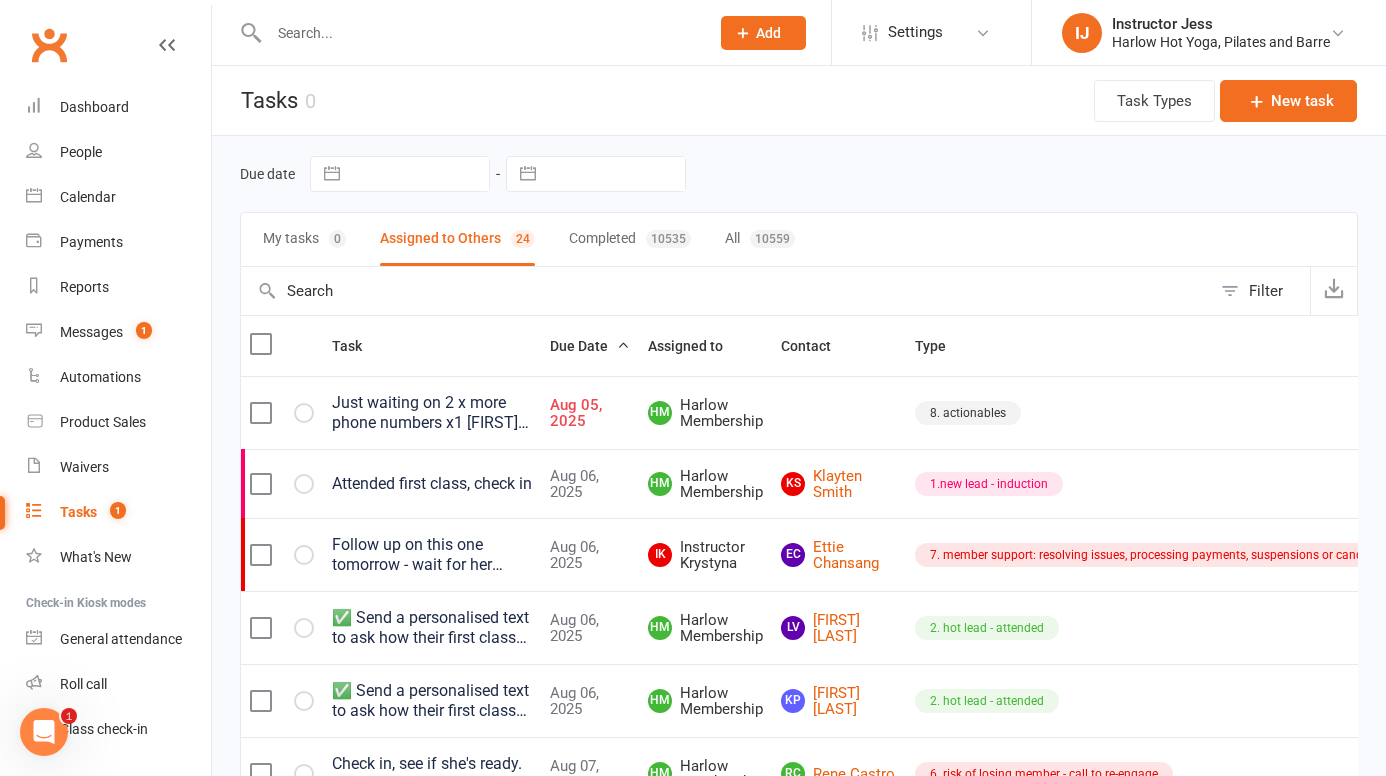 click on "Just waiting on 2 x more phone numbers
x1 [FIRST] [LAST] [EMAIL]
x1 [FIRST] [LAST] [EMAIL]
// I'll get you to follow up with these as they are potential leads... reply to [FIRST] and set each one up with a pass and welcome them and get them booked in and add to pipeline as a lead ♡https://mail.google.com/mail/u/0/#inbox/FMfcgzQbgJRrjJTSldWdPxTHBCBznZdM" at bounding box center [432, 413] 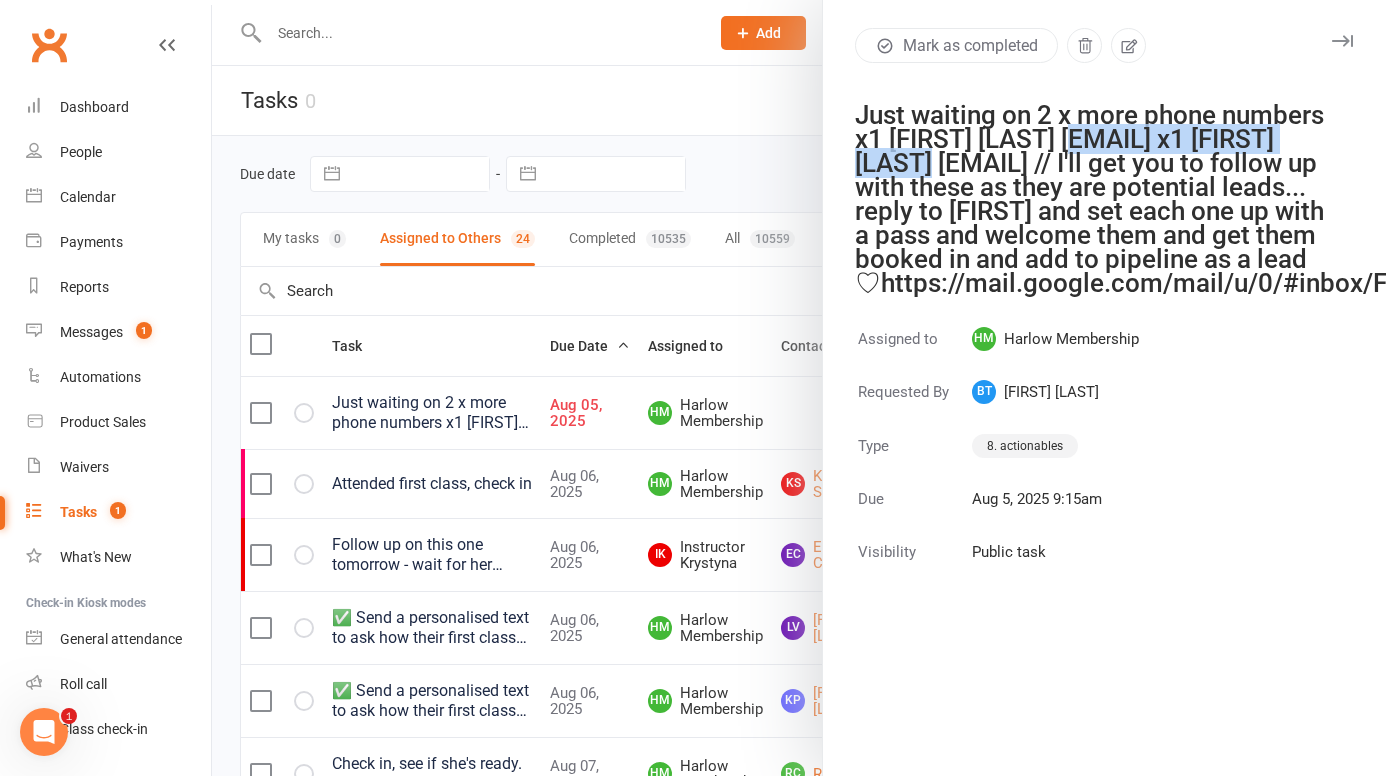 drag, startPoint x: 860, startPoint y: 166, endPoint x: 1196, endPoint y: 153, distance: 336.2514 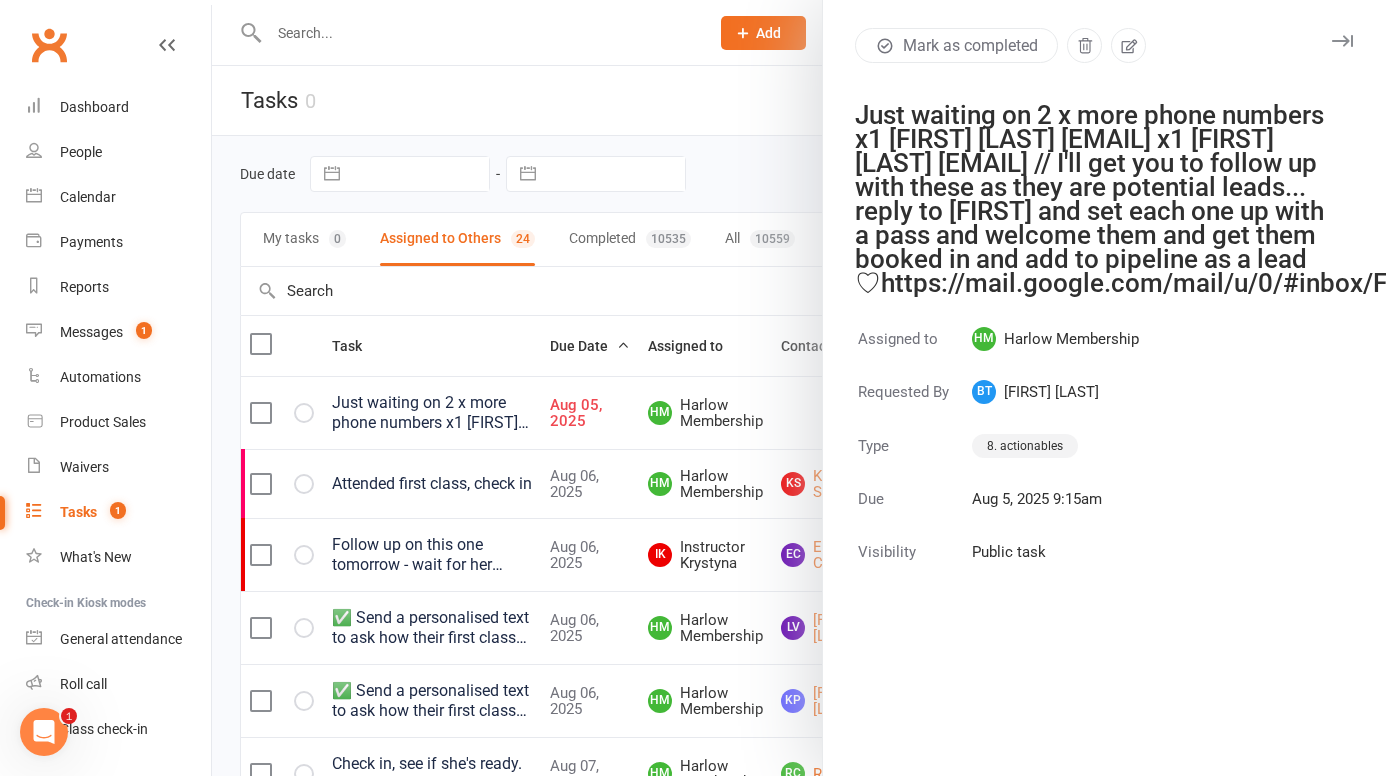 click on "Just waiting on 2 x more phone numbers
x1 [FIRST] [LAST] [EMAIL]
x1 [FIRST] [LAST] [EMAIL]
// I'll get you to follow up with these as they are potential leads... reply to [FIRST] and set each one up with a pass and welcome them and get them booked in and add to pipeline as a lead ♡https://mail.google.com/mail/u/0/#inbox/FMfcgzQbgJRrjJTSldWdPxTHBCBznZdM" at bounding box center (1092, 199) 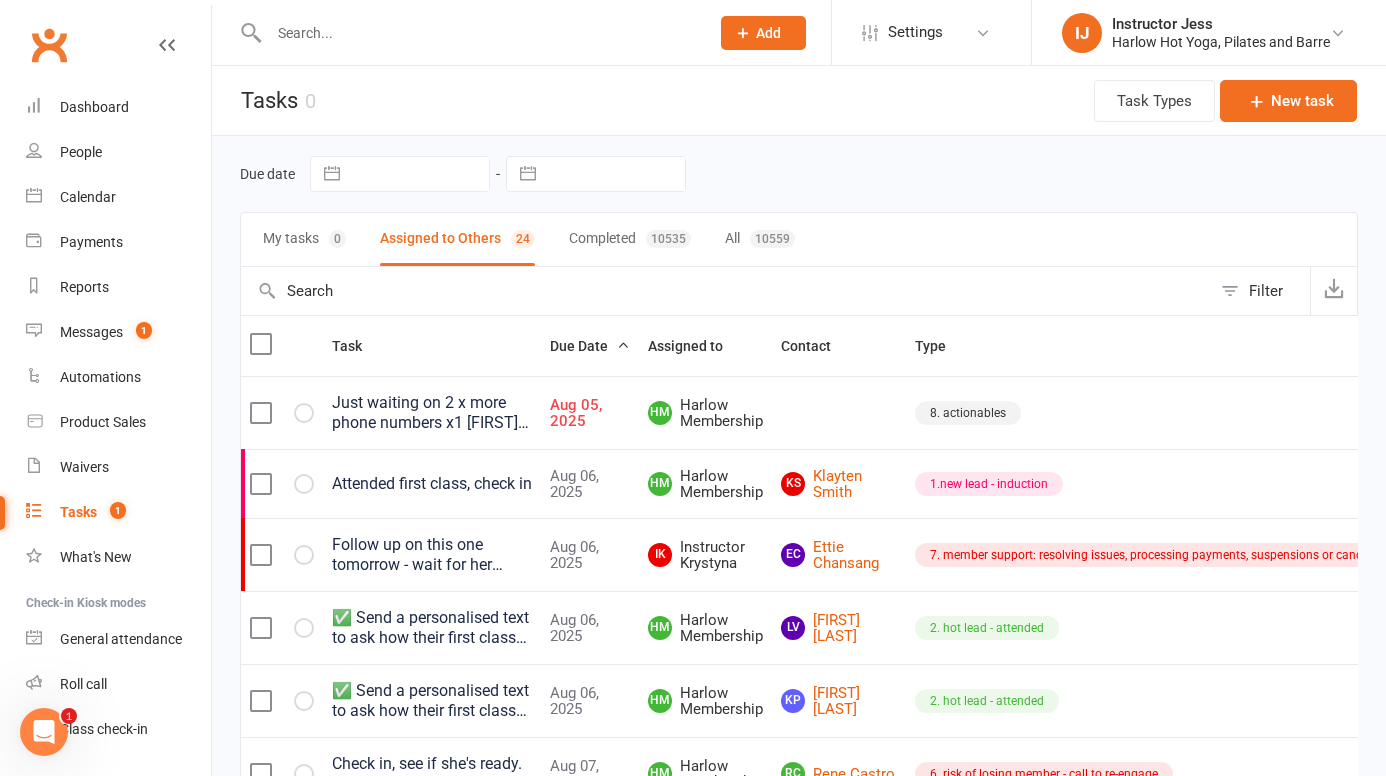 click at bounding box center (479, 33) 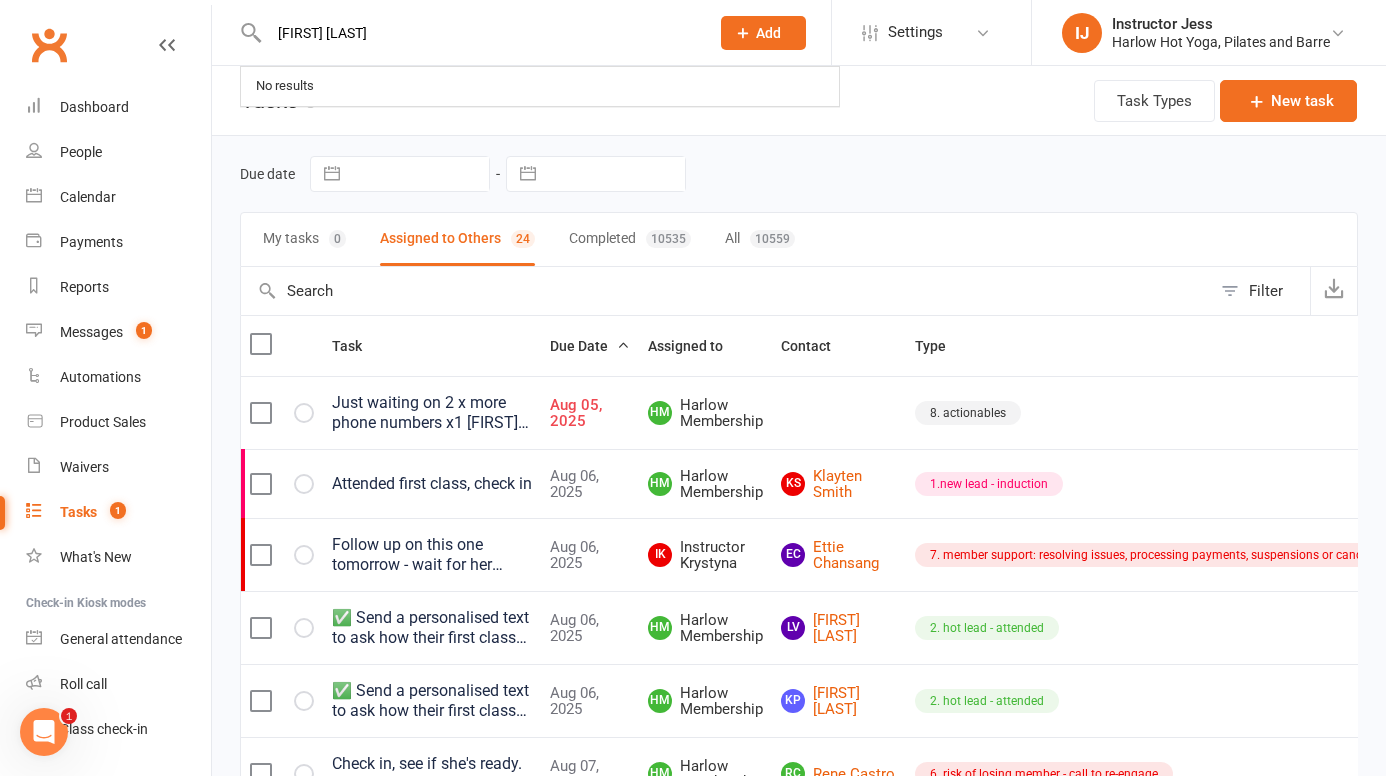 type on "[FIRST] [LAST]" 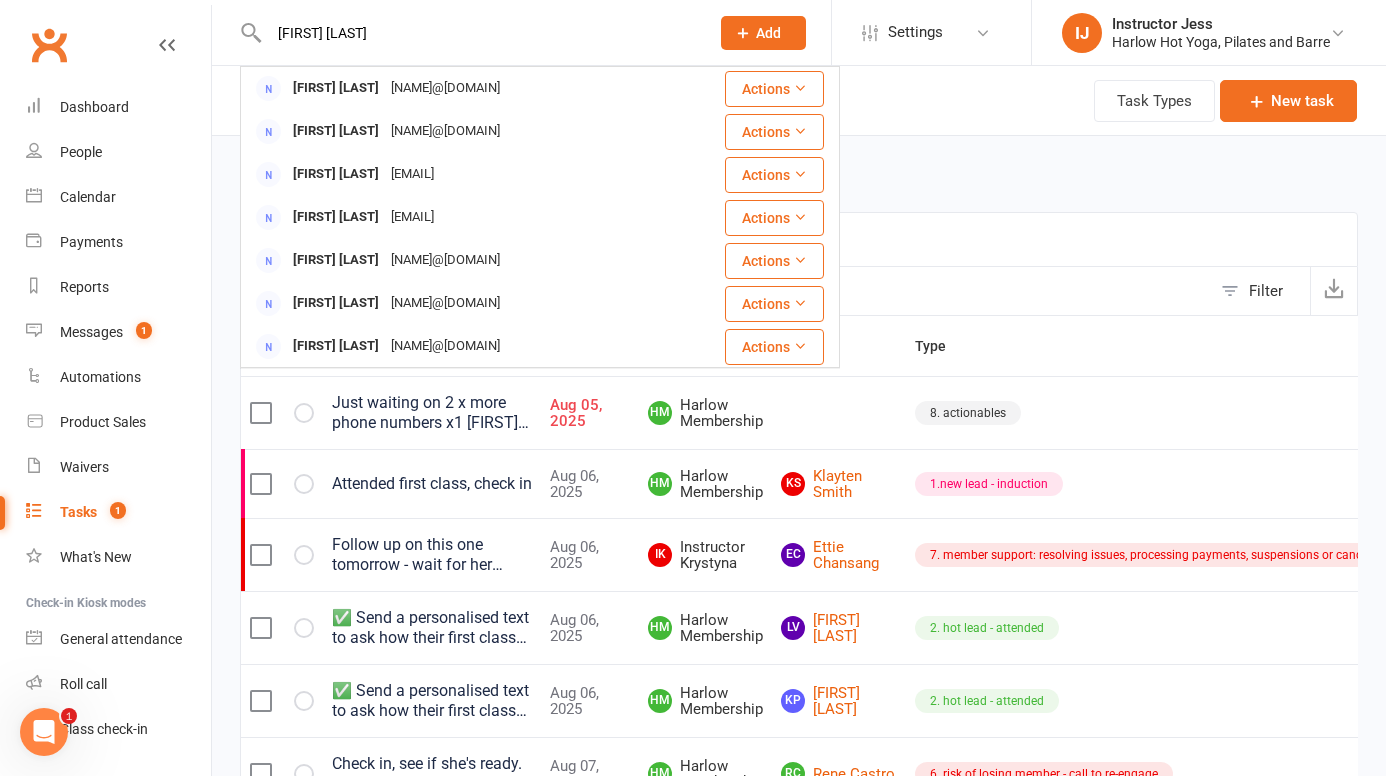 drag, startPoint x: 433, startPoint y: 36, endPoint x: 227, endPoint y: 35, distance: 206.00243 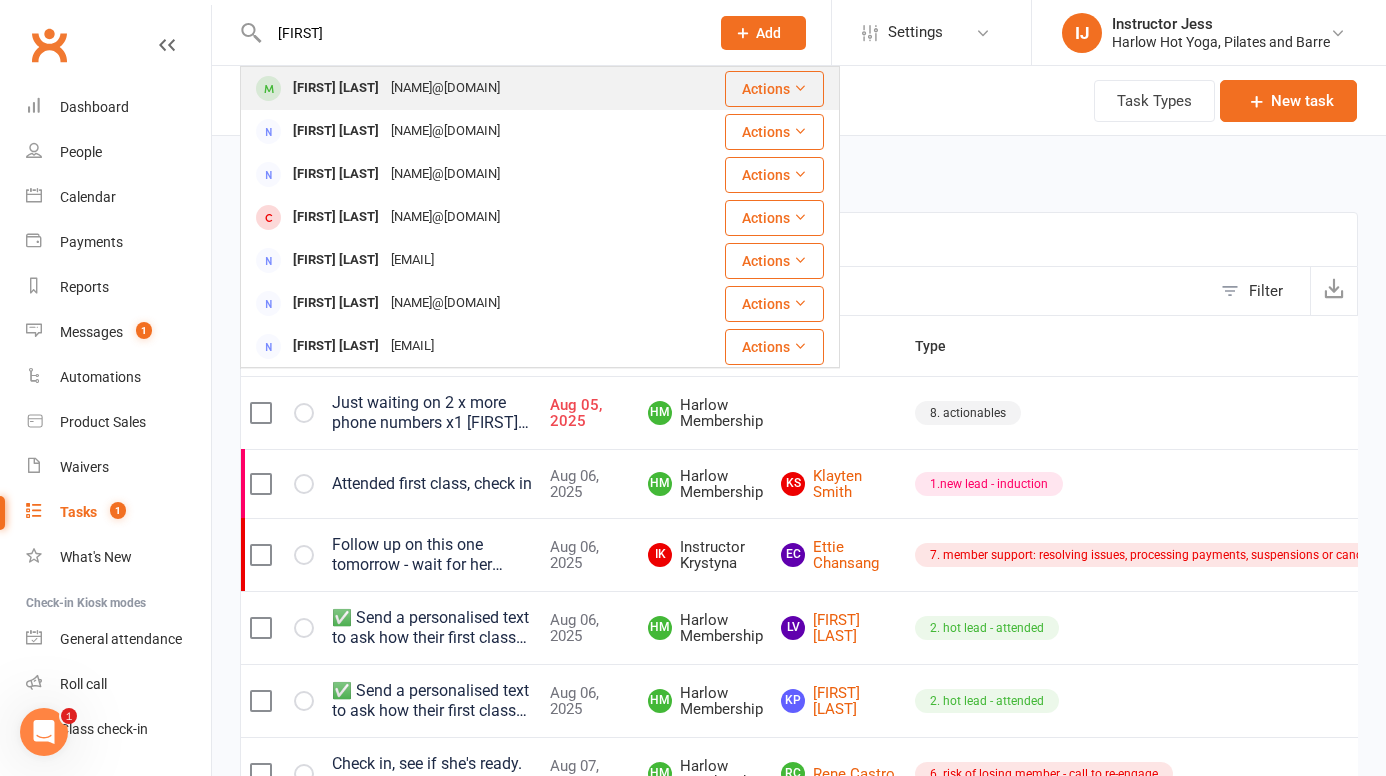 type on "[FIRST]" 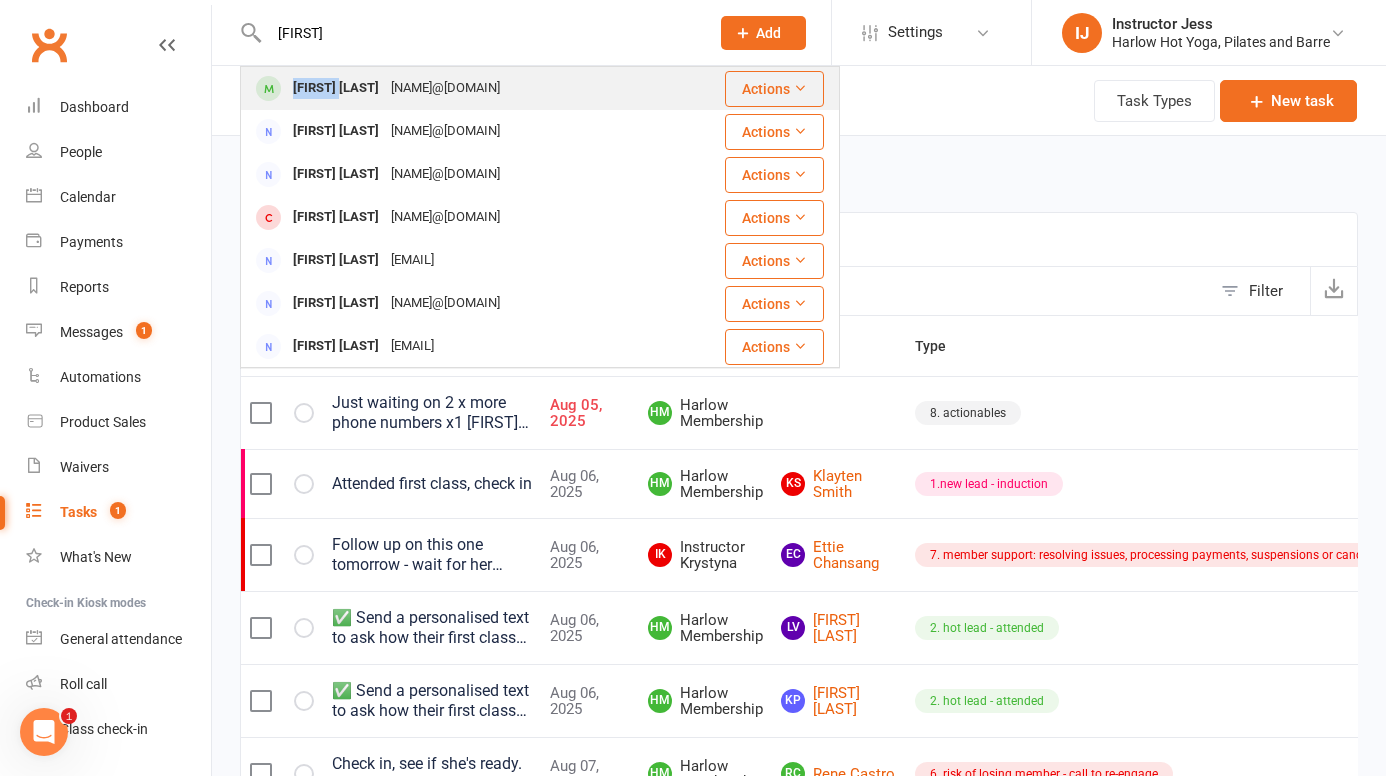 copy on "[FIRST]" 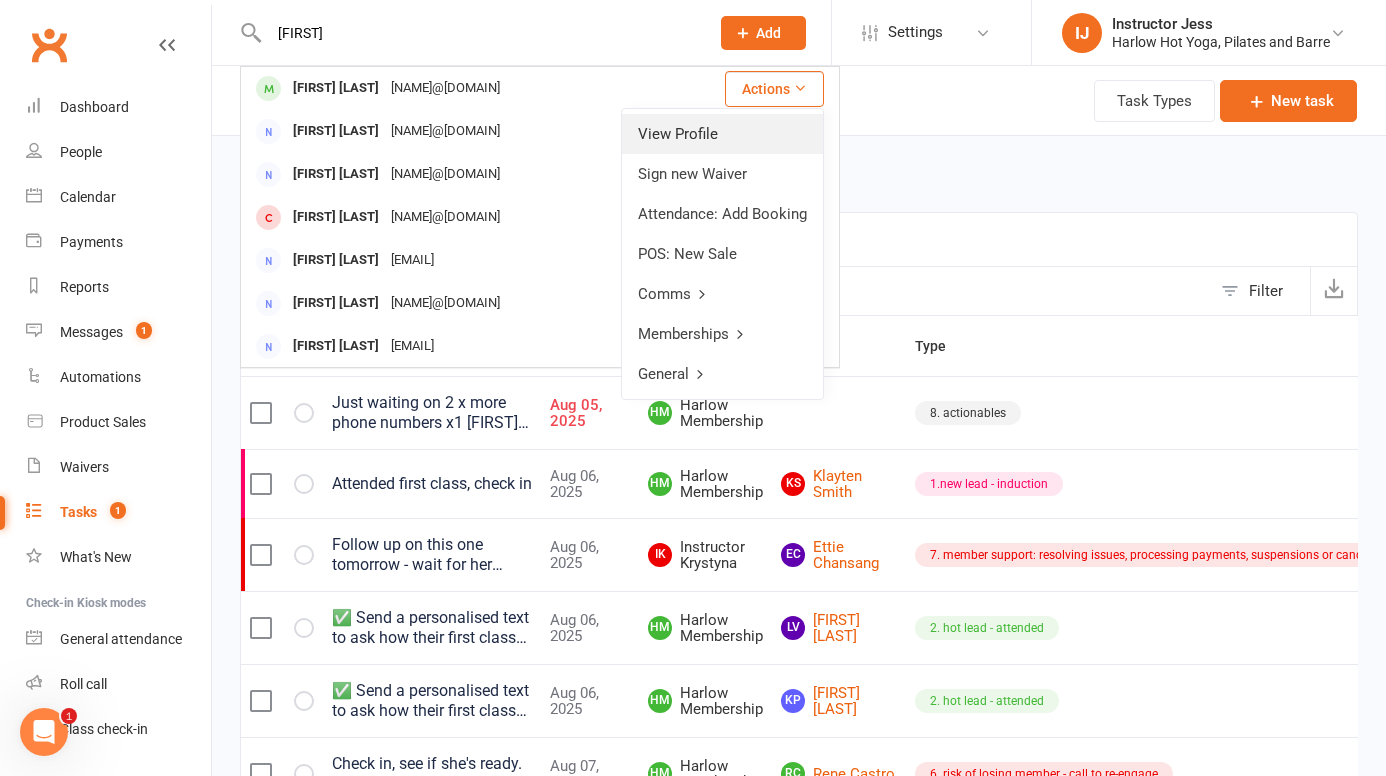 click on "View Profile" at bounding box center [722, 134] 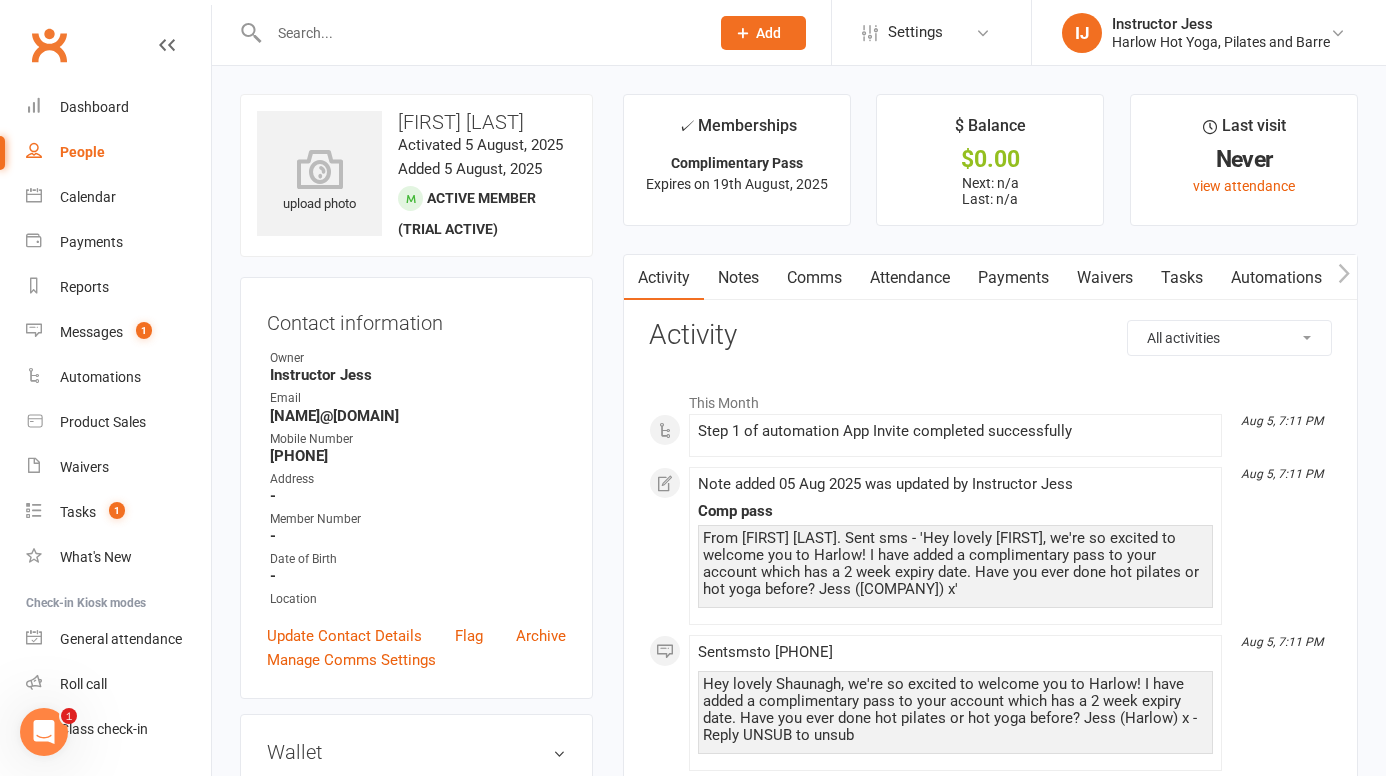 drag, startPoint x: 556, startPoint y: 120, endPoint x: 393, endPoint y: 125, distance: 163.07668 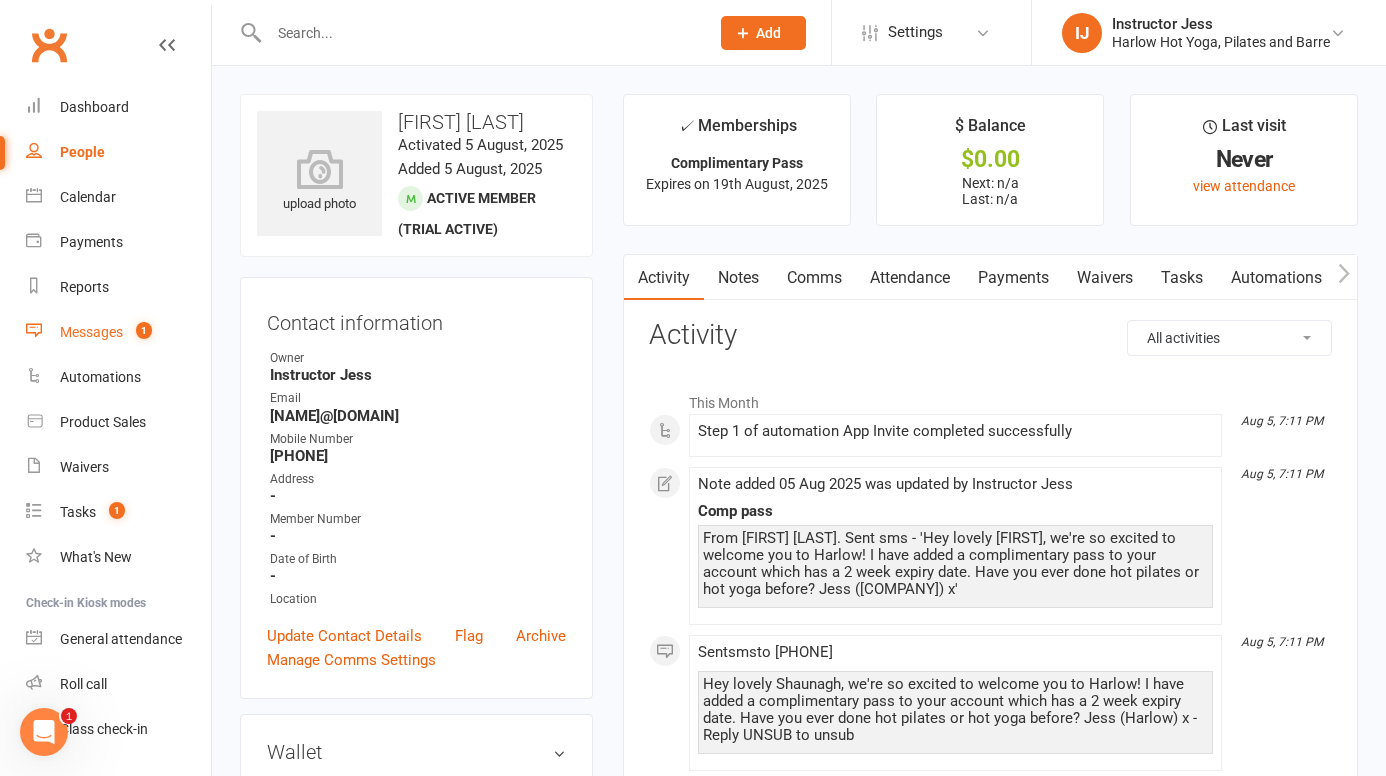 click on "Messages" at bounding box center [91, 332] 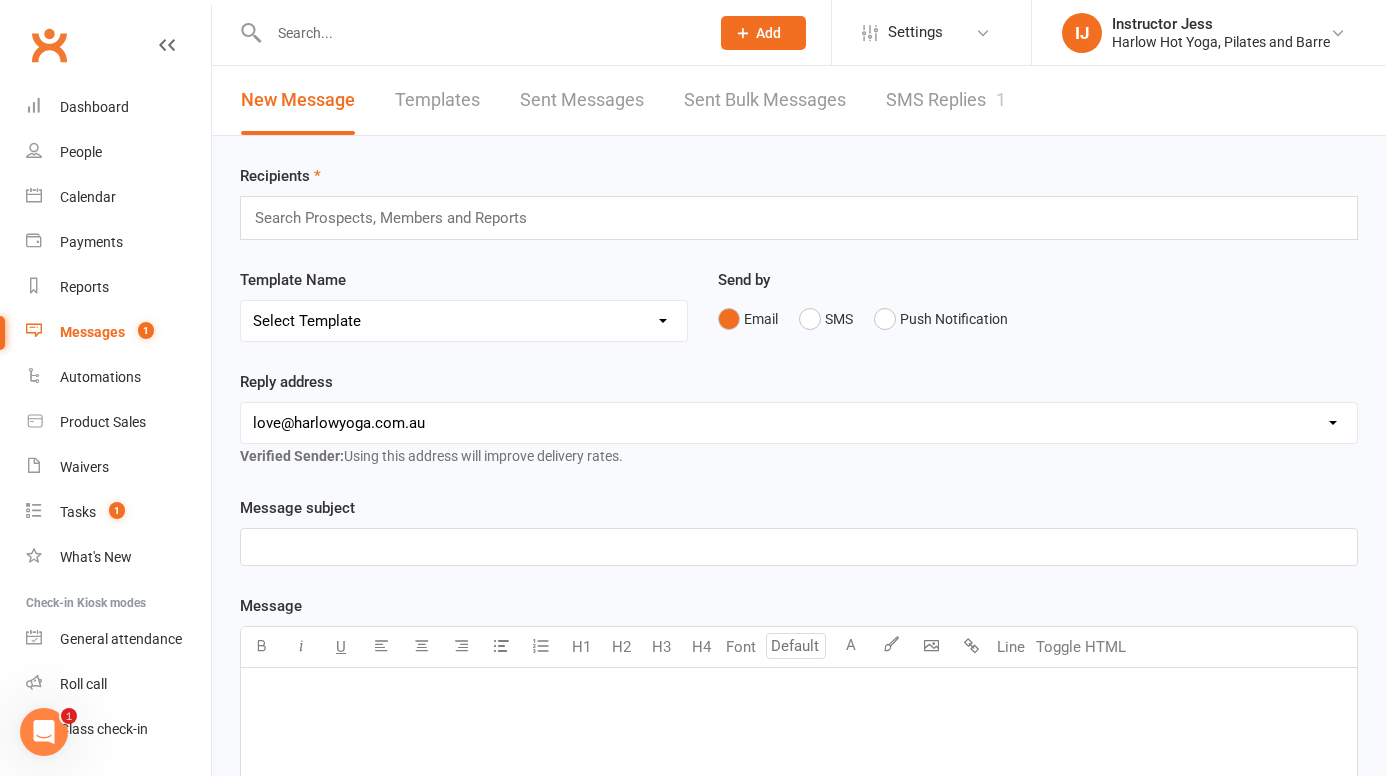 click on "SMS Replies  1" at bounding box center [946, 100] 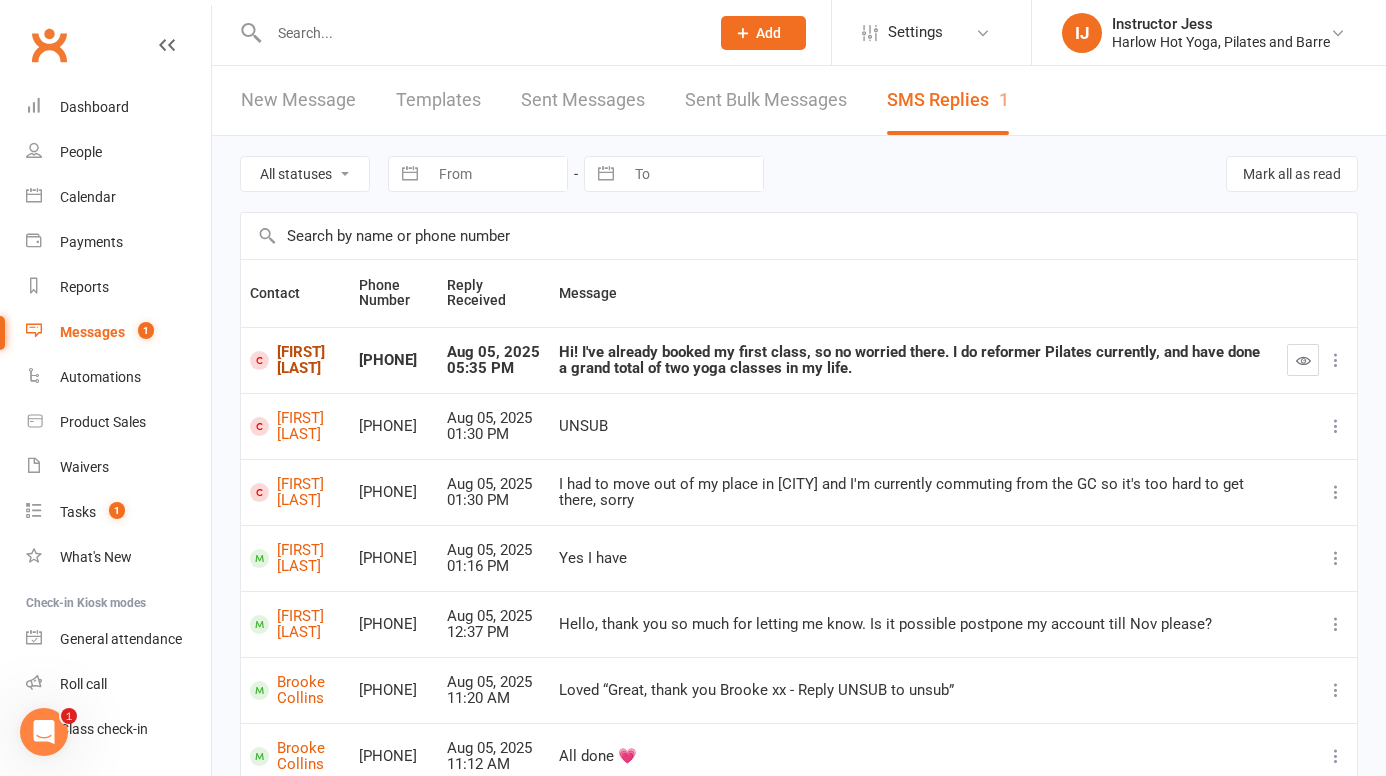 click on "[FIRST] [LAST]" at bounding box center [295, 360] 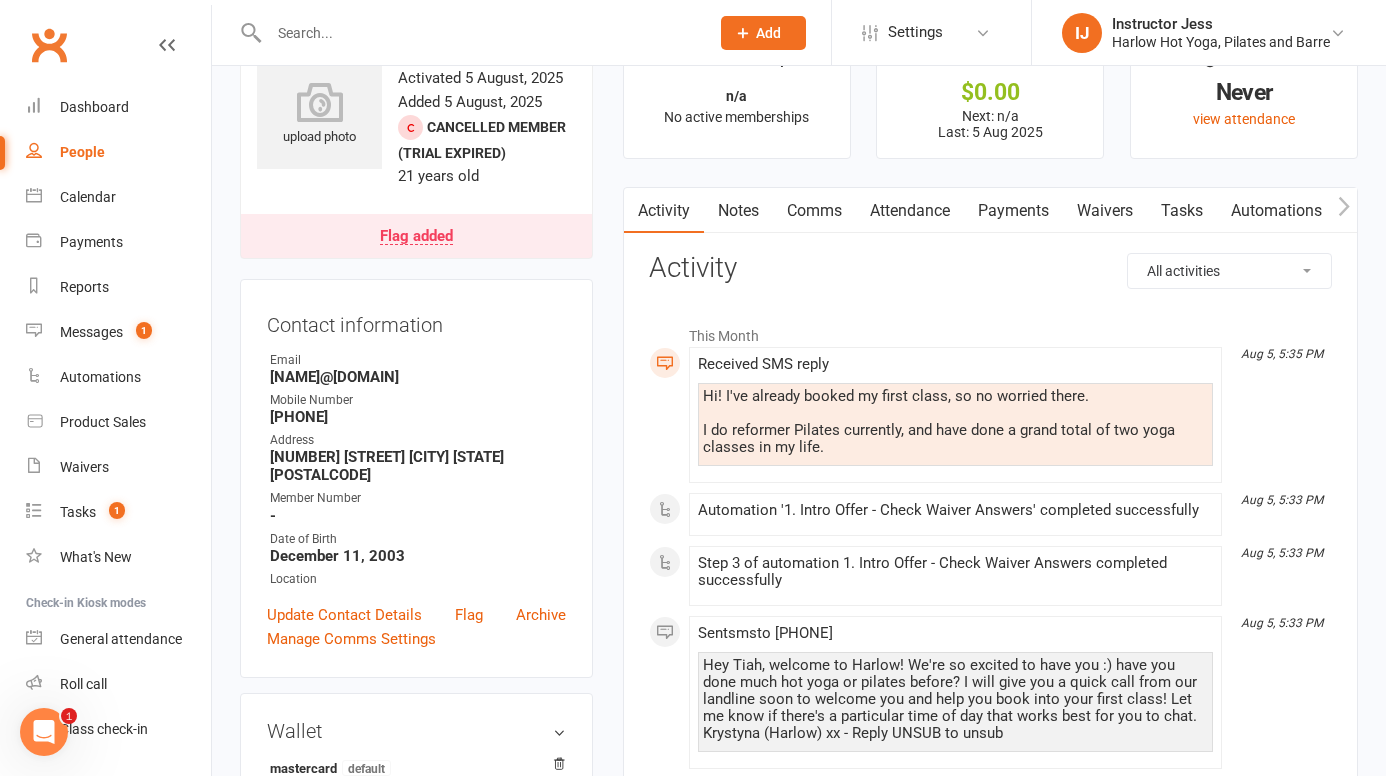 scroll, scrollTop: 71, scrollLeft: 0, axis: vertical 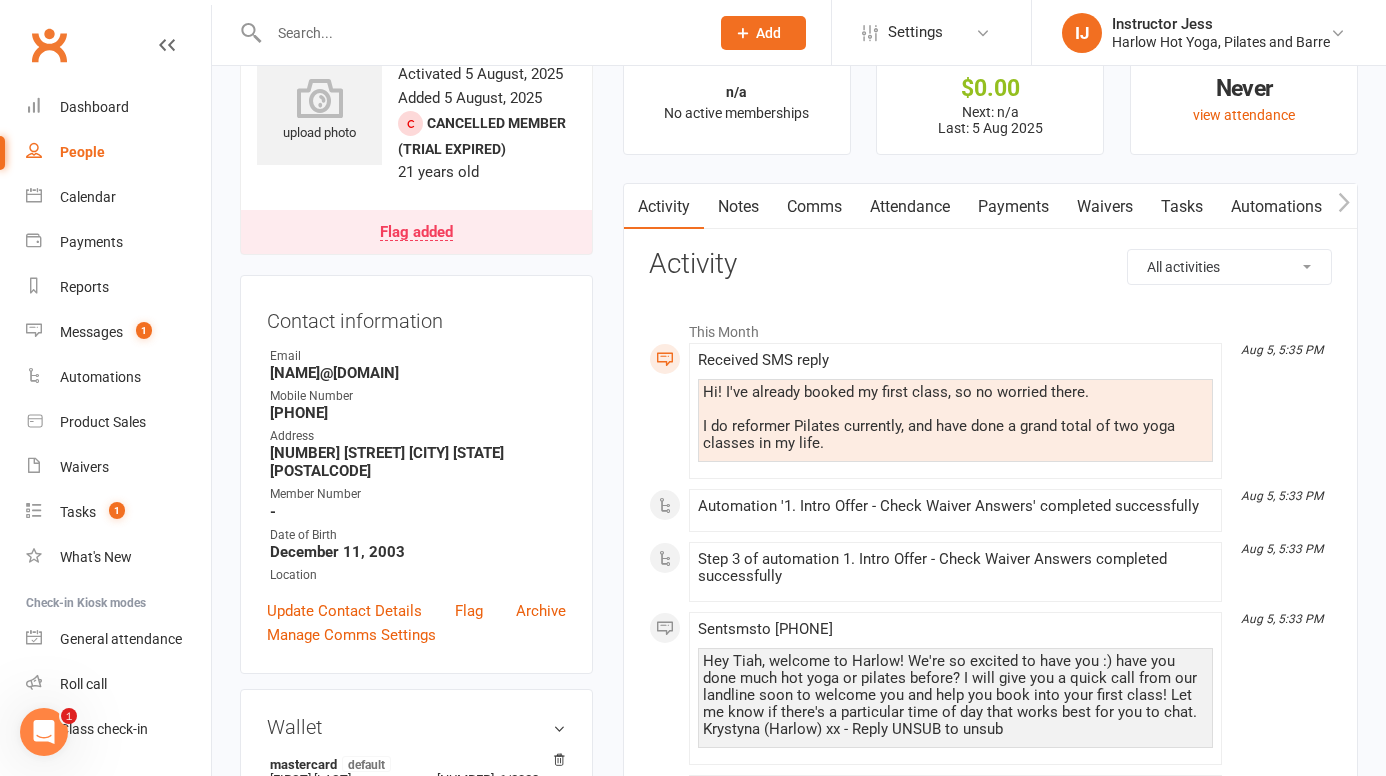 click on "Comms" at bounding box center [814, 207] 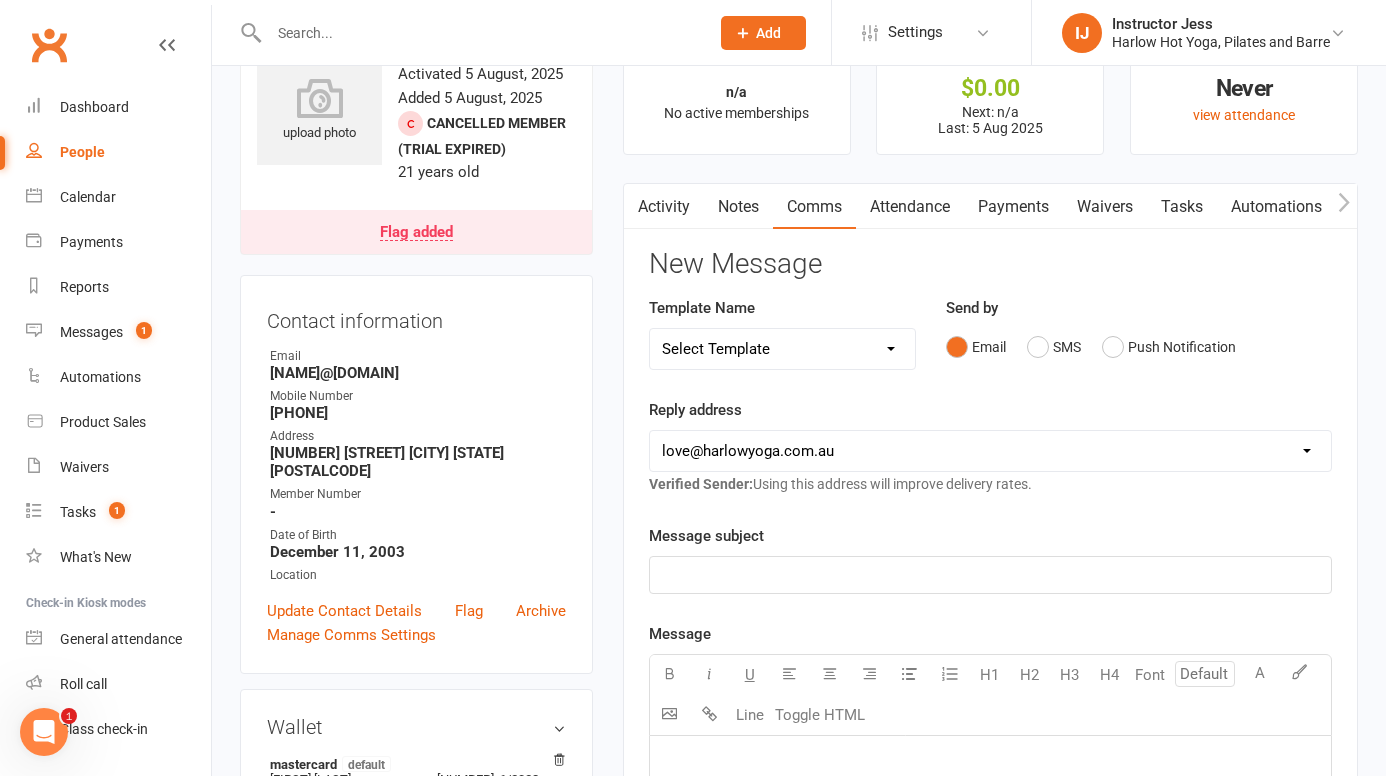 click on "Activity" at bounding box center (664, 207) 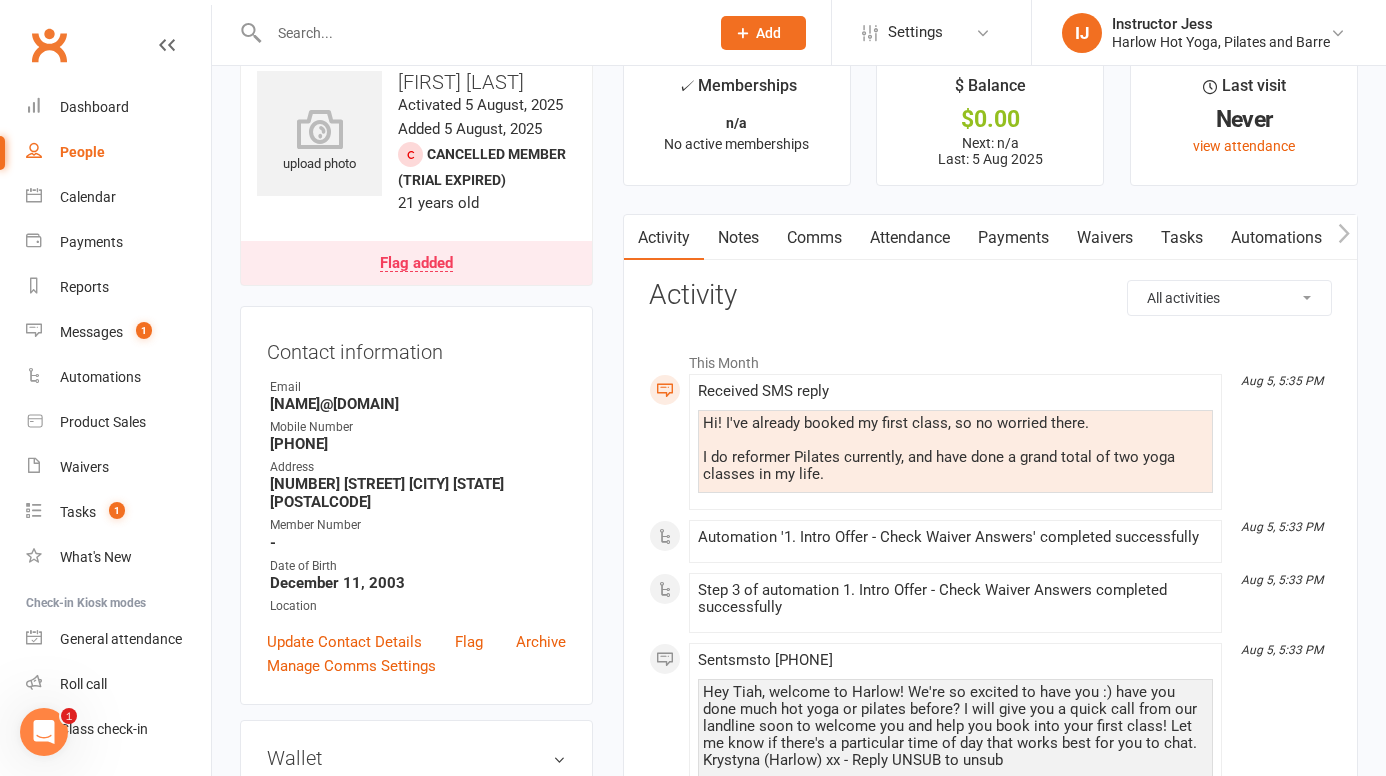 scroll, scrollTop: 0, scrollLeft: 0, axis: both 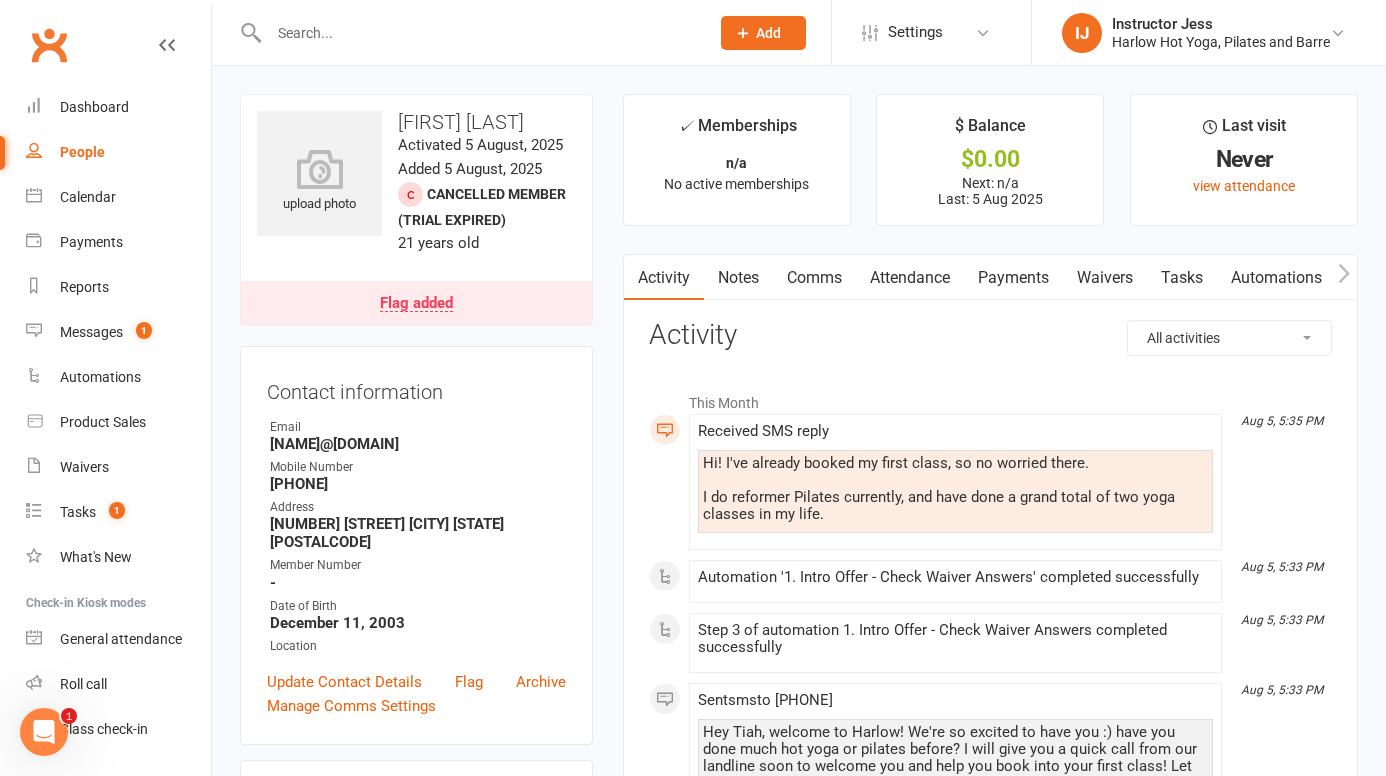click on "Comms" at bounding box center [814, 278] 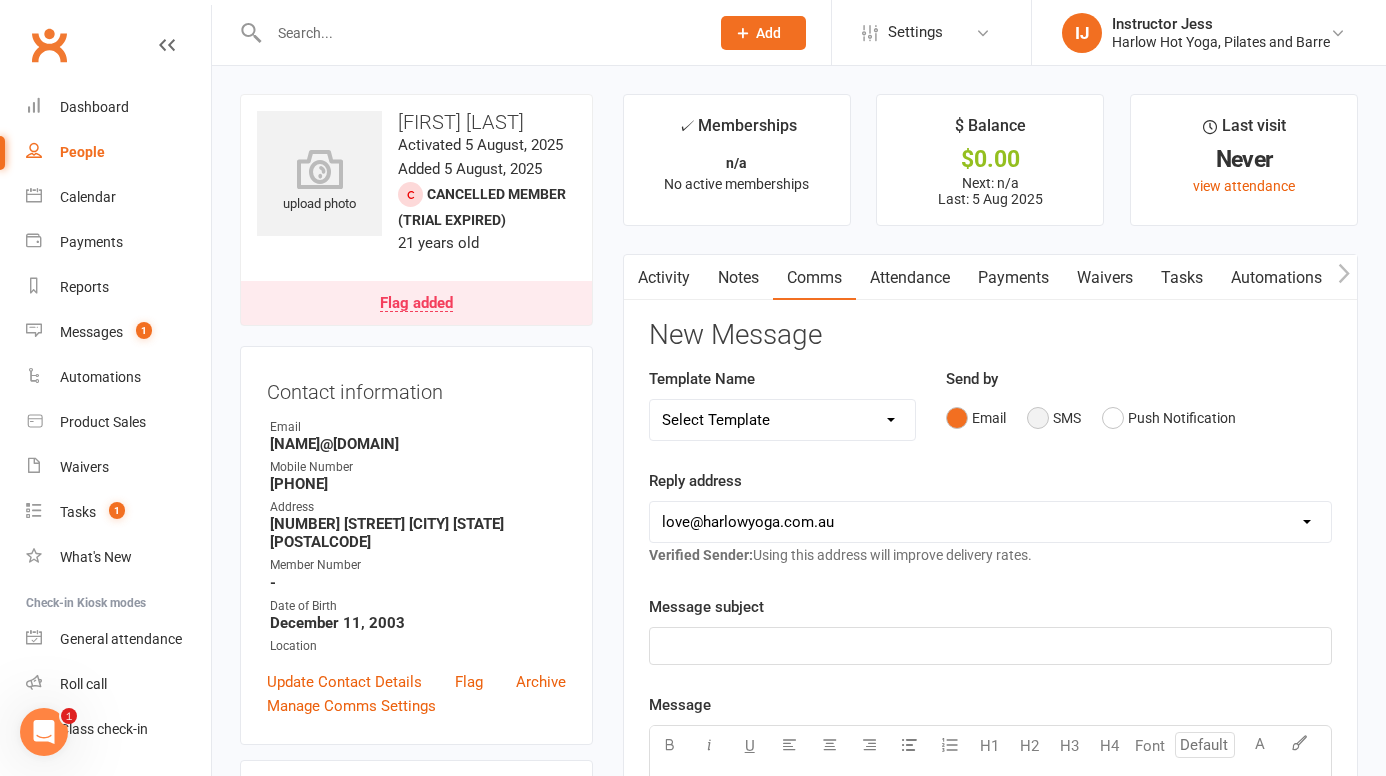 click on "SMS" at bounding box center [1054, 418] 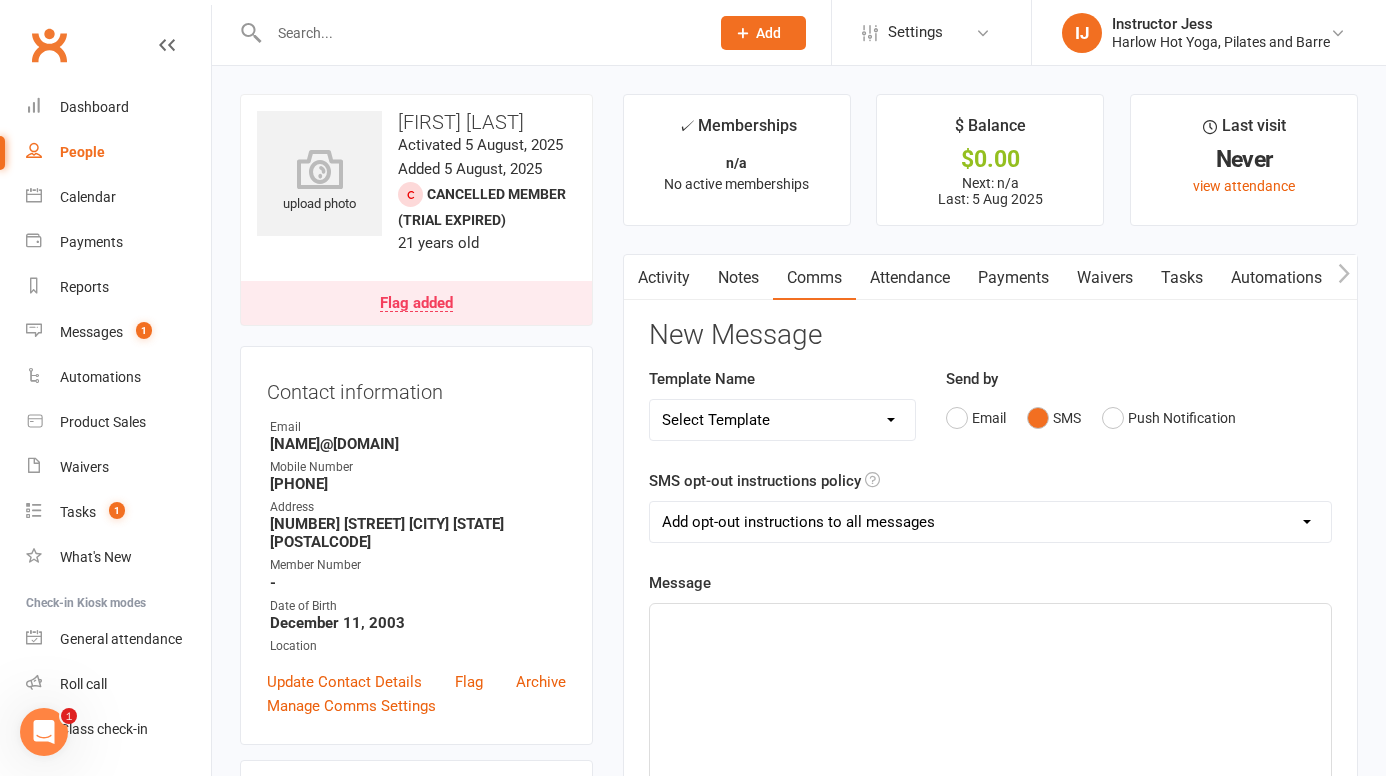 click on "﻿" 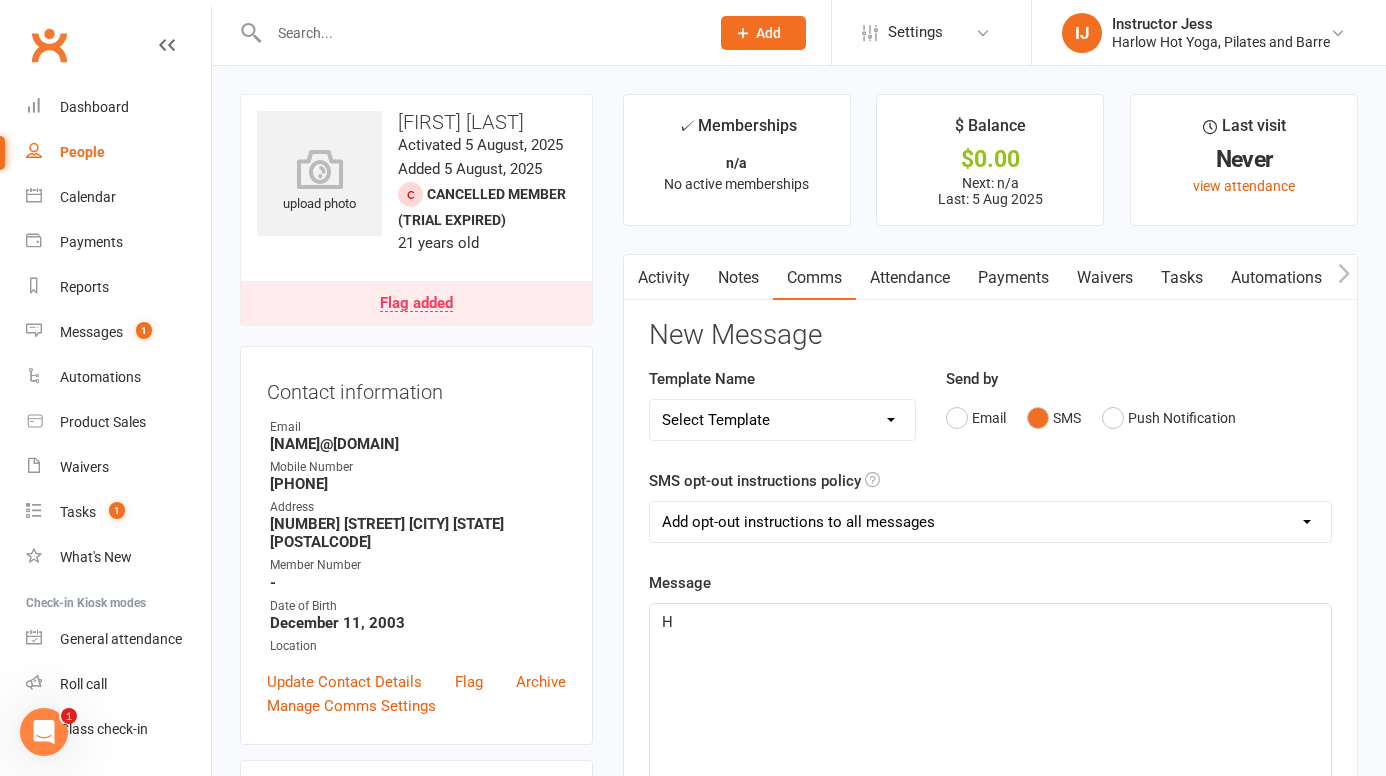 type 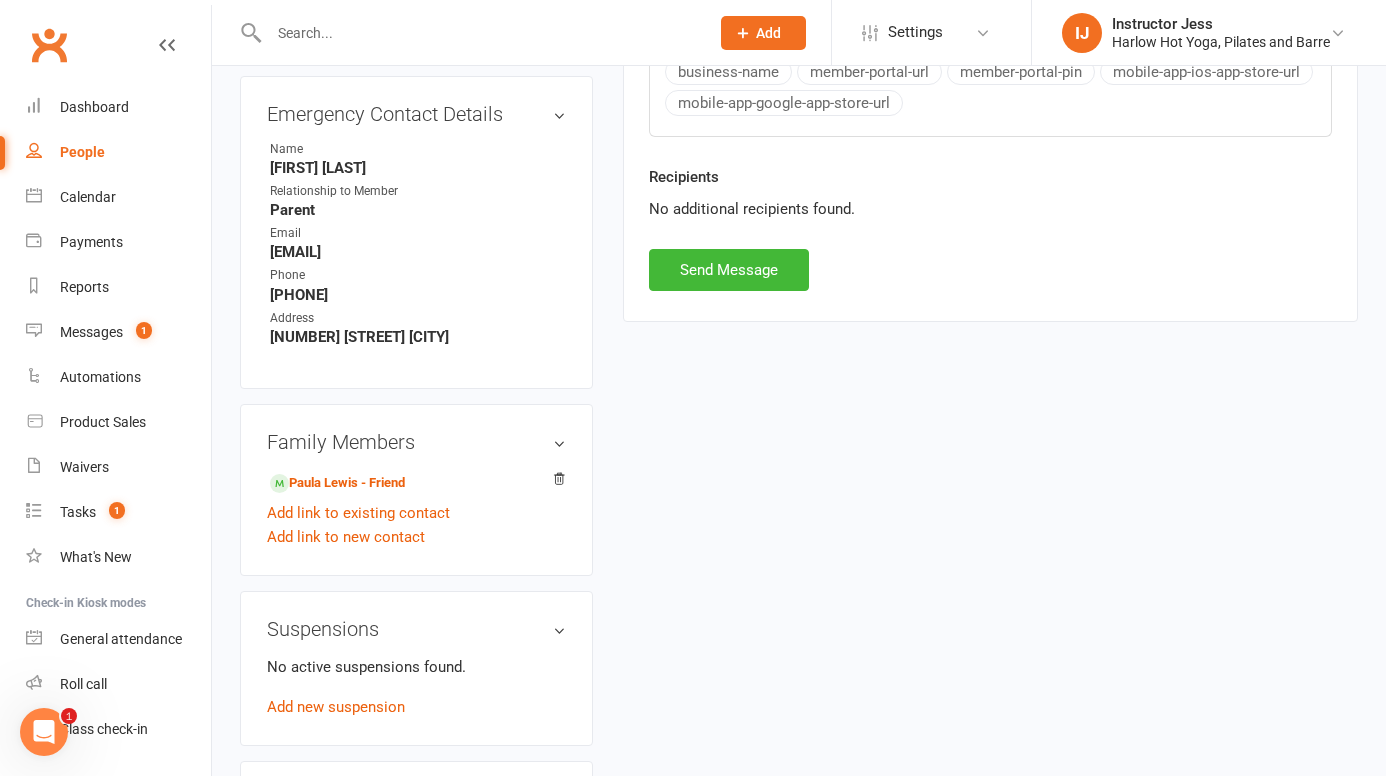 scroll, scrollTop: 0, scrollLeft: 0, axis: both 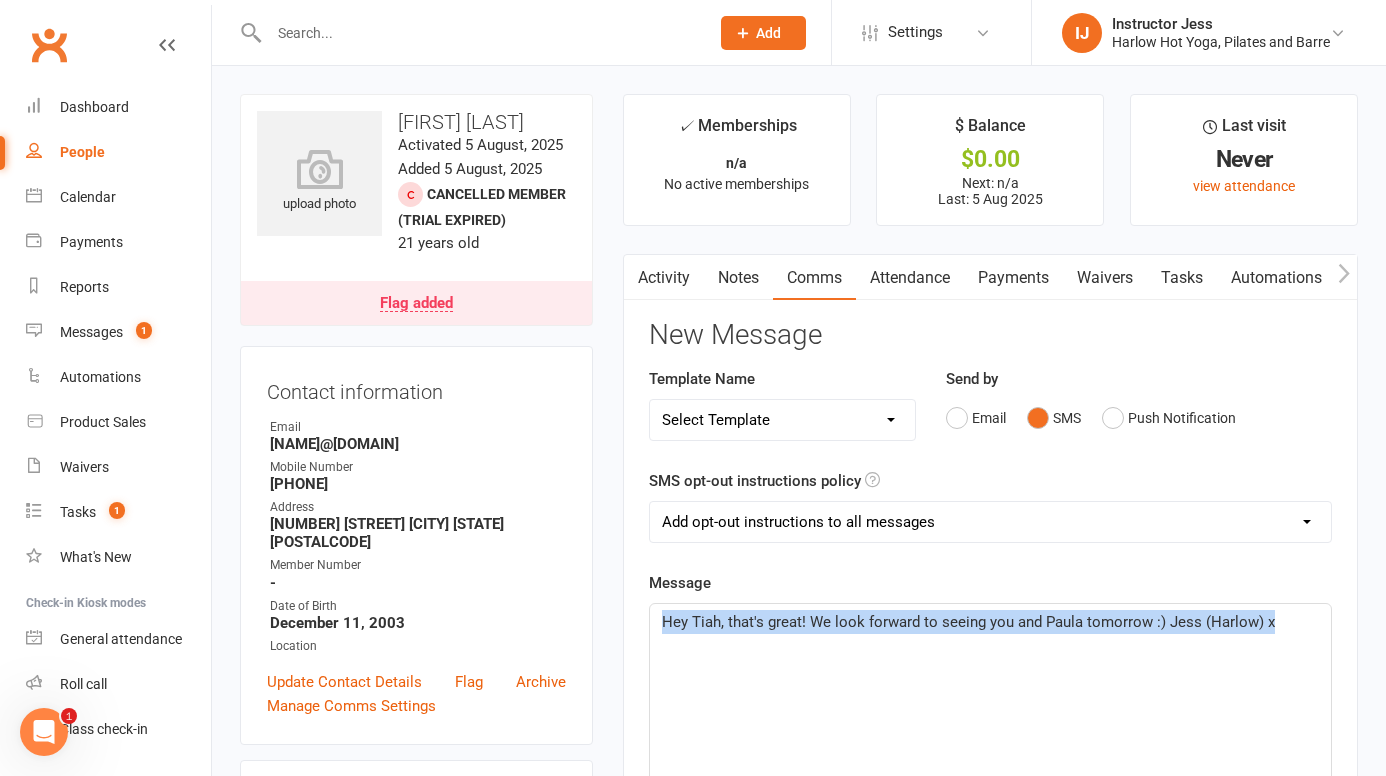 drag, startPoint x: 1303, startPoint y: 623, endPoint x: 661, endPoint y: 620, distance: 642.007 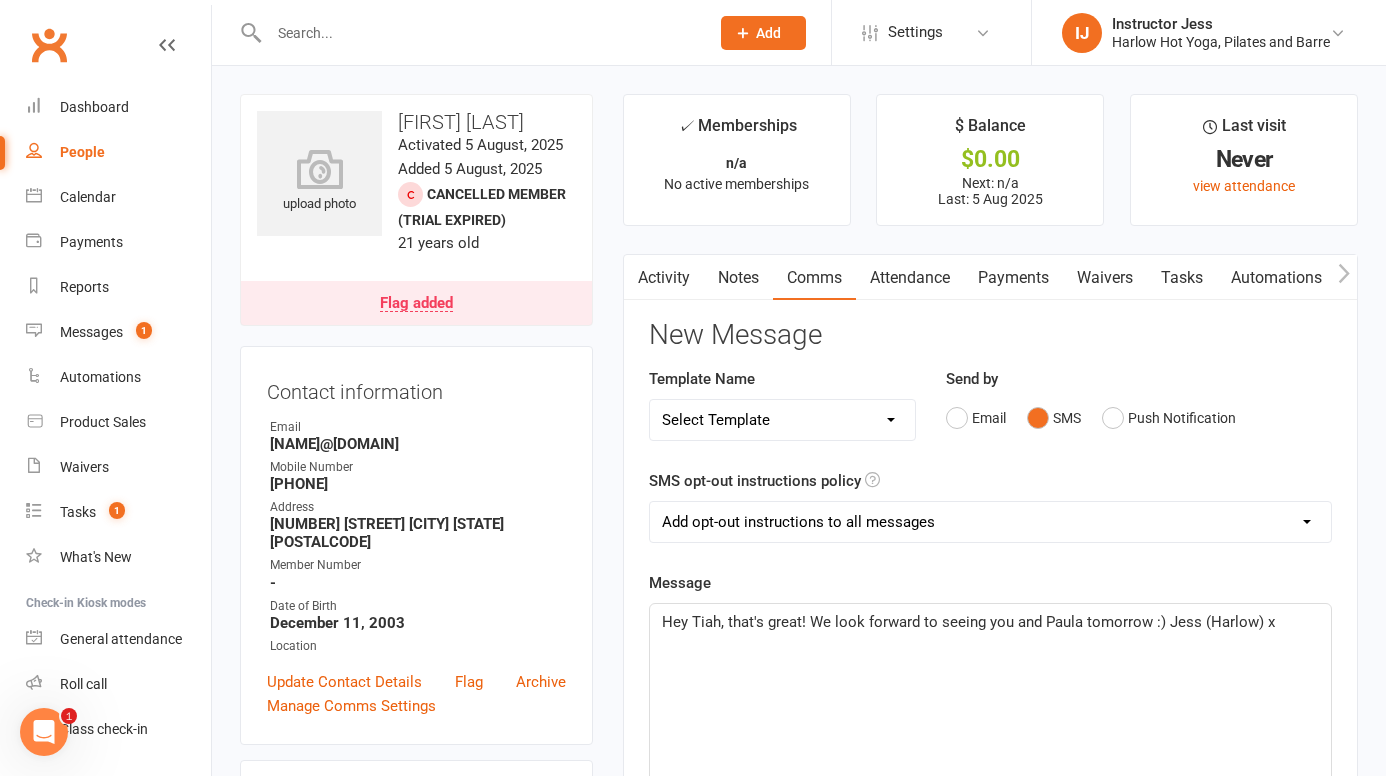 click on "Hey Tiah, that's great! We look forward to seeing you and Paula tomorrow :) Jess (Harlow) x" 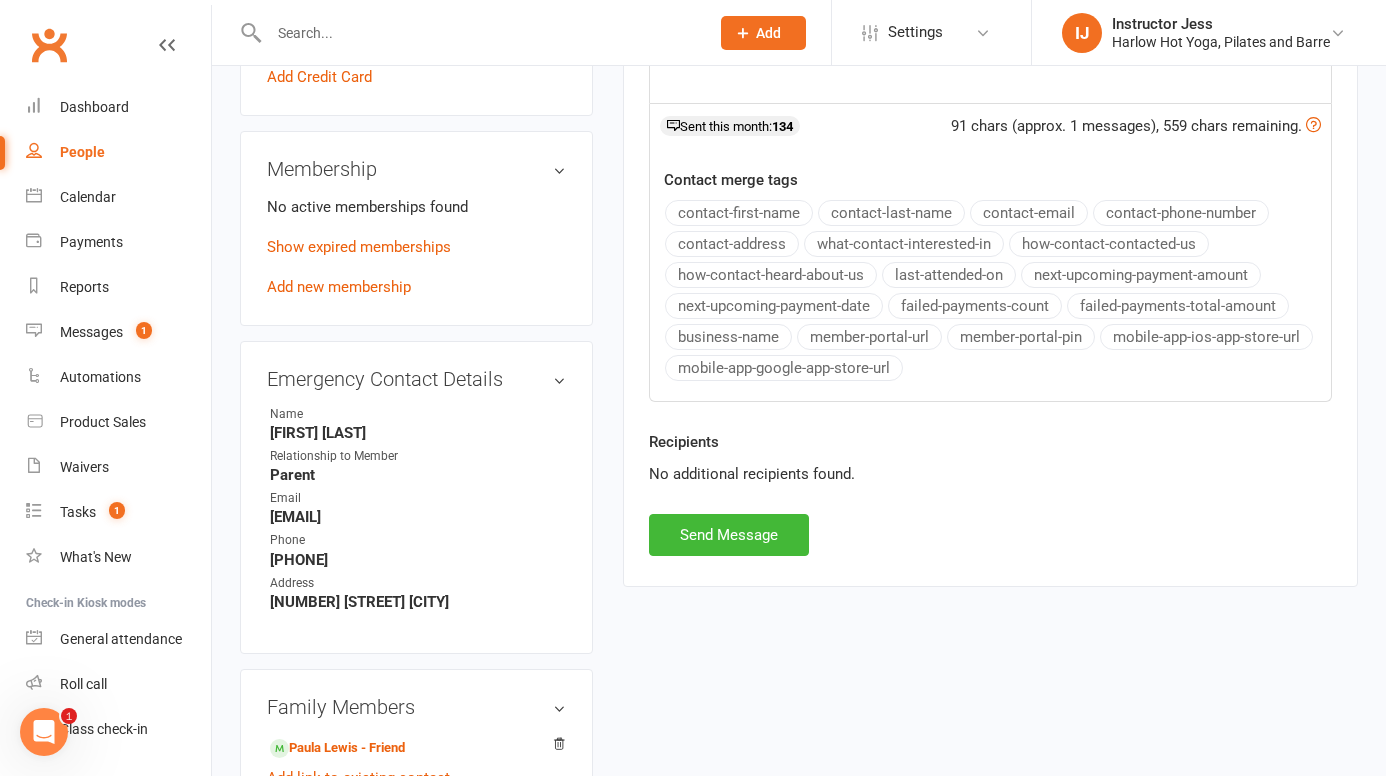 scroll, scrollTop: 913, scrollLeft: 0, axis: vertical 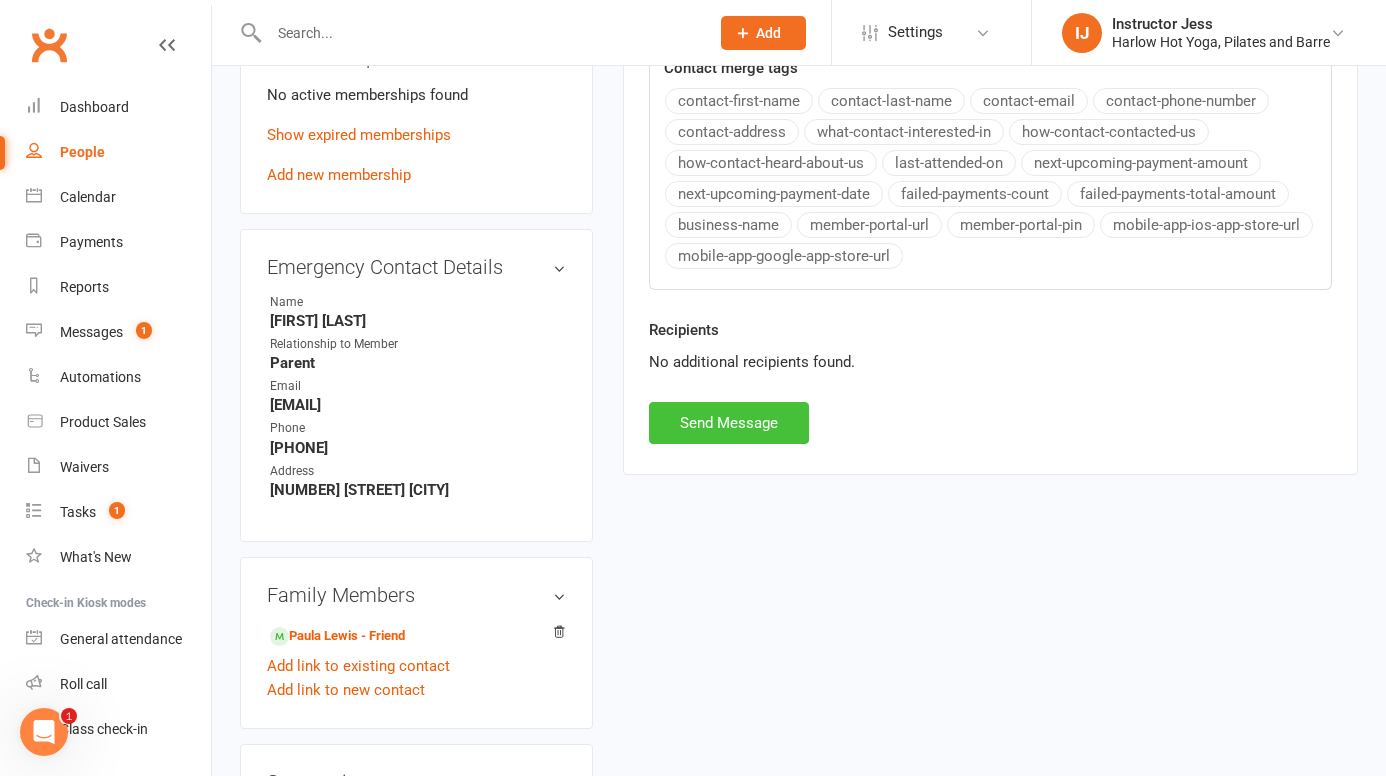 click on "Send Message" at bounding box center (729, 423) 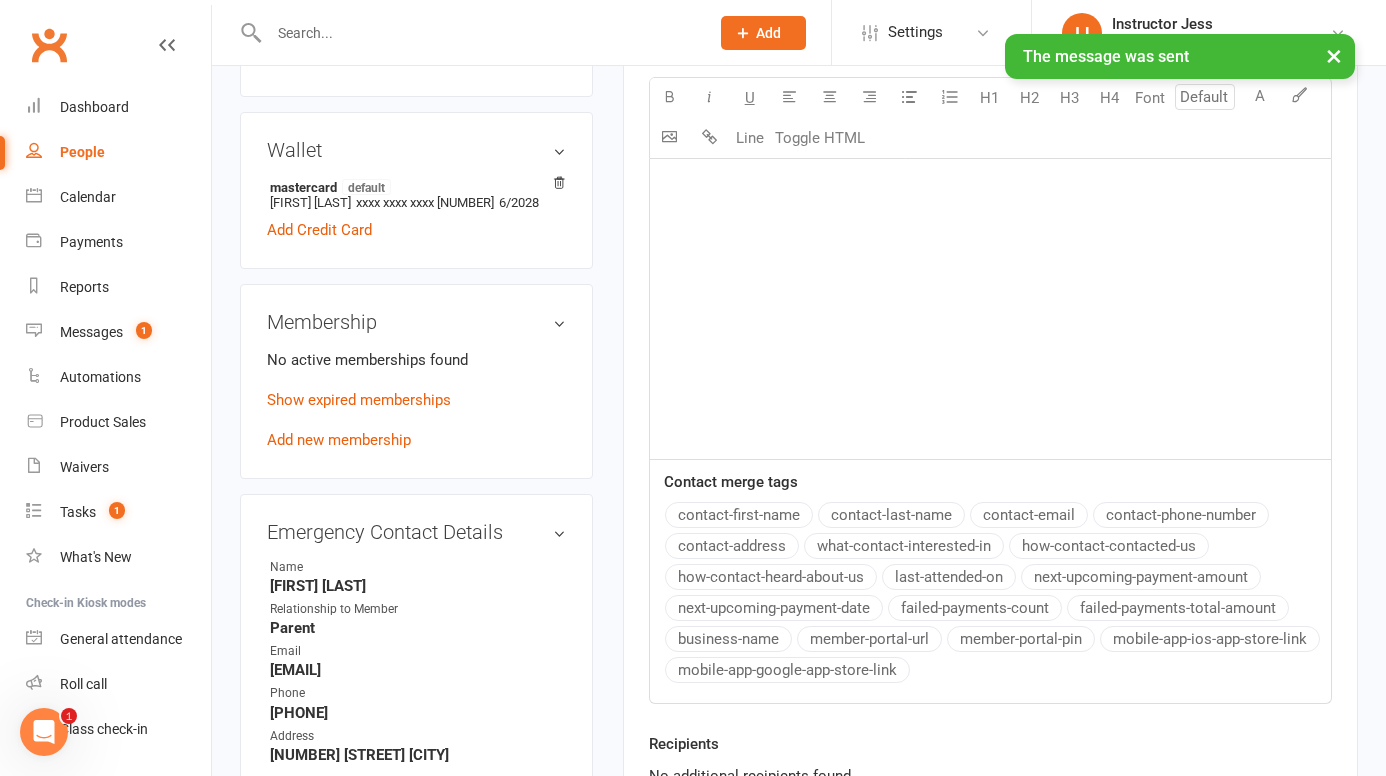 scroll, scrollTop: 0, scrollLeft: 0, axis: both 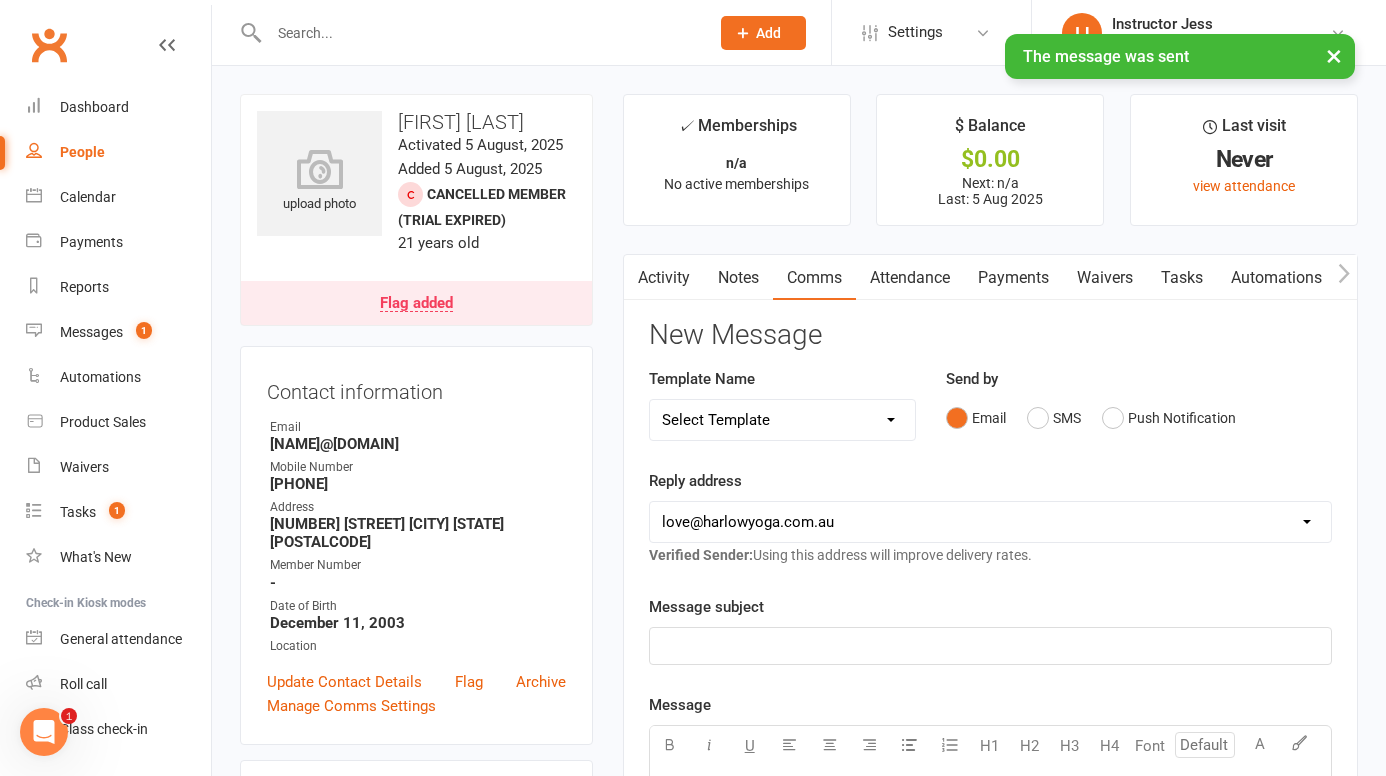 click on "Notes" at bounding box center (738, 278) 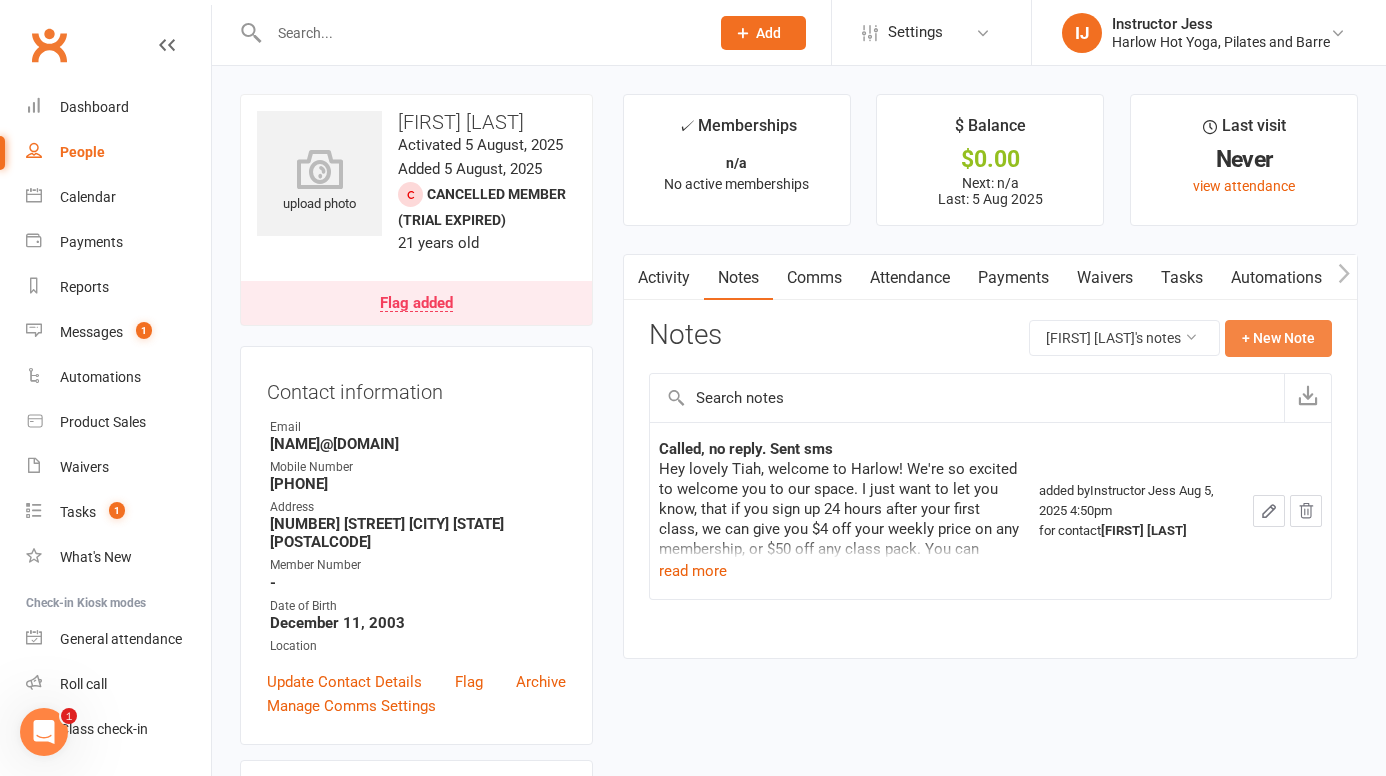 click on "+ New Note" at bounding box center [1278, 338] 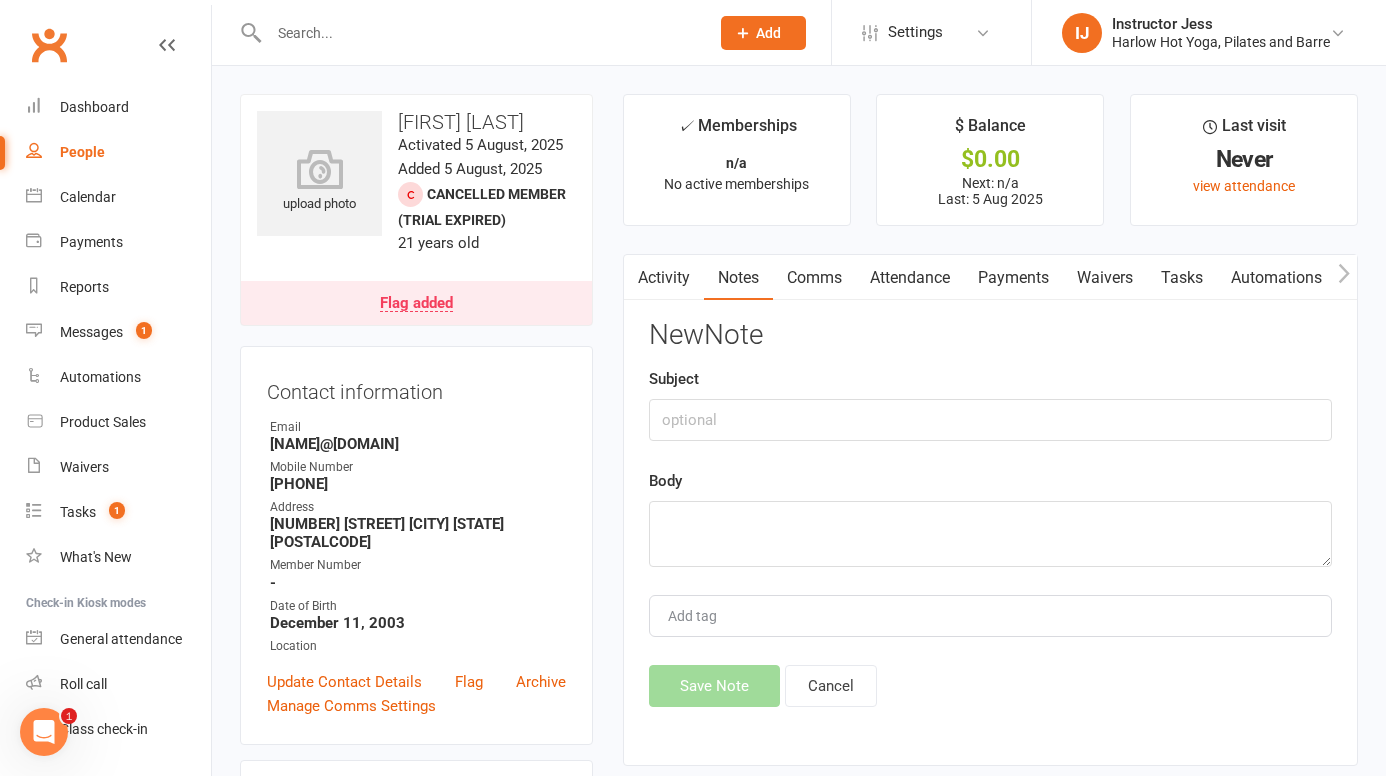 click on "Activity" at bounding box center (664, 278) 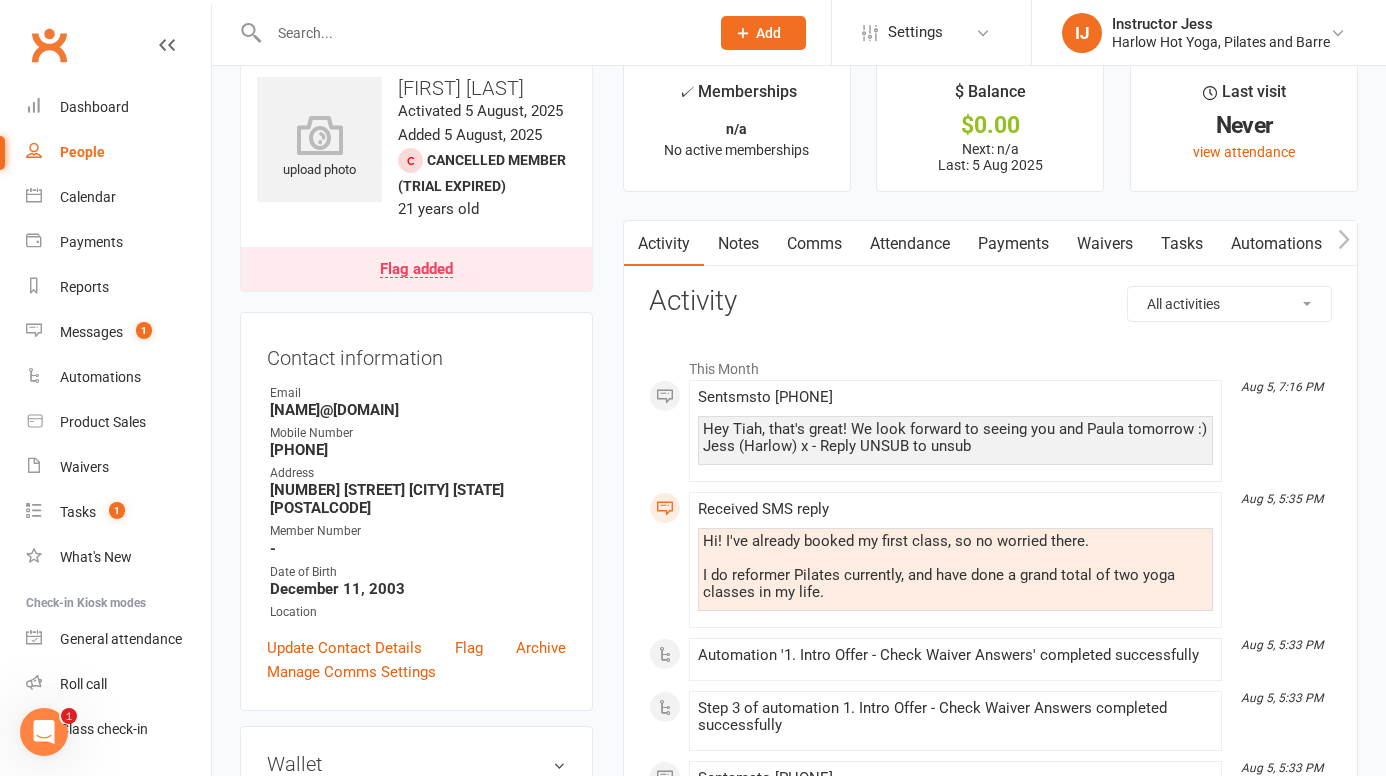 scroll, scrollTop: 0, scrollLeft: 0, axis: both 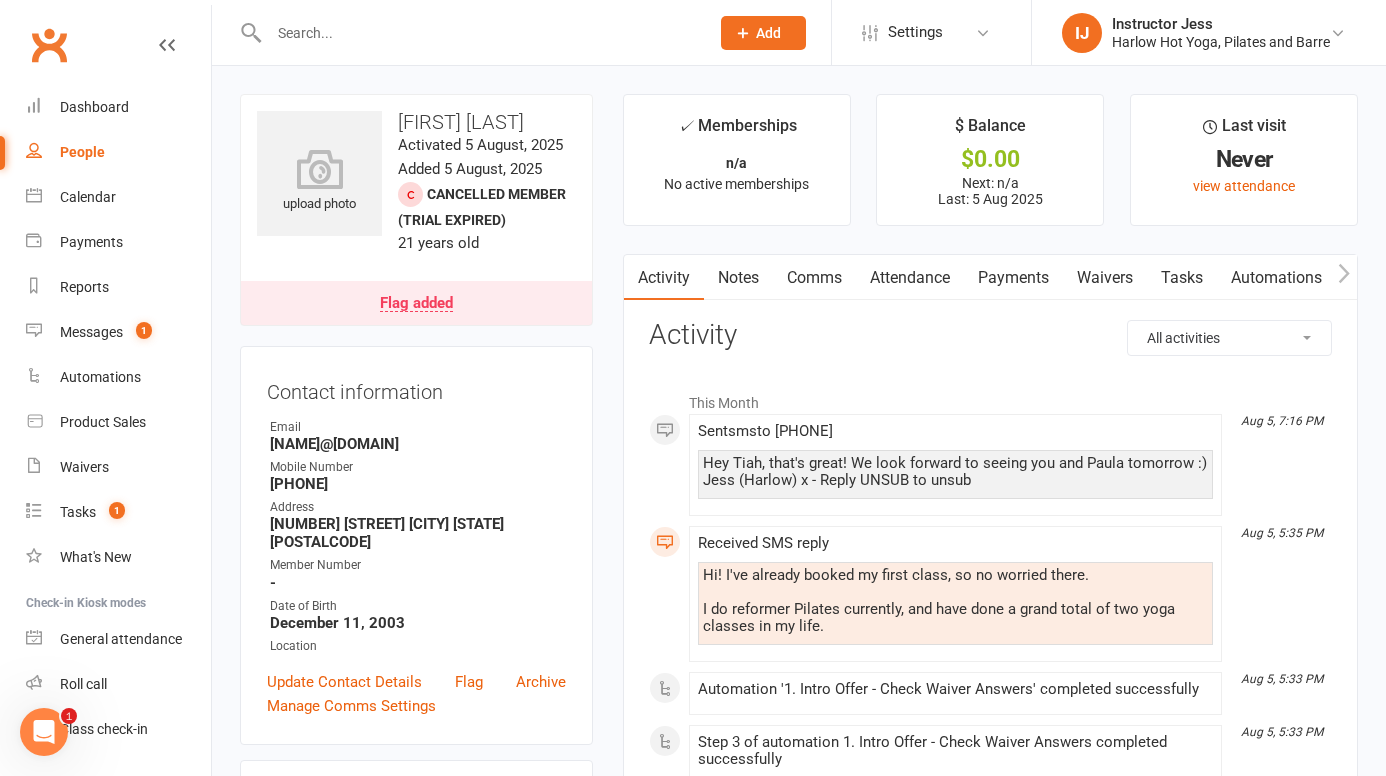 click on "Notes" at bounding box center [738, 278] 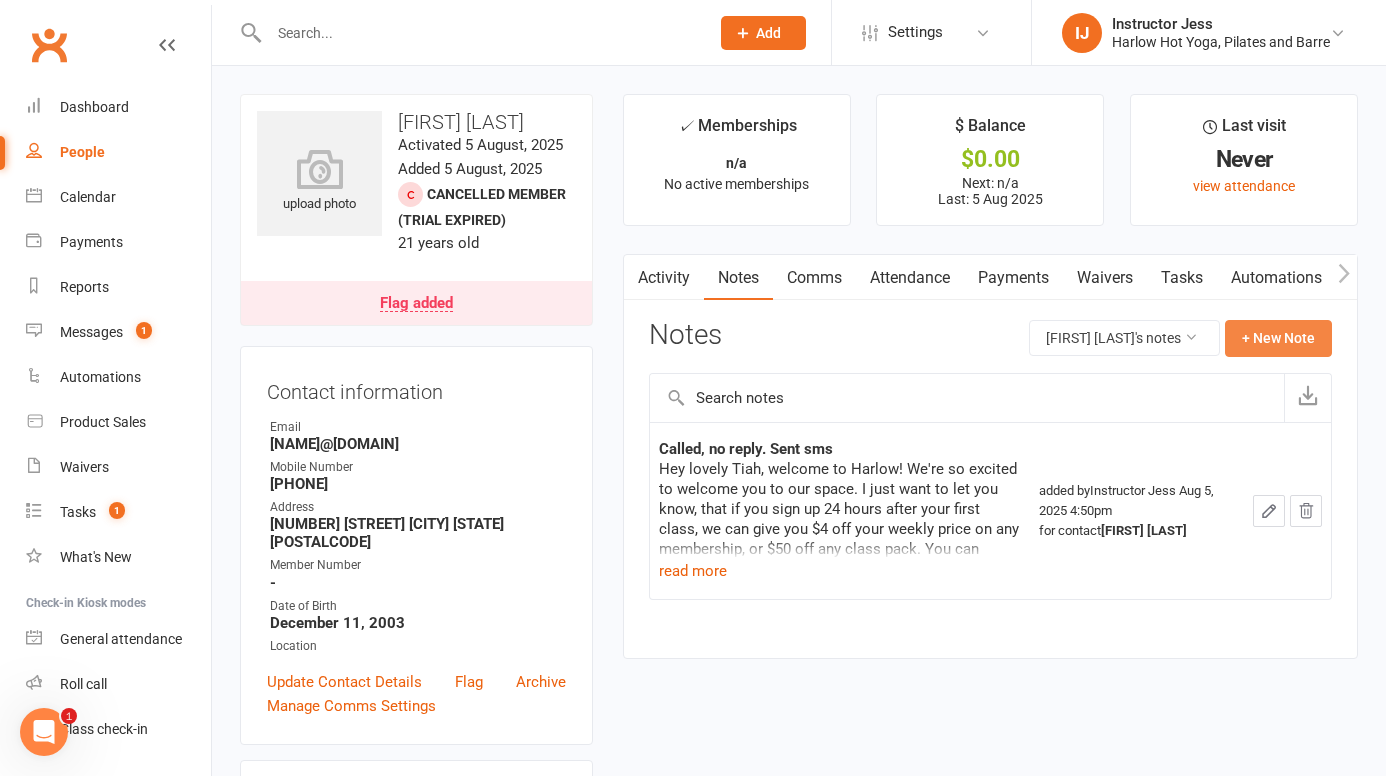 click on "+ New Note" at bounding box center [1278, 338] 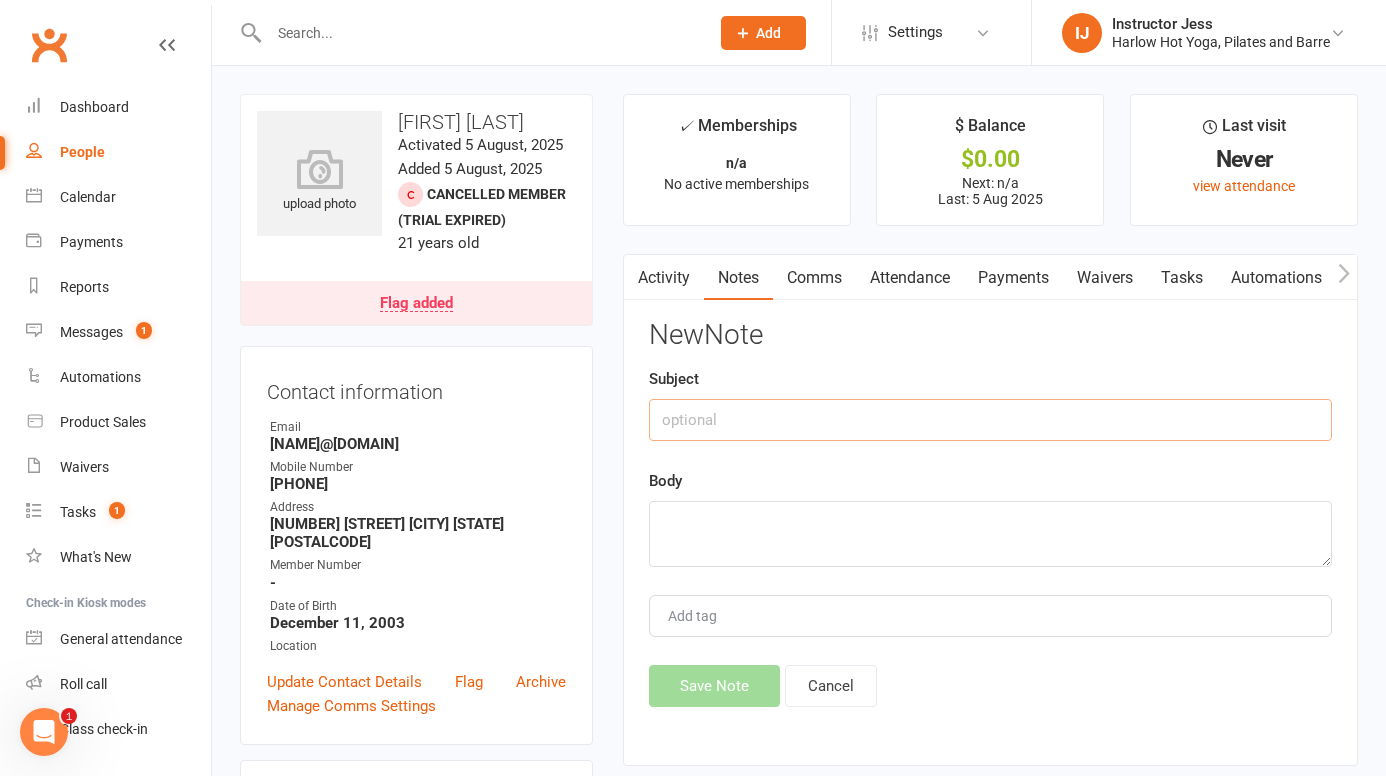 click at bounding box center [990, 420] 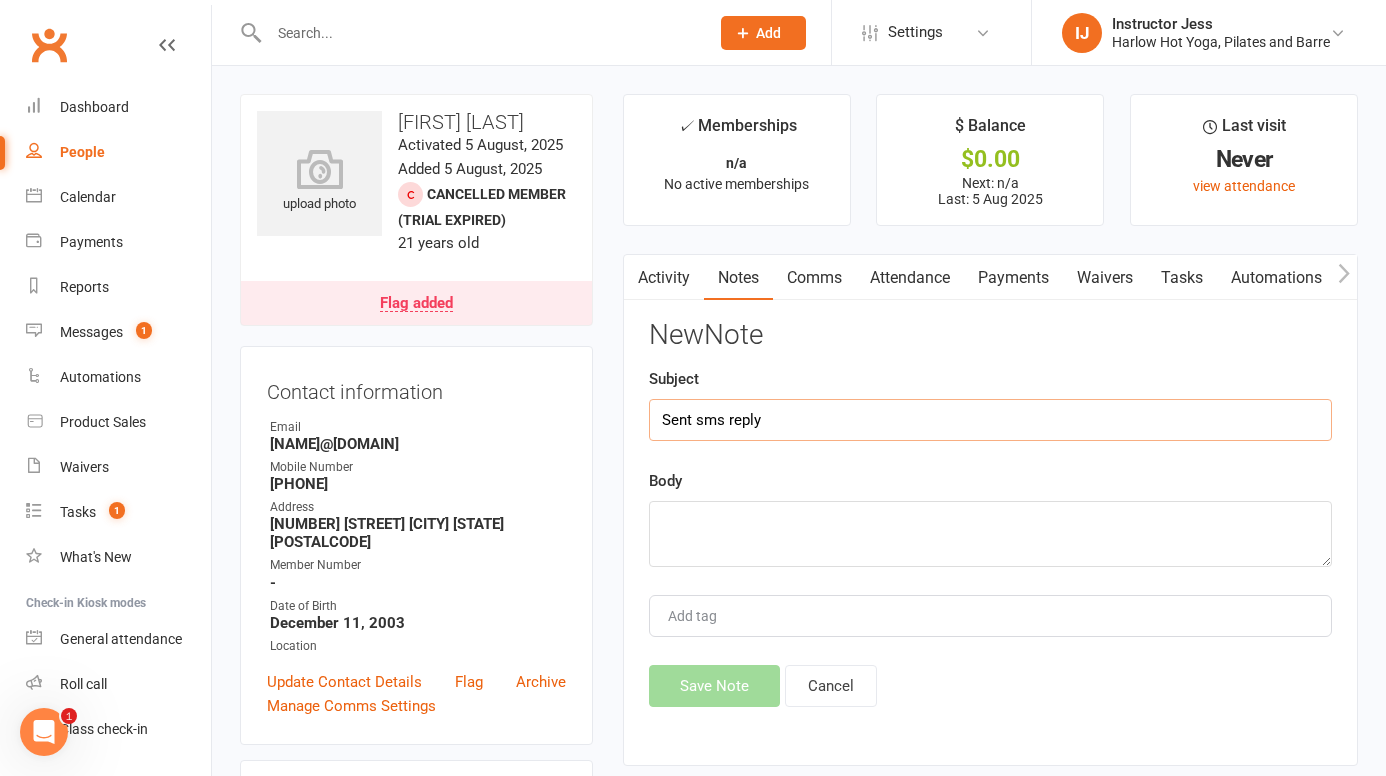 type on "Sent sms reply" 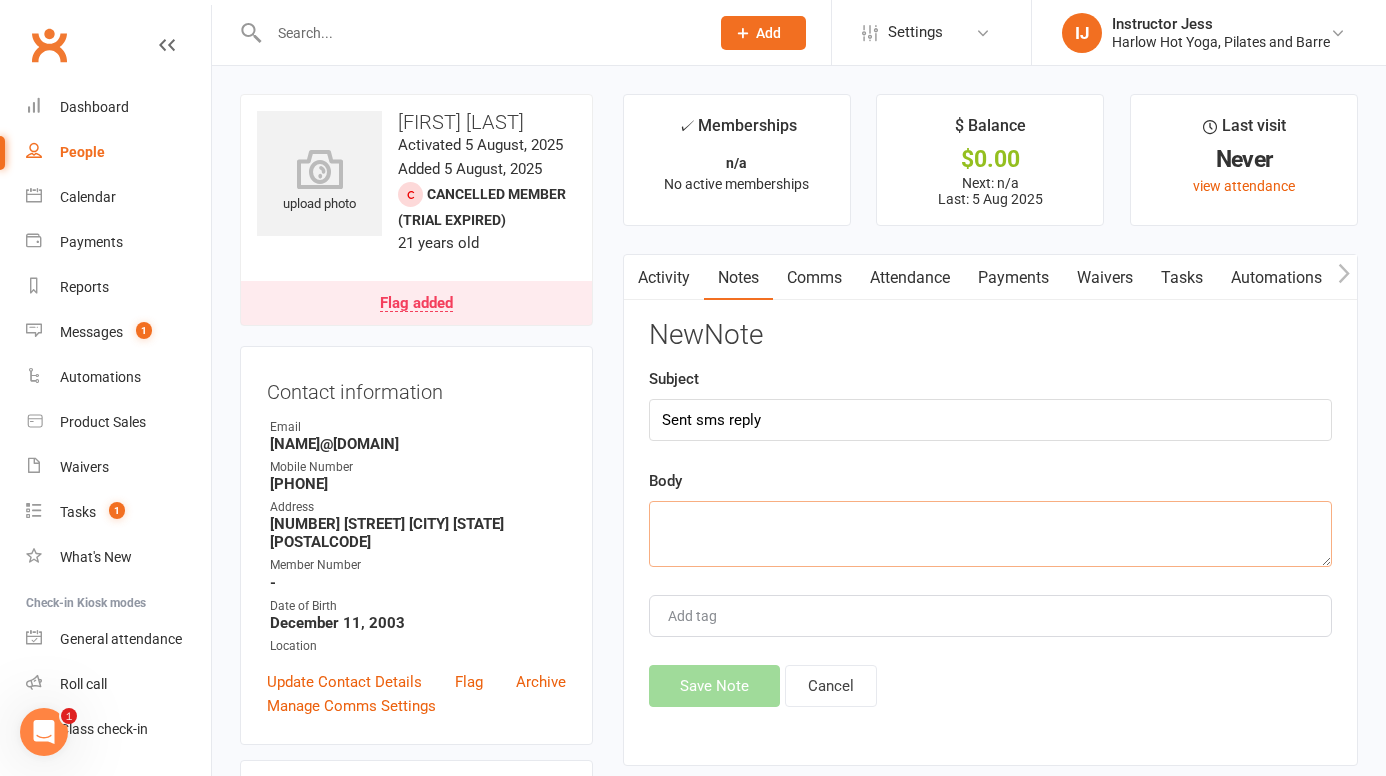 click at bounding box center (990, 534) 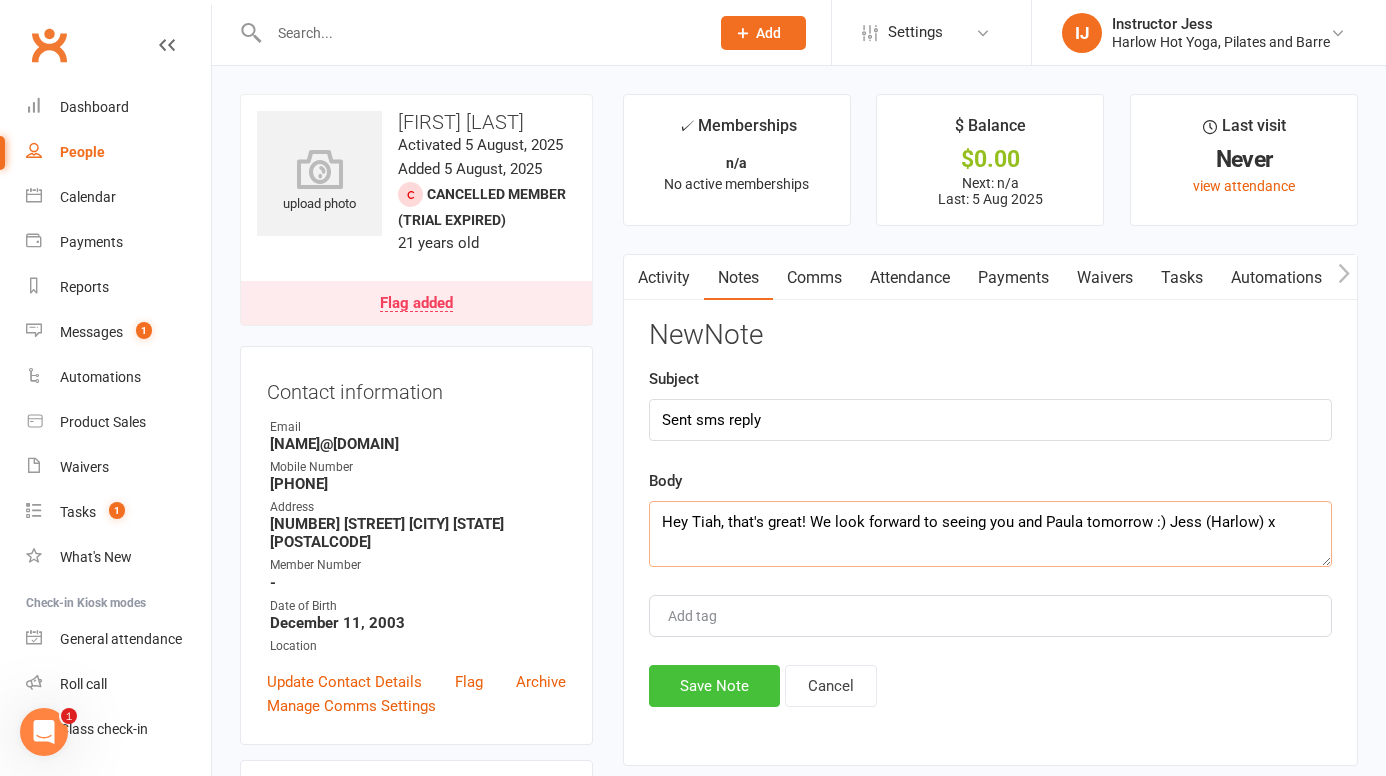 type on "Hey Tiah, that's great! We look forward to seeing you and Paula tomorrow :) Jess (Harlow) x" 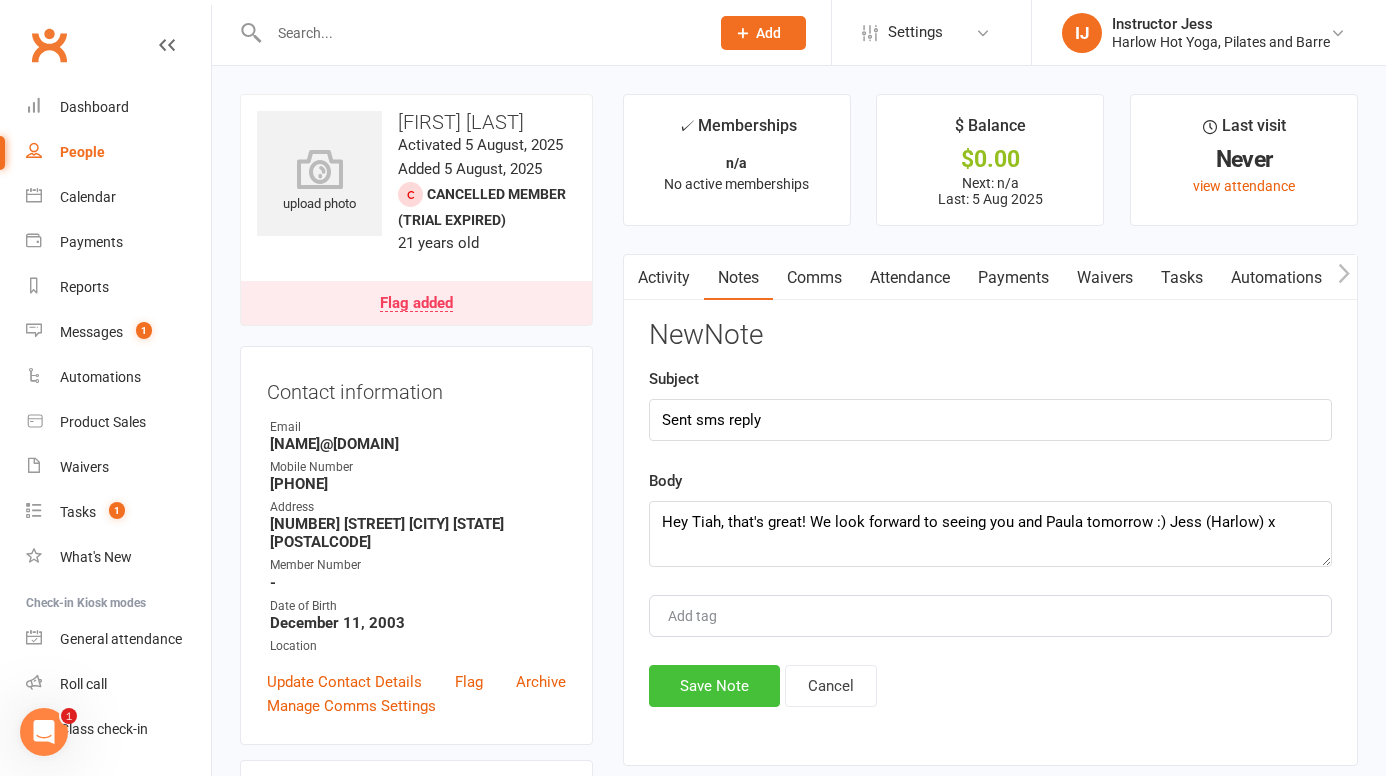click on "Save Note" at bounding box center [714, 686] 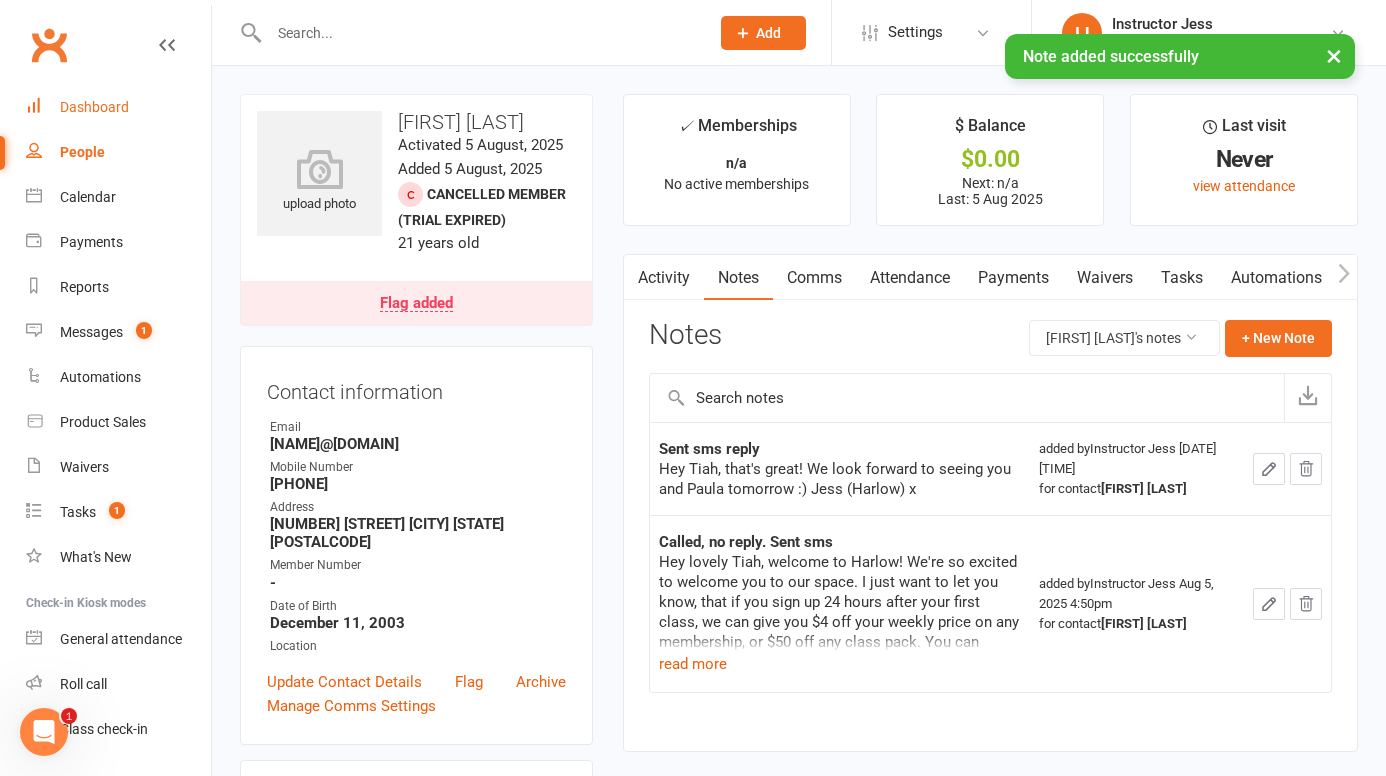 click on "Dashboard" at bounding box center [94, 107] 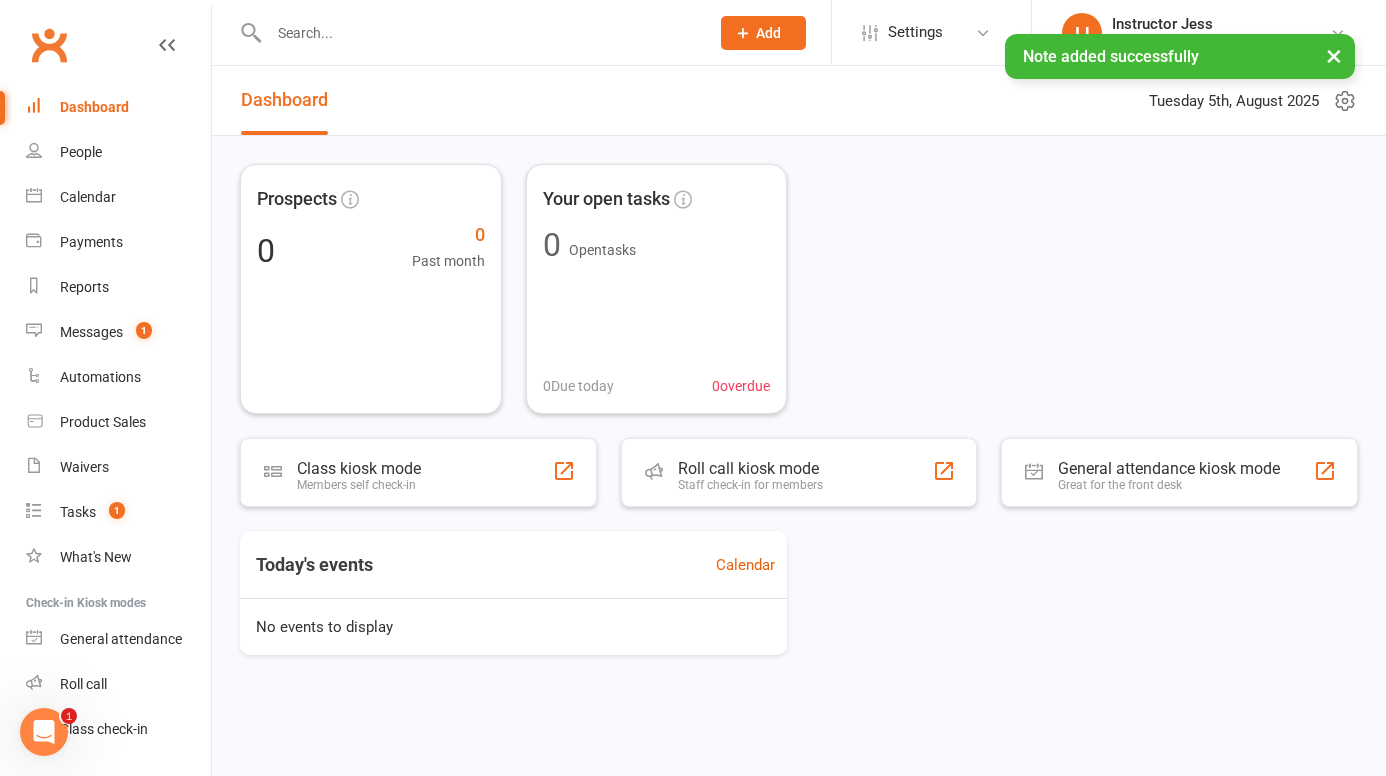 click on "×" at bounding box center [1334, 55] 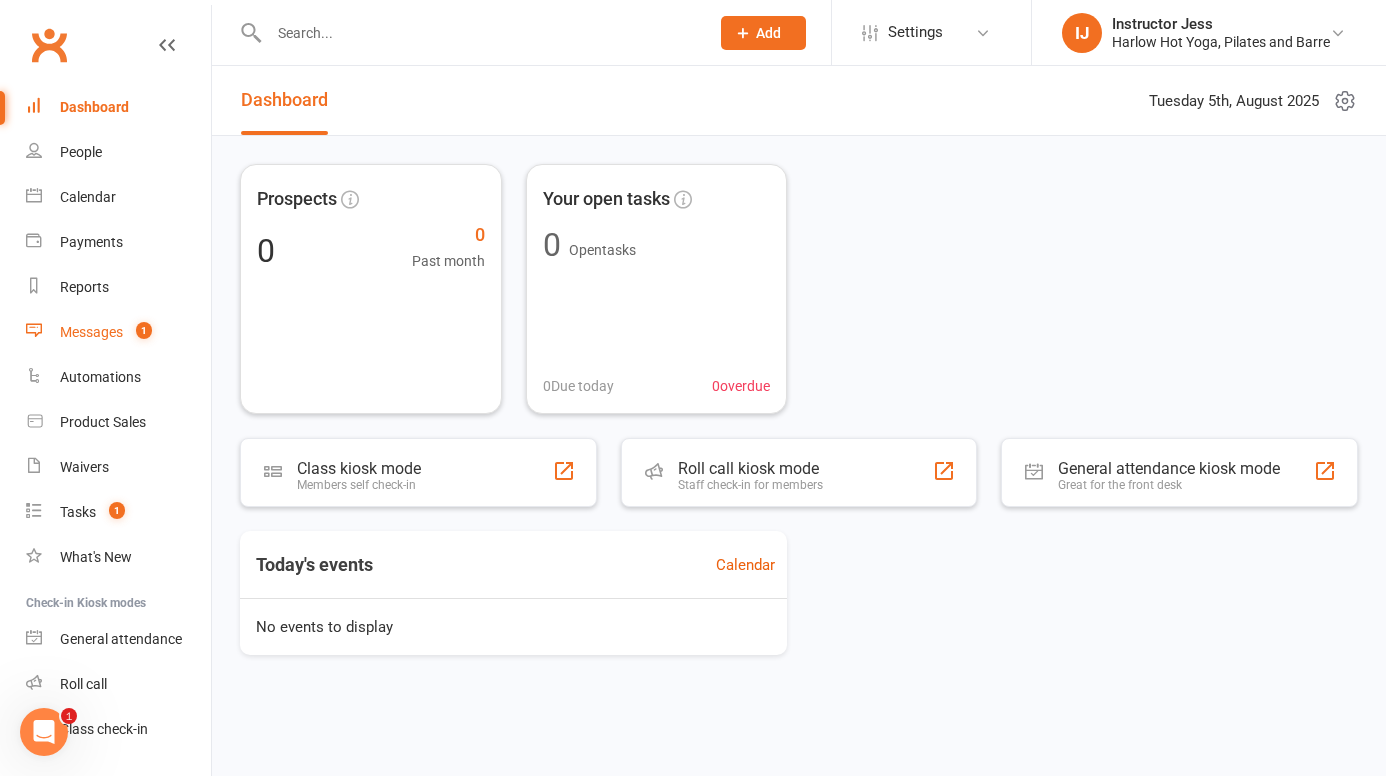 click on "Messages" at bounding box center (91, 332) 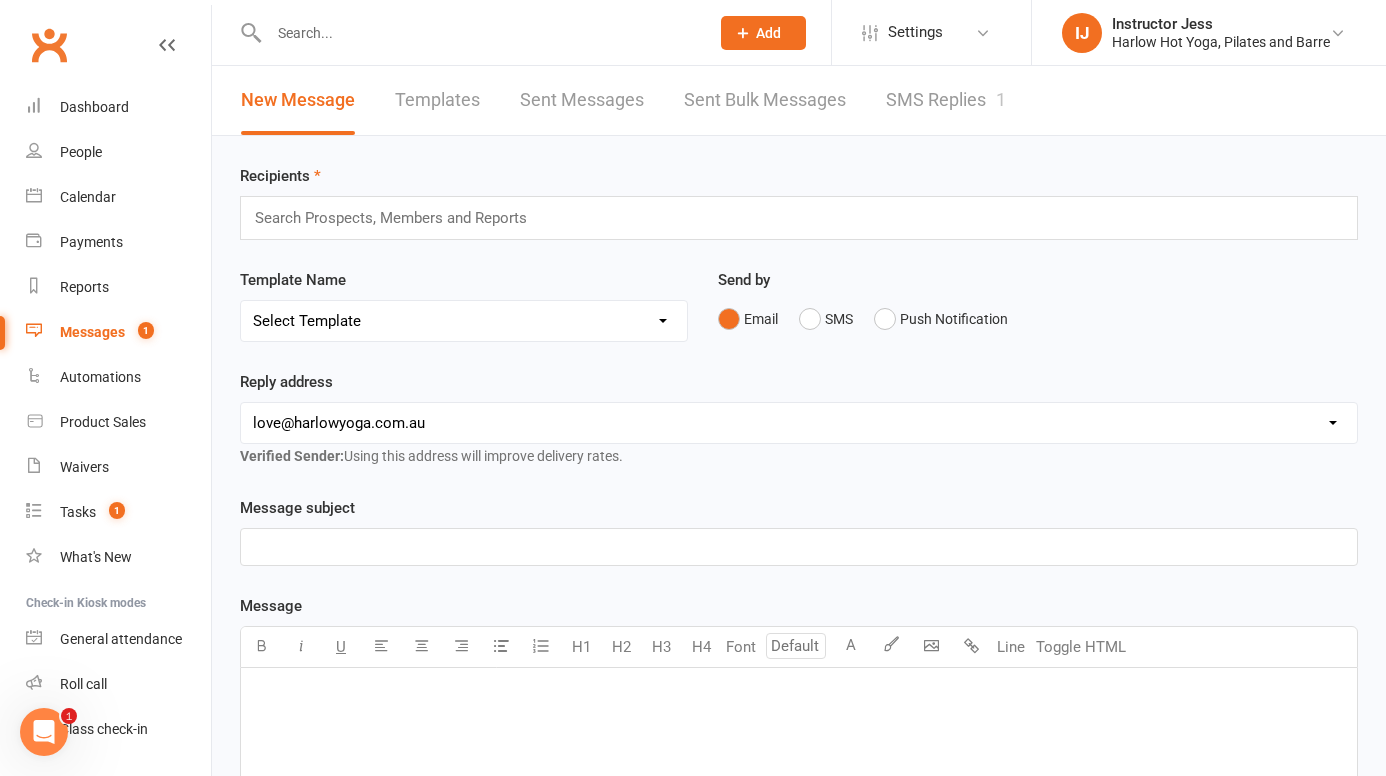 click on "SMS Replies  1" at bounding box center [946, 100] 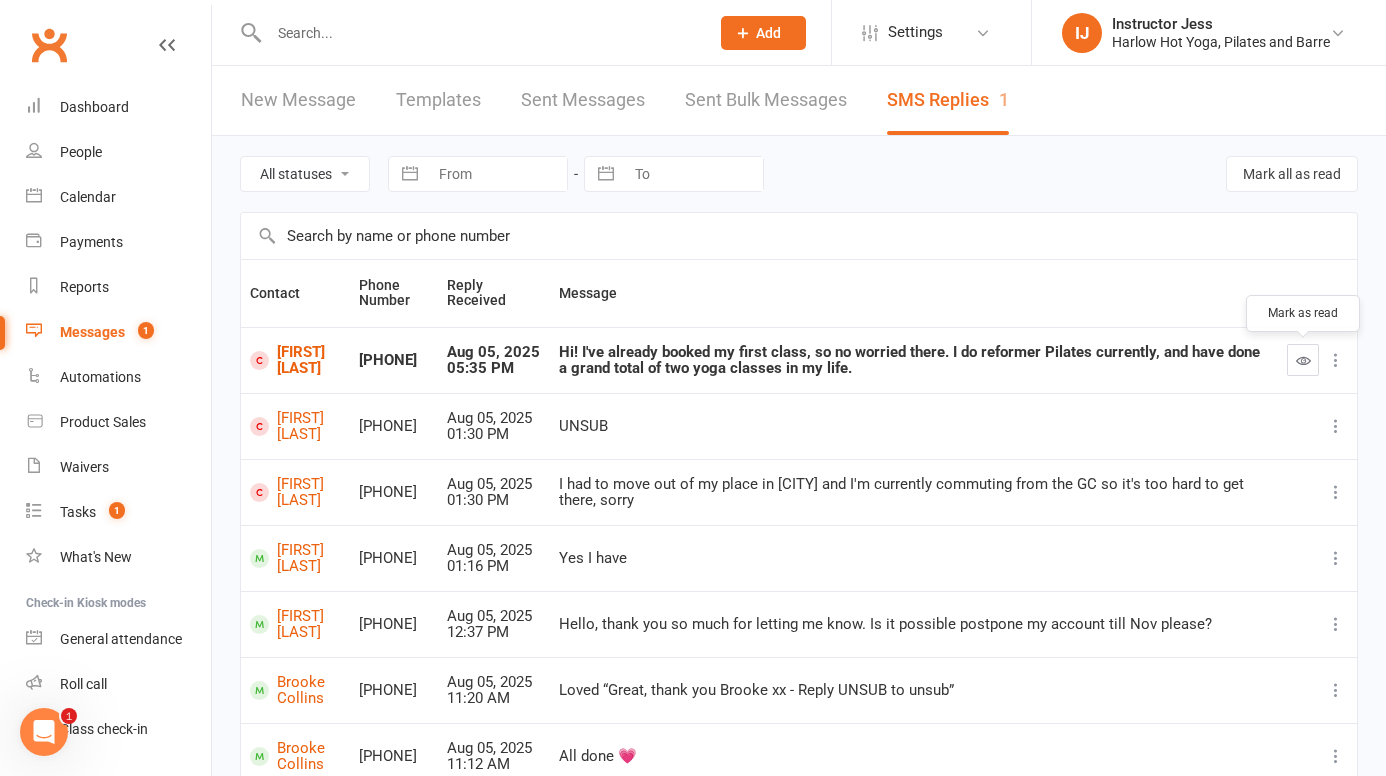 click at bounding box center (1303, 360) 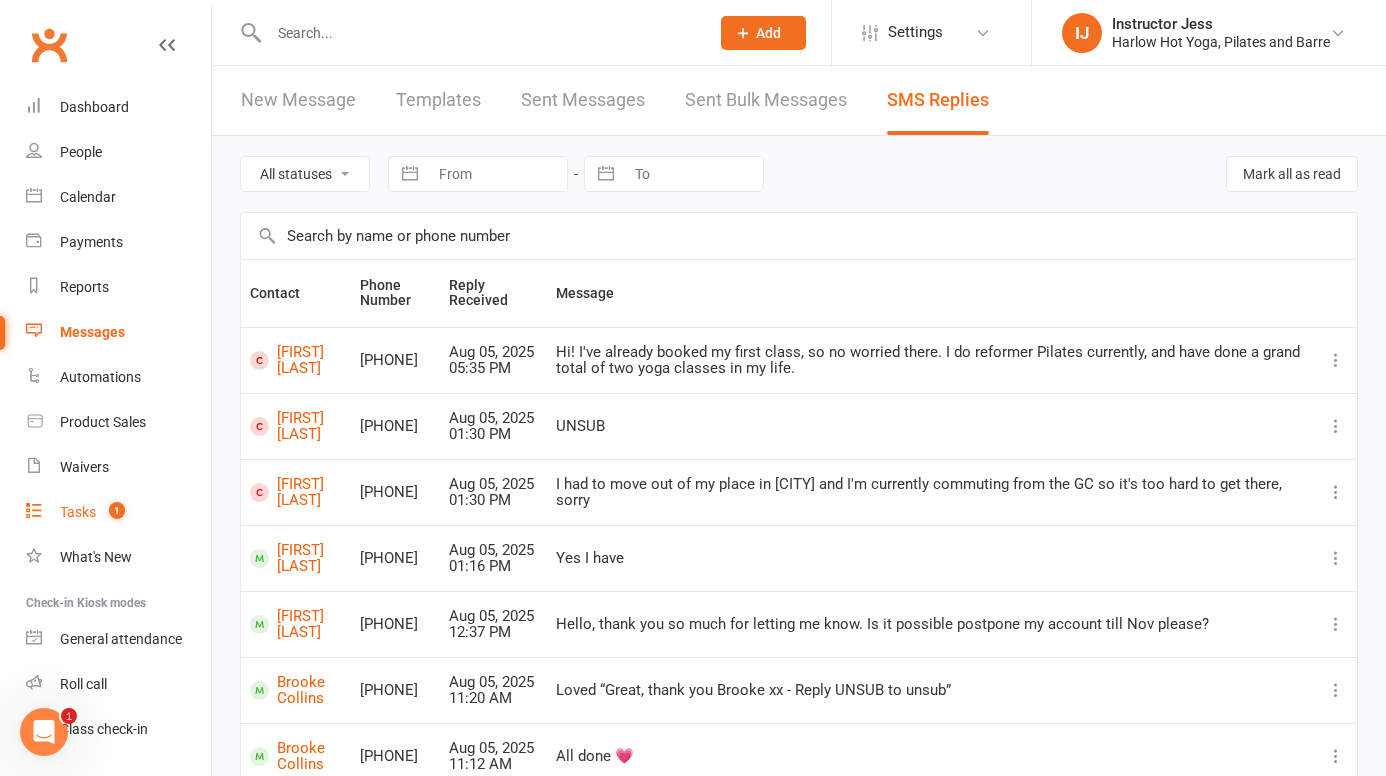 click on "Tasks   1" at bounding box center [118, 512] 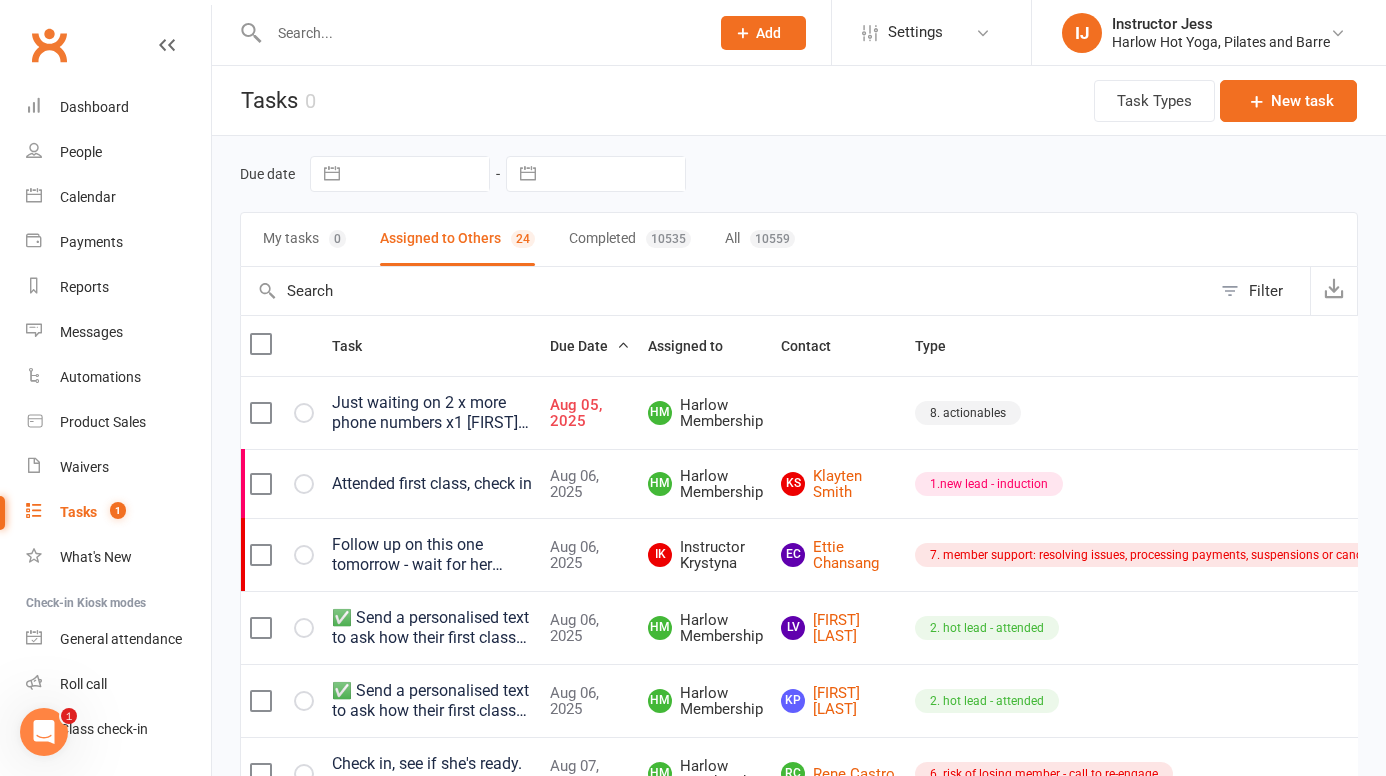 click on "Just waiting on 2 x more phone numbers
x1 [FIRST] [LAST] [EMAIL]
x1 [FIRST] [LAST] [EMAIL]
// I'll get you to follow up with these as they are potential leads... reply to [FIRST] and set each one up with a pass and welcome them and get them booked in and add to pipeline as a lead ♡https://mail.google.com/mail/u/0/#inbox/FMfcgzQbgJRrjJTSldWdPxTHBCBznZdM" at bounding box center (432, 413) 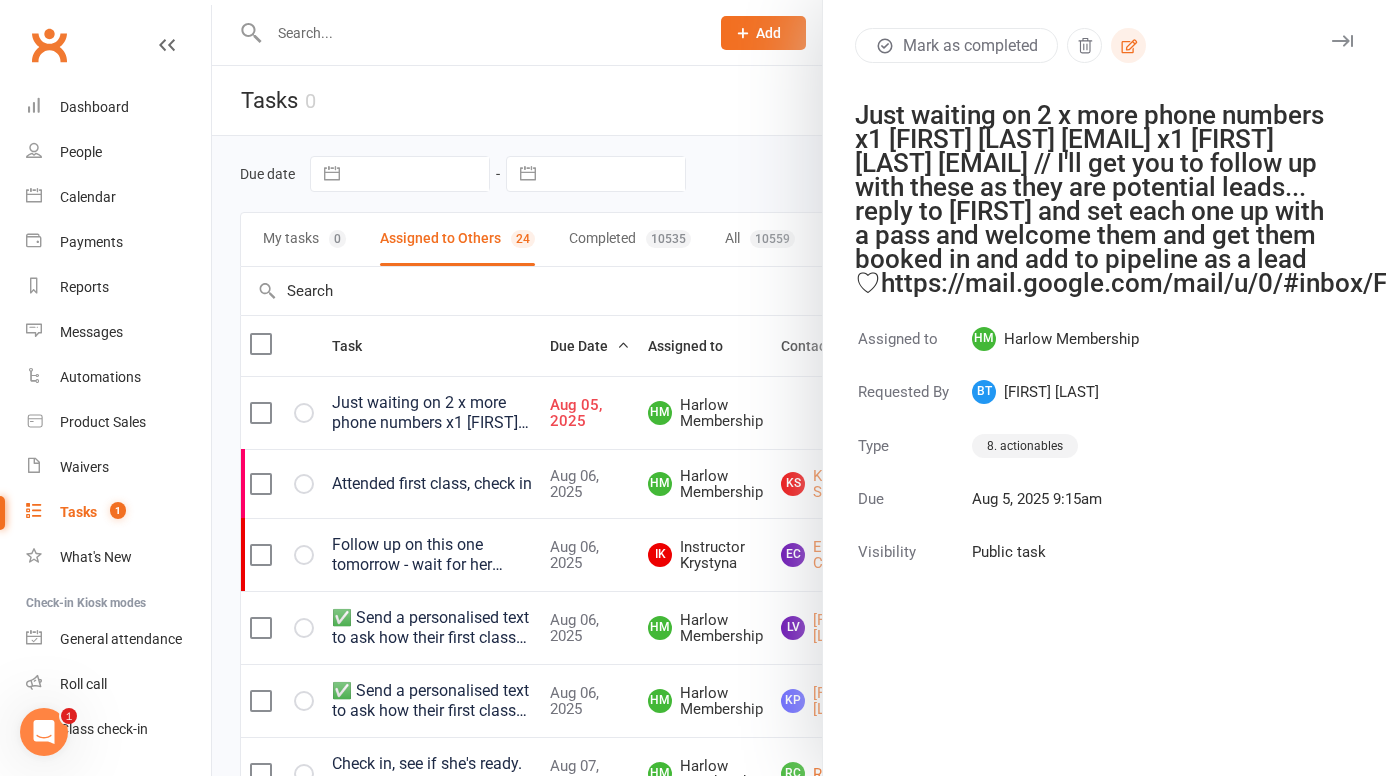 click 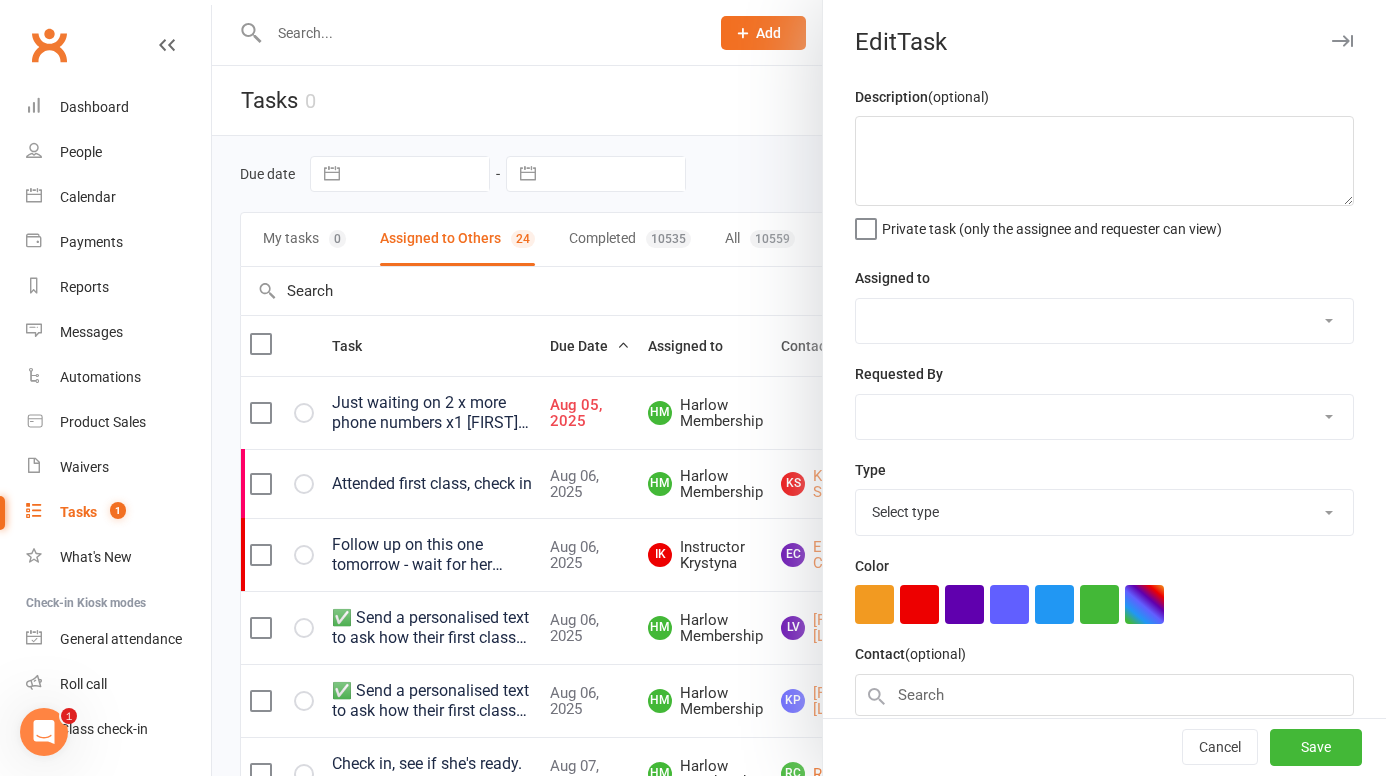 type on "Just waiting on 2 x more phone numbers
x1 [FIRST] [LAST] [EMAIL]
x1 [FIRST] [LAST] [EMAIL]
// I'll get you to follow up with these as they are potential leads... reply to [FIRST] and set each one up with a pass and welcome them and get them booked in and add to pipeline as a lead ♡https://mail.google.com/mail/u/0/#inbox/FMfcgzQbgJRrjJTSldWdPxTHBCBznZdM" 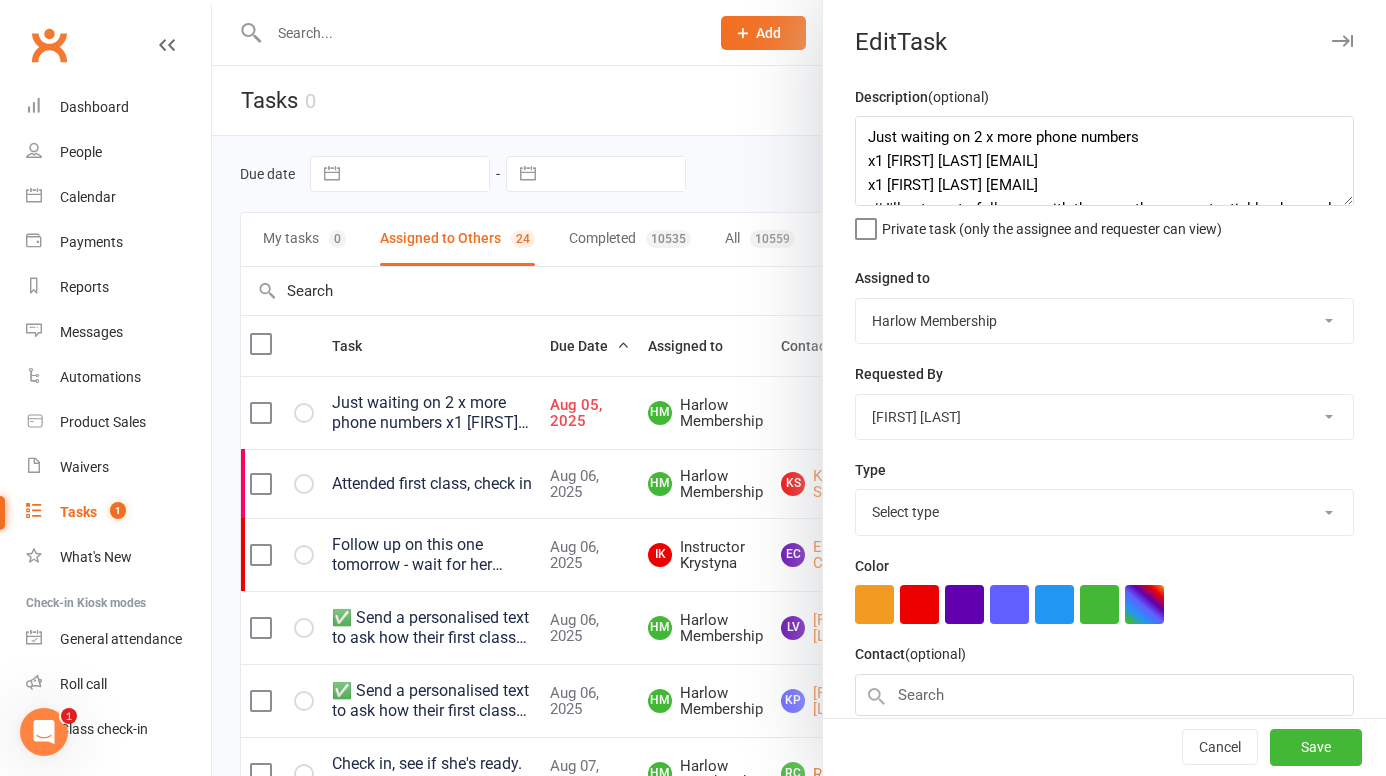 select on "30986" 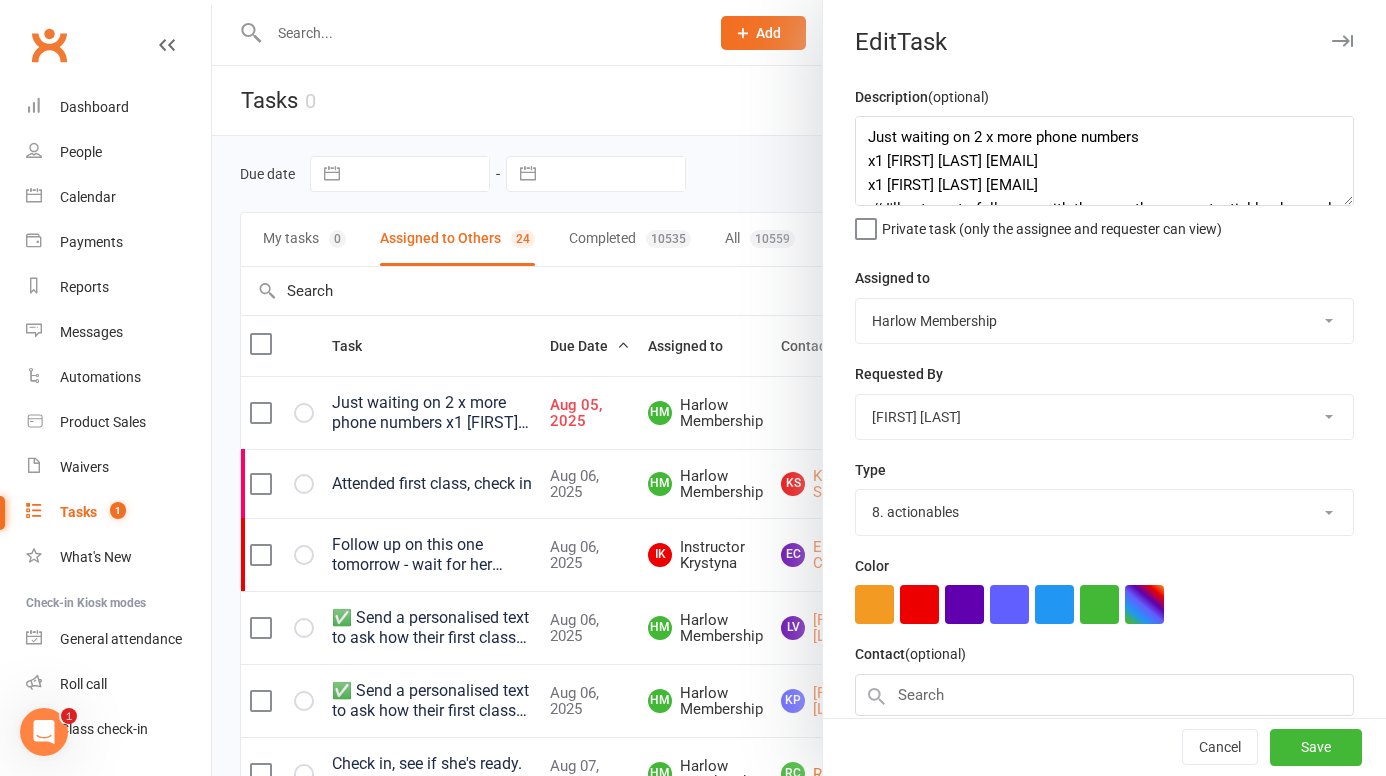 scroll, scrollTop: 5, scrollLeft: 0, axis: vertical 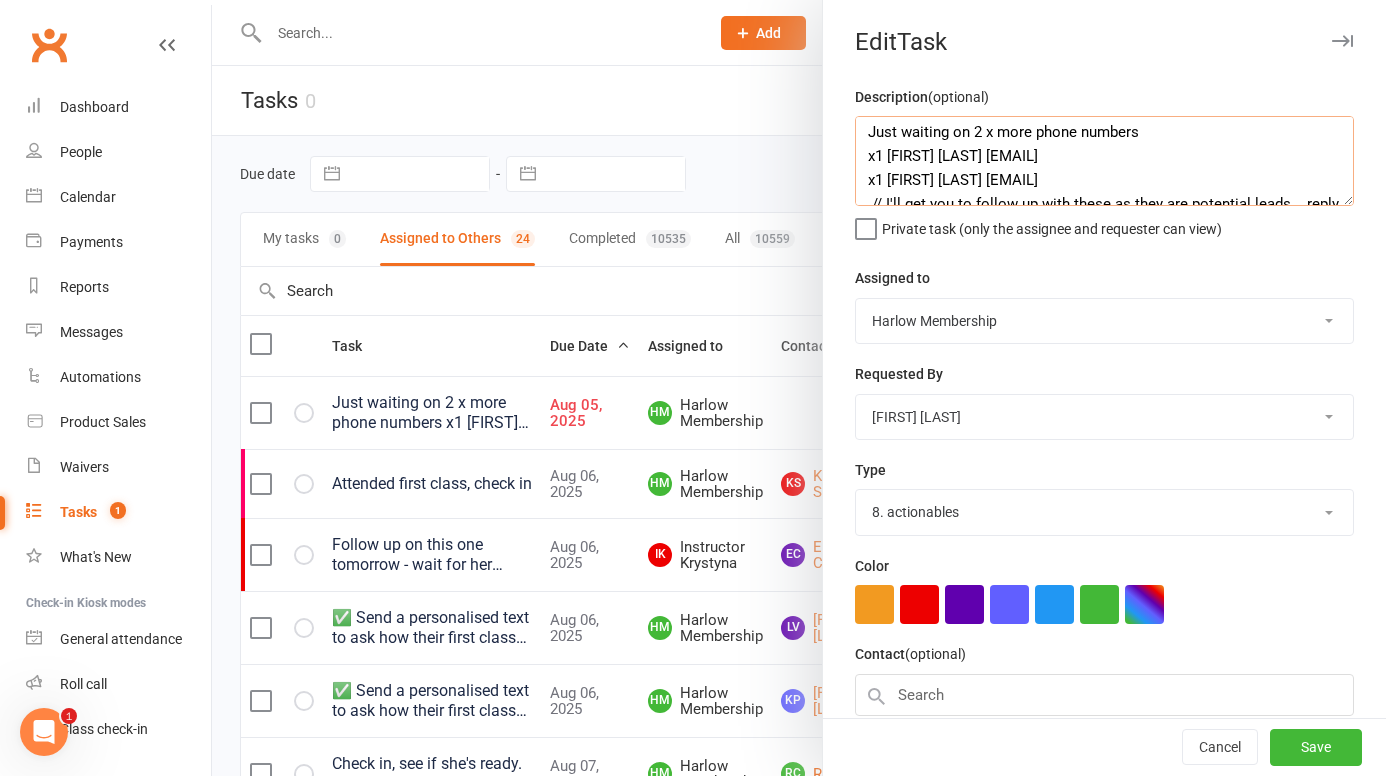 drag, startPoint x: 1221, startPoint y: 161, endPoint x: 871, endPoint y: 158, distance: 350.01285 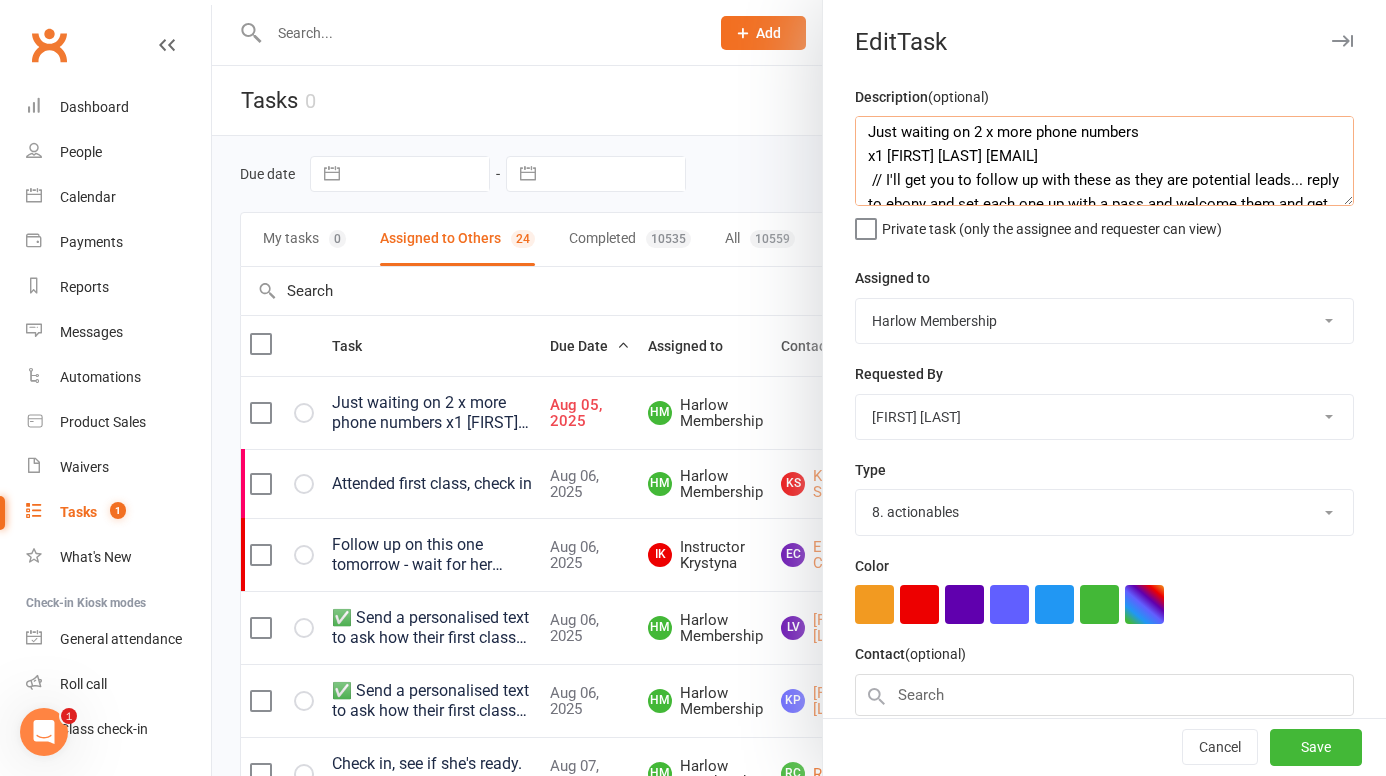 click on "Just waiting on 2 x more phone numbers
x1 [FIRST] [LAST] [EMAIL]
// I'll get you to follow up with these as they are potential leads... reply to ebony and set each one up with a pass and welcome them and get them booked in and add to pipeline as a lead ♡https://mail.google.com/mail/u/0/#inbox/FMfcgzQbgJRrjJTSldWdPxTHBCBznZdM" at bounding box center (1104, 161) 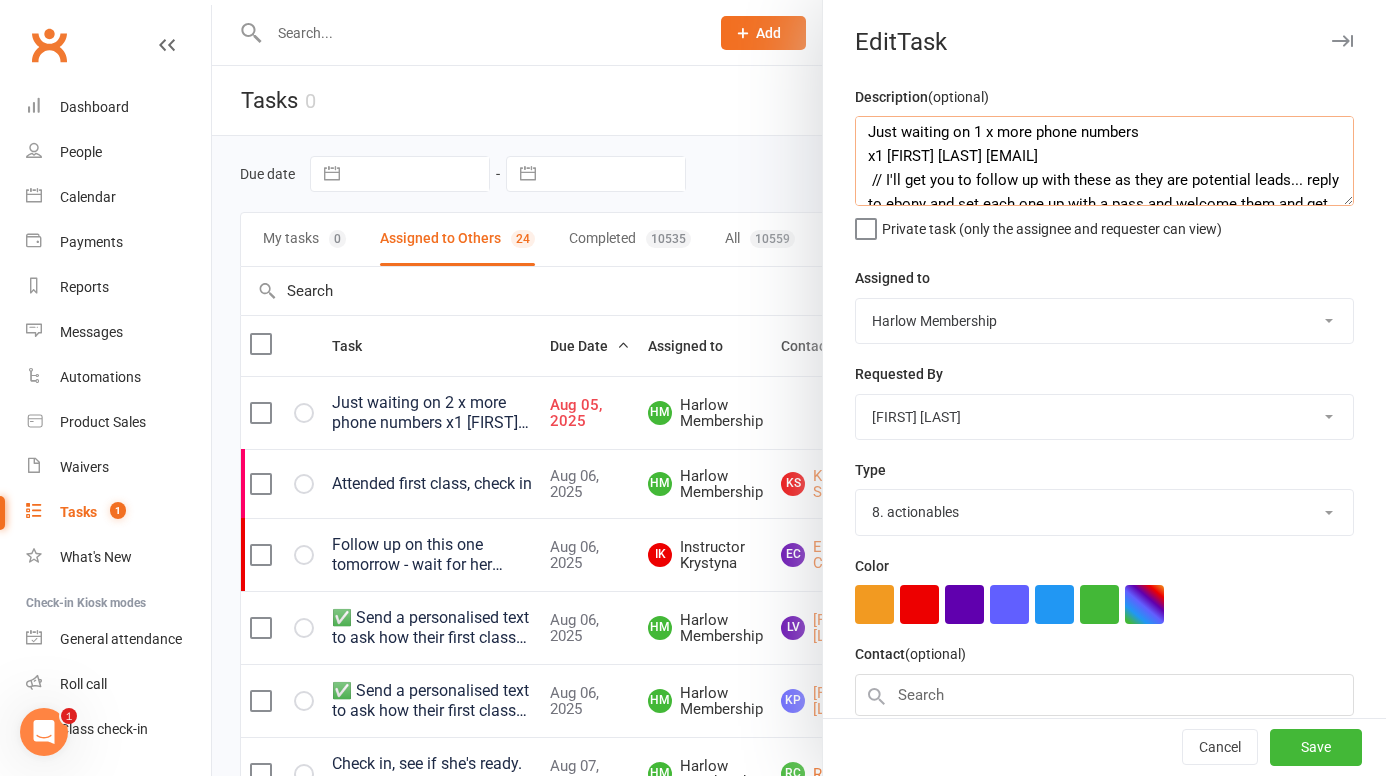 click on "Just waiting on 1 x more phone numbers
x1 [FIRST] [LAST] [EMAIL]
// I'll get you to follow up with these as they are potential leads... reply to ebony and set each one up with a pass and welcome them and get them booked in and add to pipeline as a lead ♡https://mail.google.com/mail/u/0/#inbox/FMfcgzQbgJRrjJTSldWdPxTHBCBznZdM" at bounding box center (1104, 161) 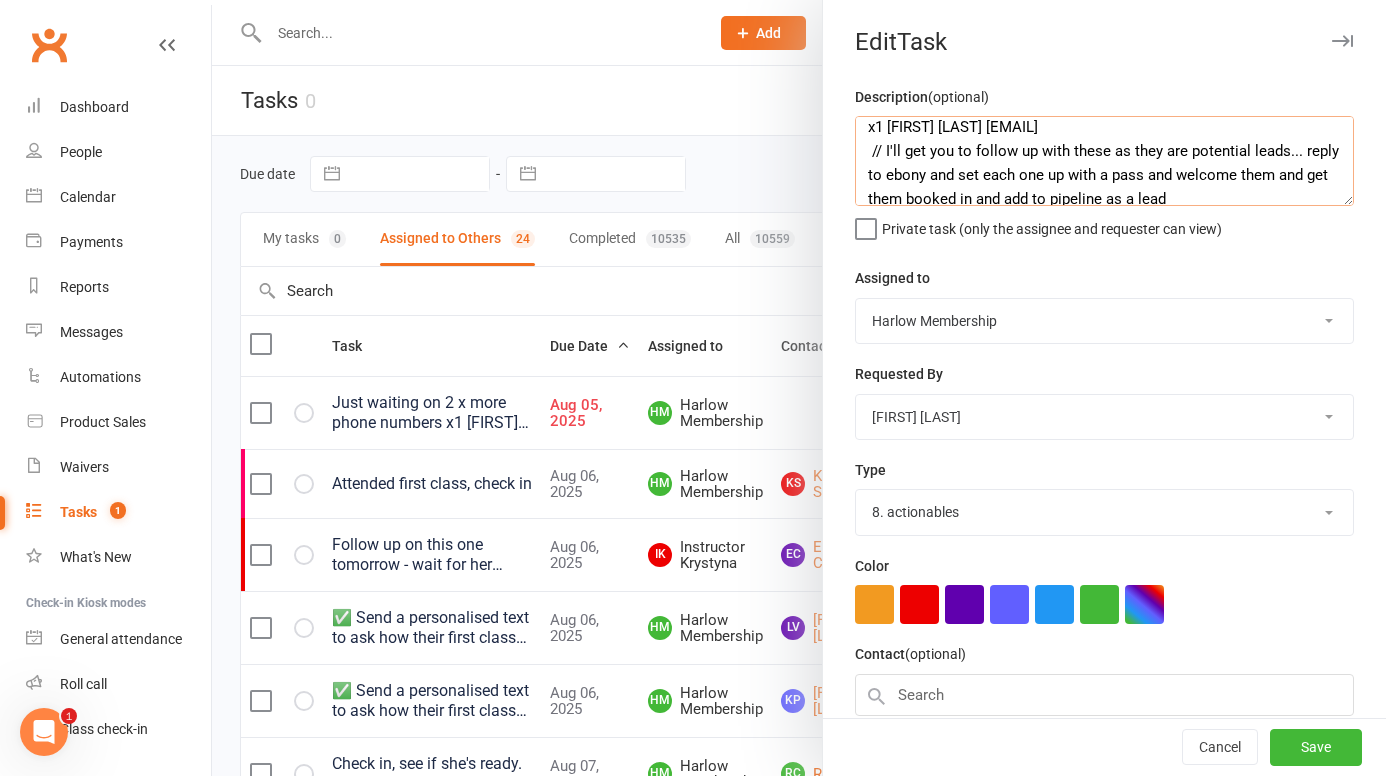 scroll, scrollTop: 41, scrollLeft: 0, axis: vertical 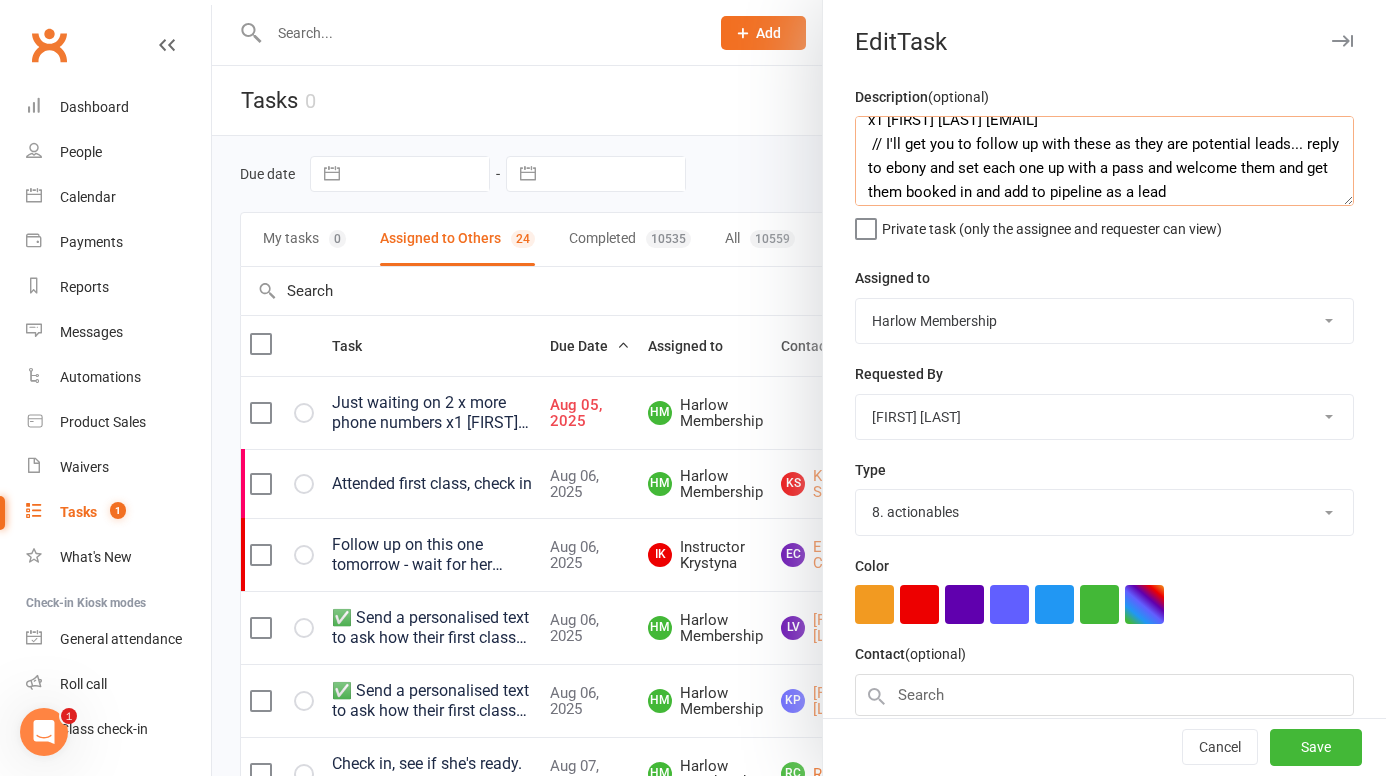 drag, startPoint x: 1193, startPoint y: 145, endPoint x: 887, endPoint y: 140, distance: 306.04083 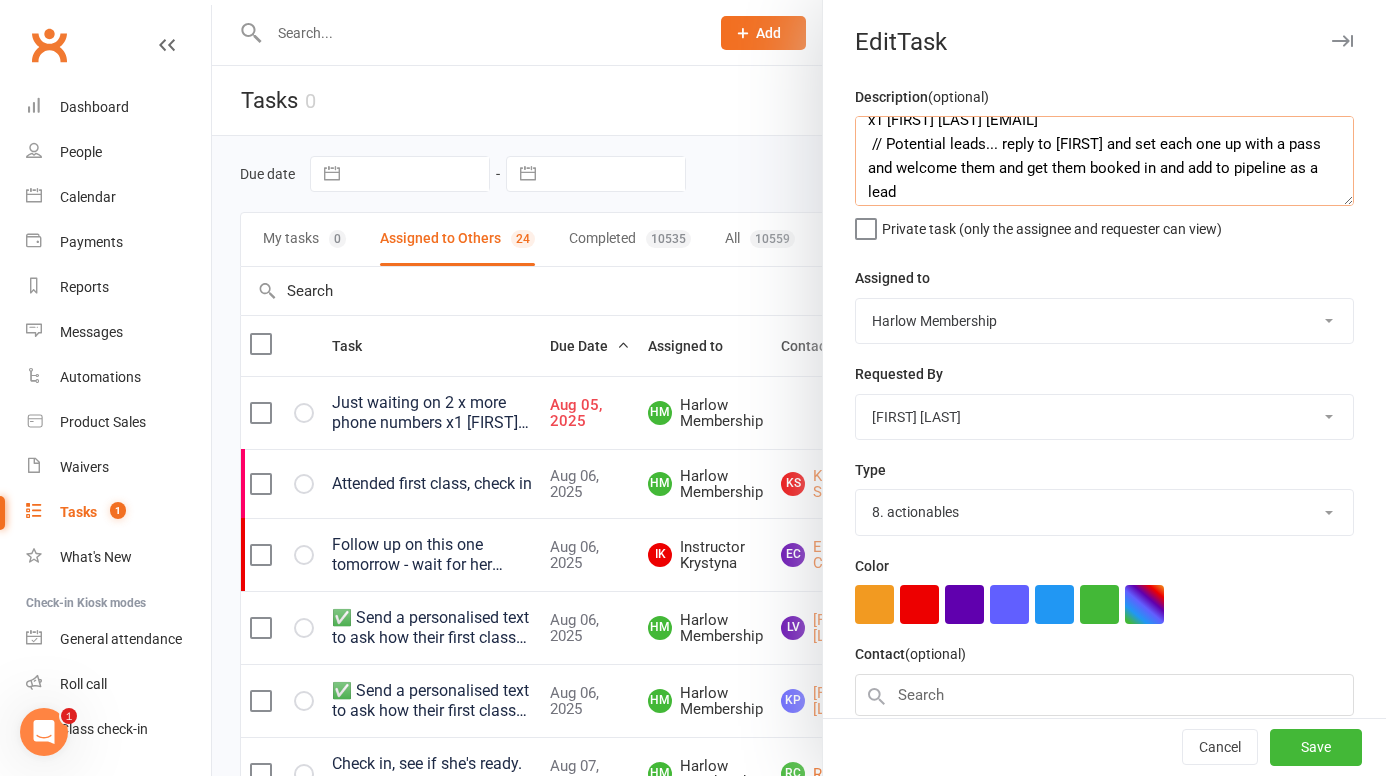 drag, startPoint x: 1151, startPoint y: 144, endPoint x: 1209, endPoint y: 139, distance: 58.21512 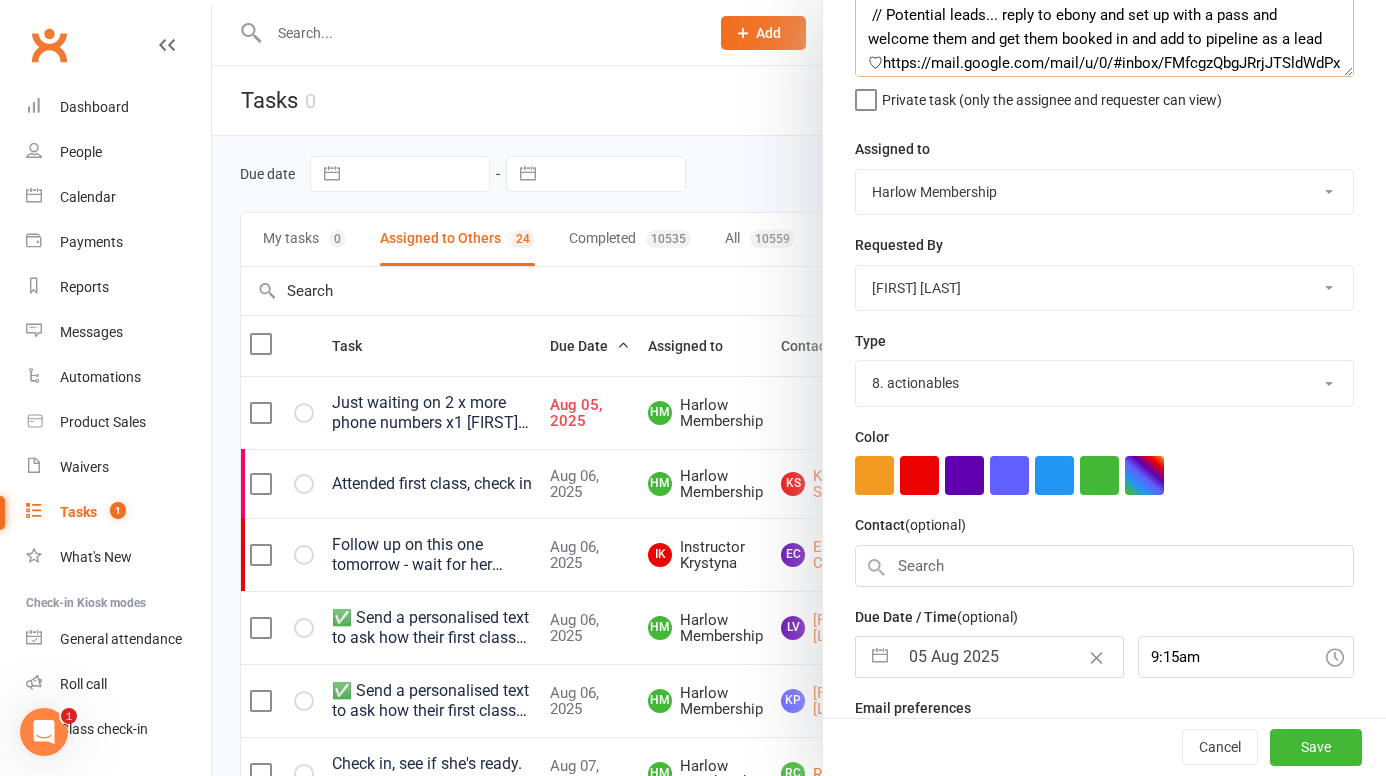 scroll, scrollTop: 216, scrollLeft: 0, axis: vertical 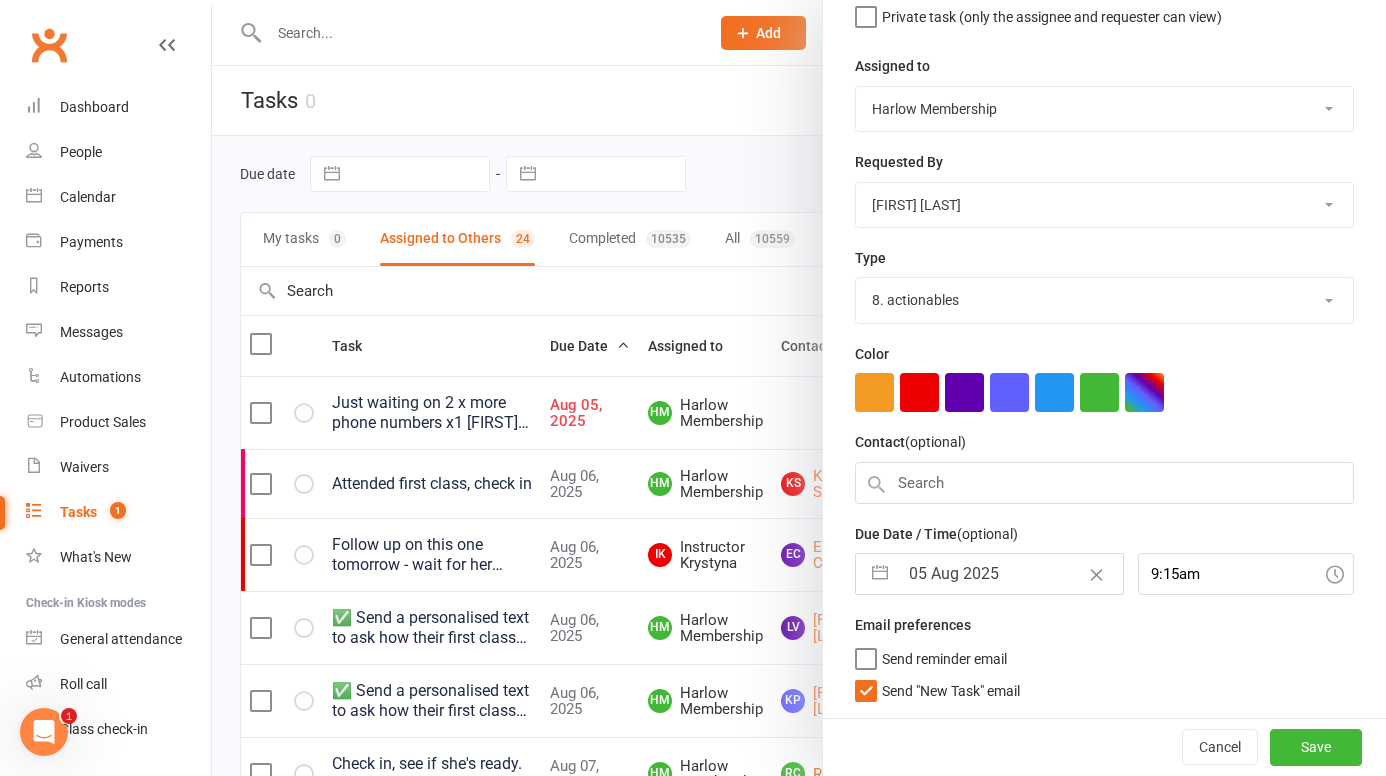 type on "Just waiting on 1 x more phone number
x1 [FIRST] [LAST] [EMAIL]
// Potential leads... reply to ebony and set up with a pass and welcome them and get them booked in and add to pipeline as a lead ♡https://mail.google.com/mail/u/0/#inbox/FMfcgzQbgJRrjJTSldWdPxTHBCBznZdM" 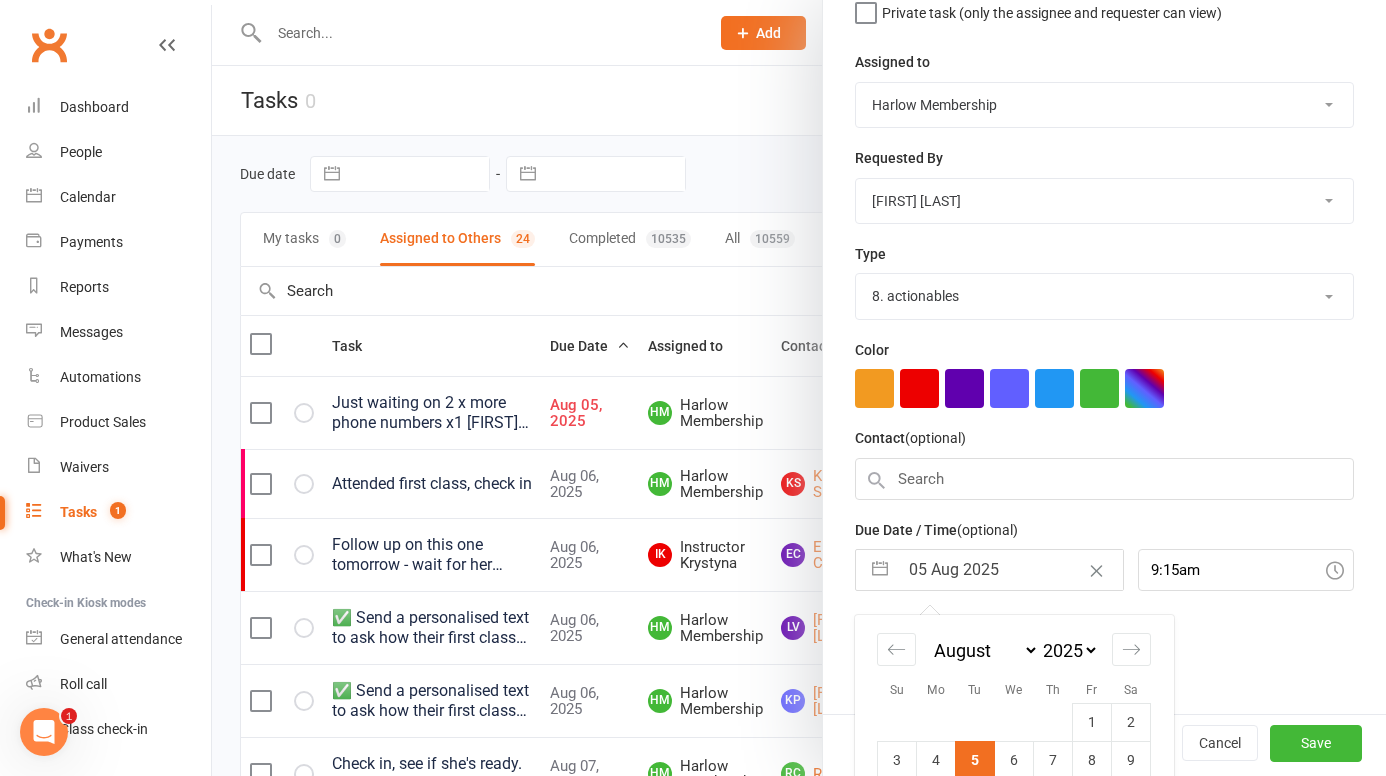 scroll, scrollTop: 278, scrollLeft: 0, axis: vertical 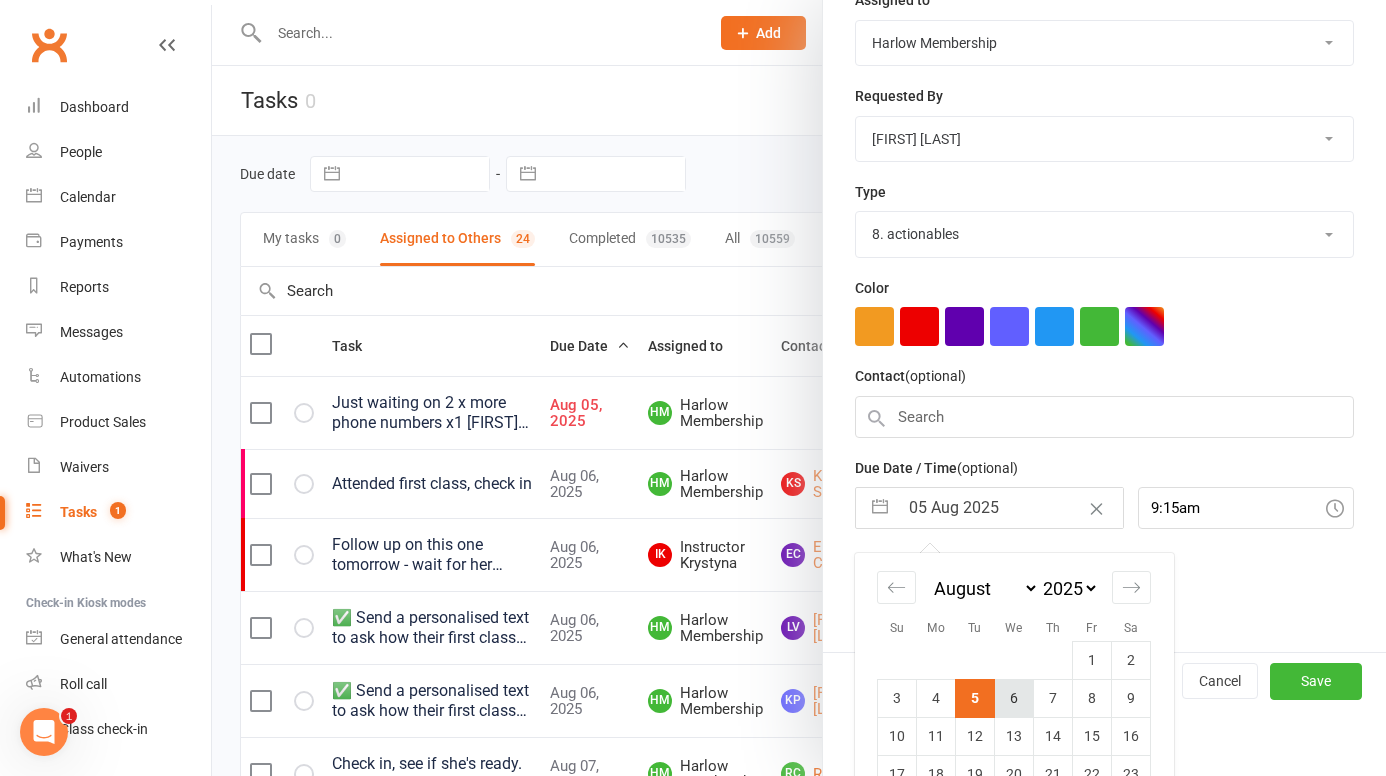click on "6" at bounding box center [1014, 698] 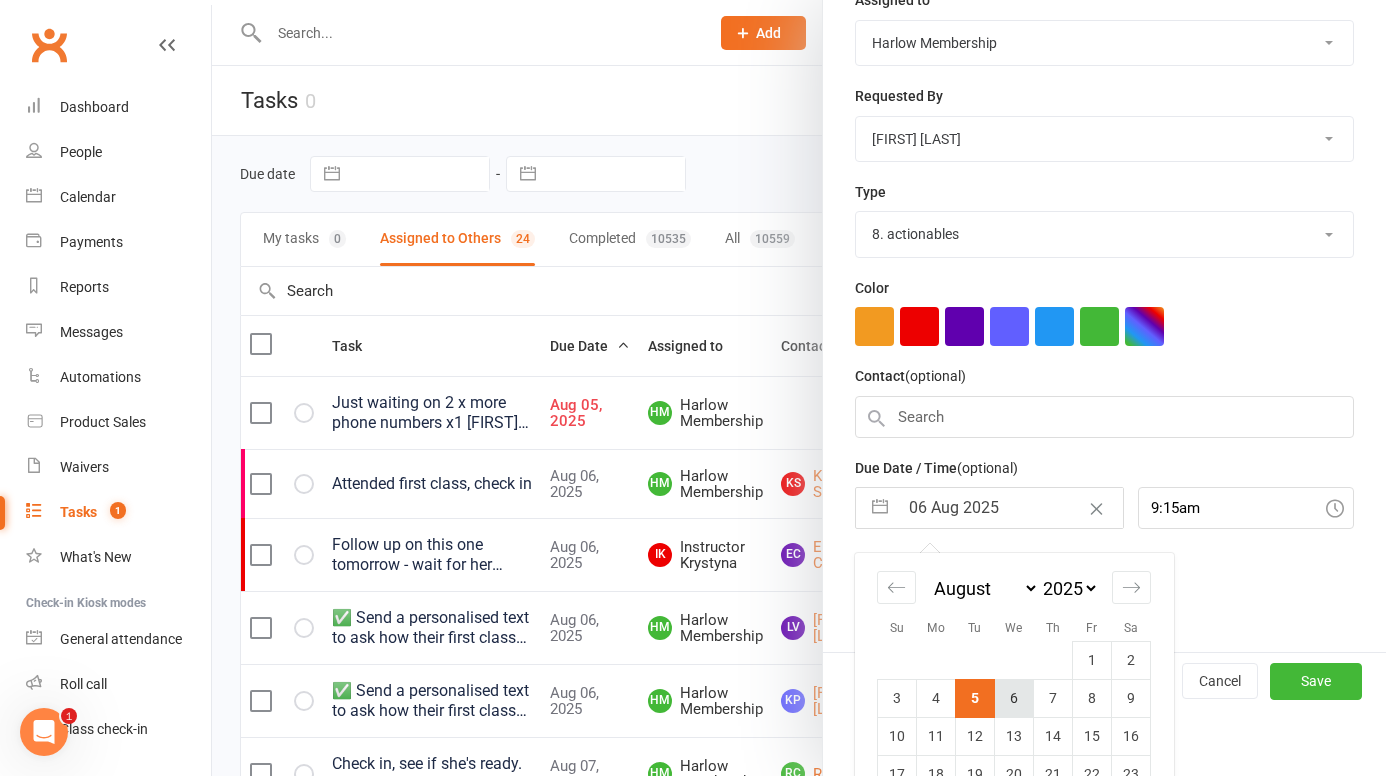 scroll, scrollTop: 216, scrollLeft: 0, axis: vertical 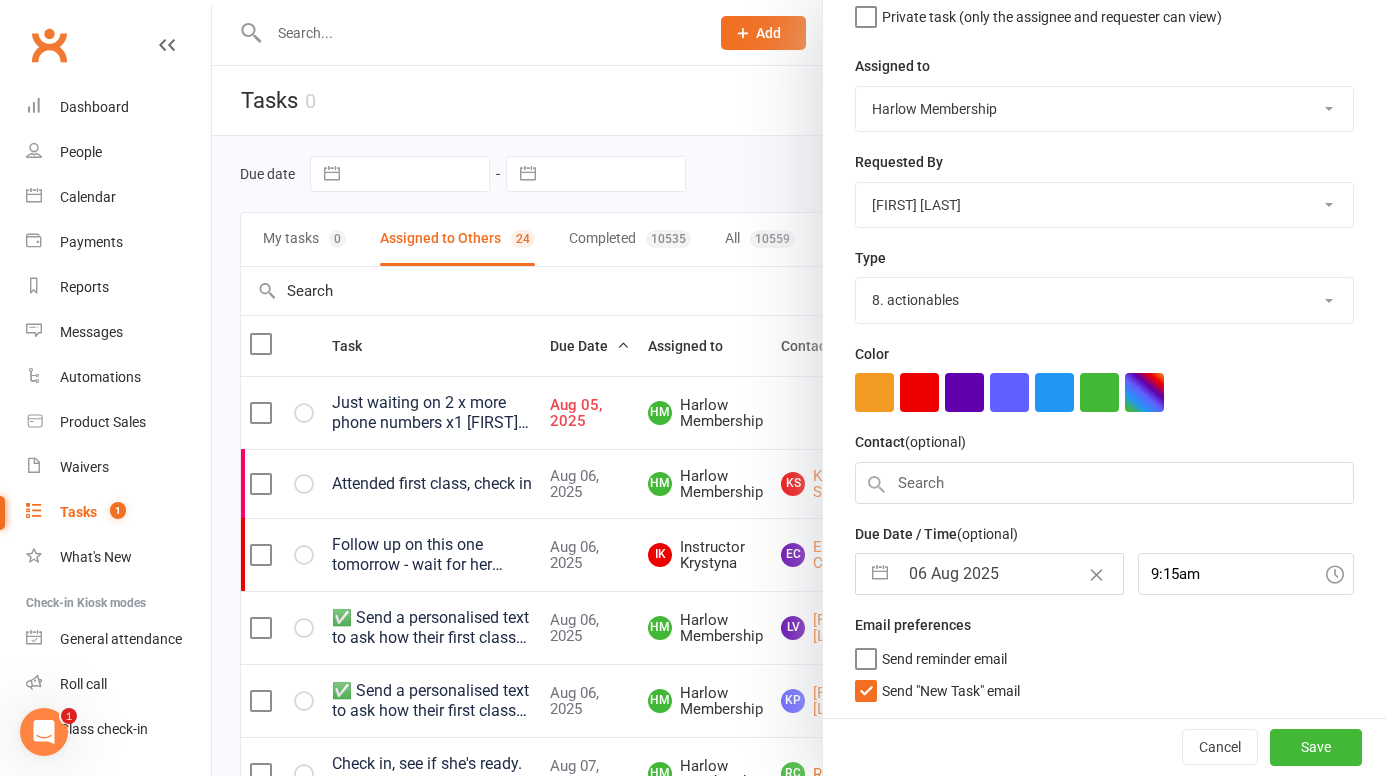 click on "Send "New Task" email" at bounding box center (937, 686) 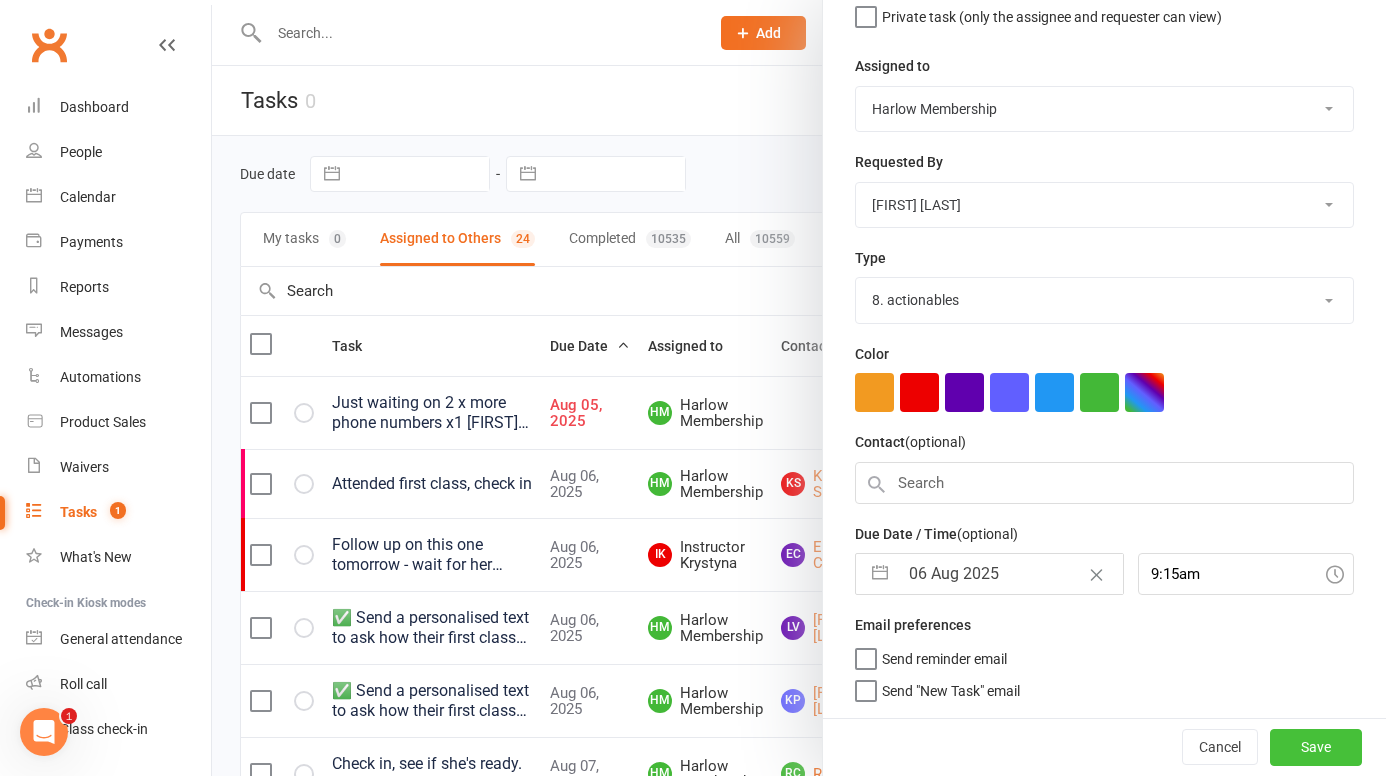 click on "Save" at bounding box center (1316, 747) 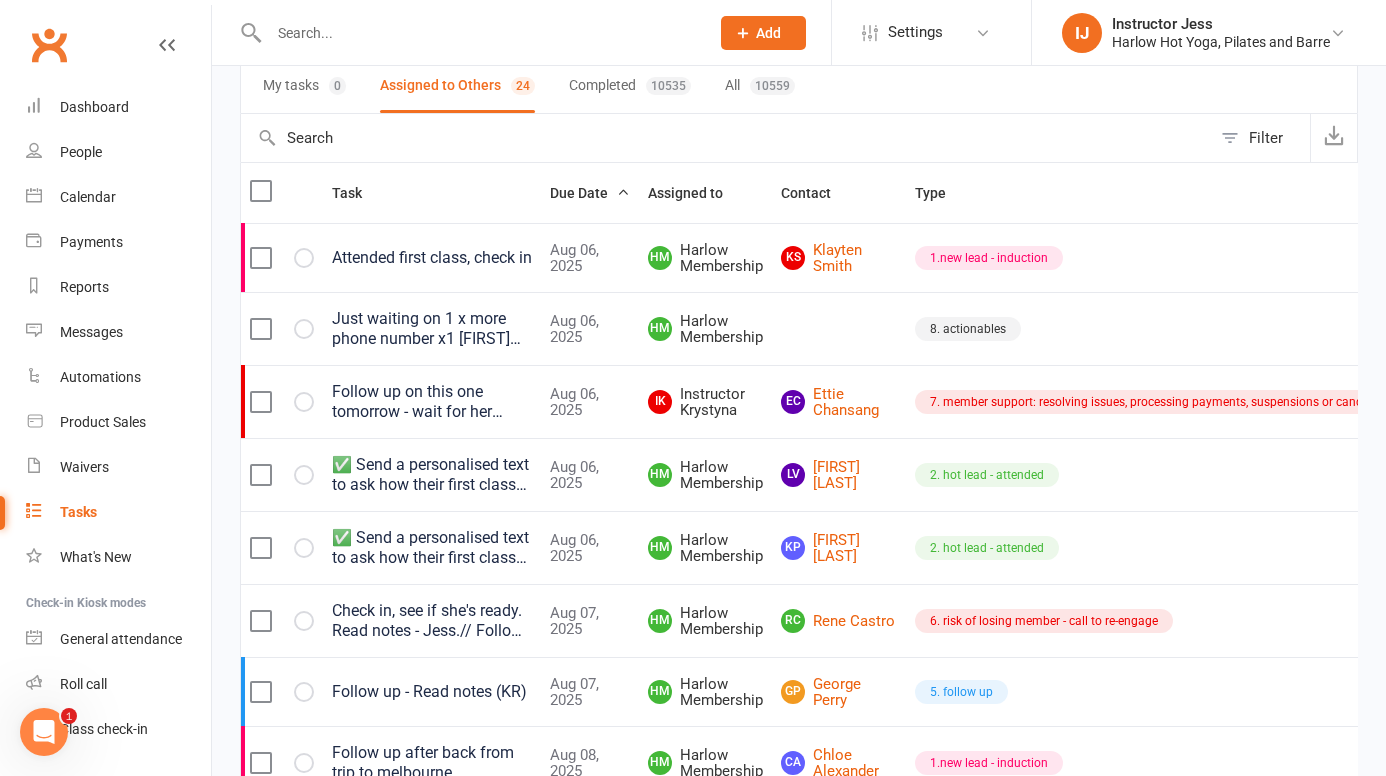 scroll, scrollTop: 155, scrollLeft: 0, axis: vertical 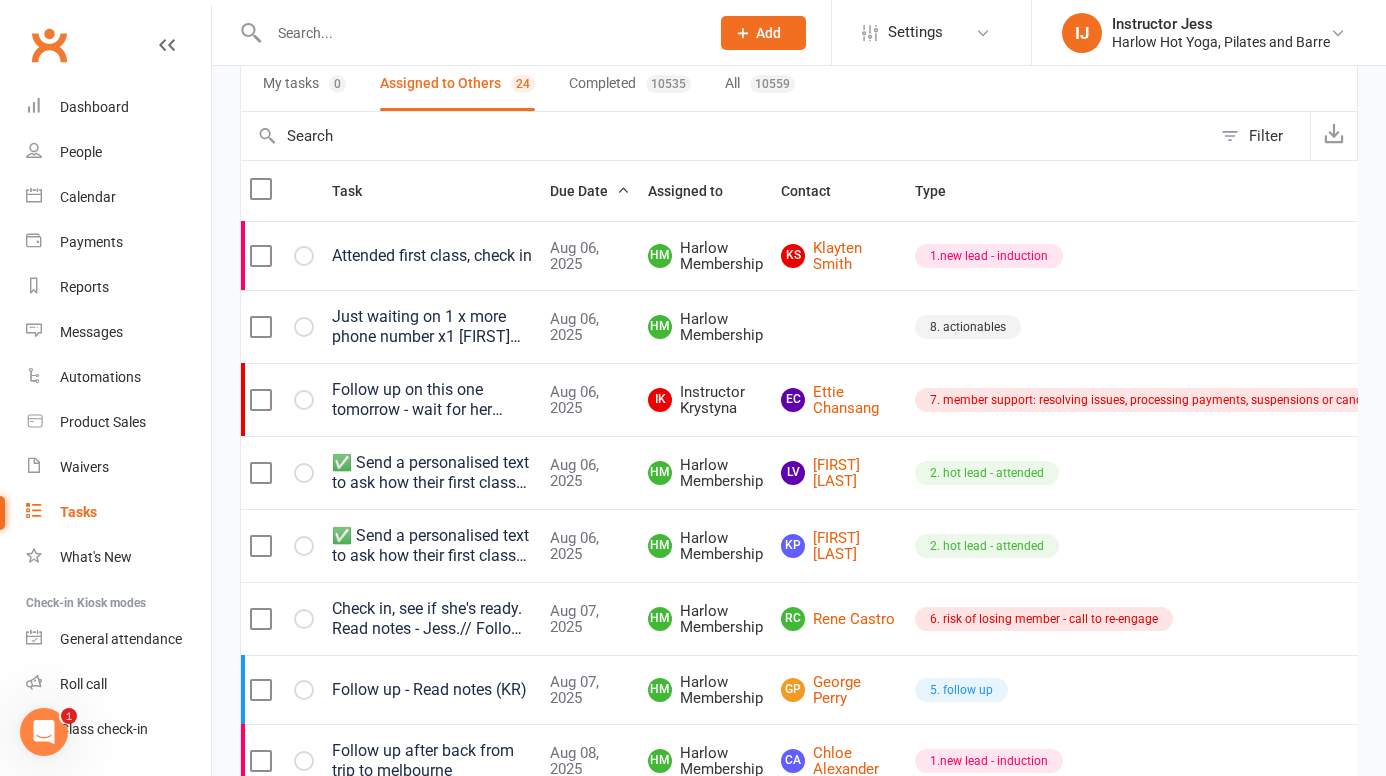 click on "Check in, see if she's ready. Read notes - Jess.//
Follow up with class pack offer // If they have 2 or fewer classes remaining:
📞 Call (follow up with text or email) them to let them know their class pack is about to finish...
- Tell them they can get $50 off if they purchase another class pack within 48 hours.
- Also, let them know any remaining classes on their current pack will be transferred to the new one for seamless use." at bounding box center [432, 619] 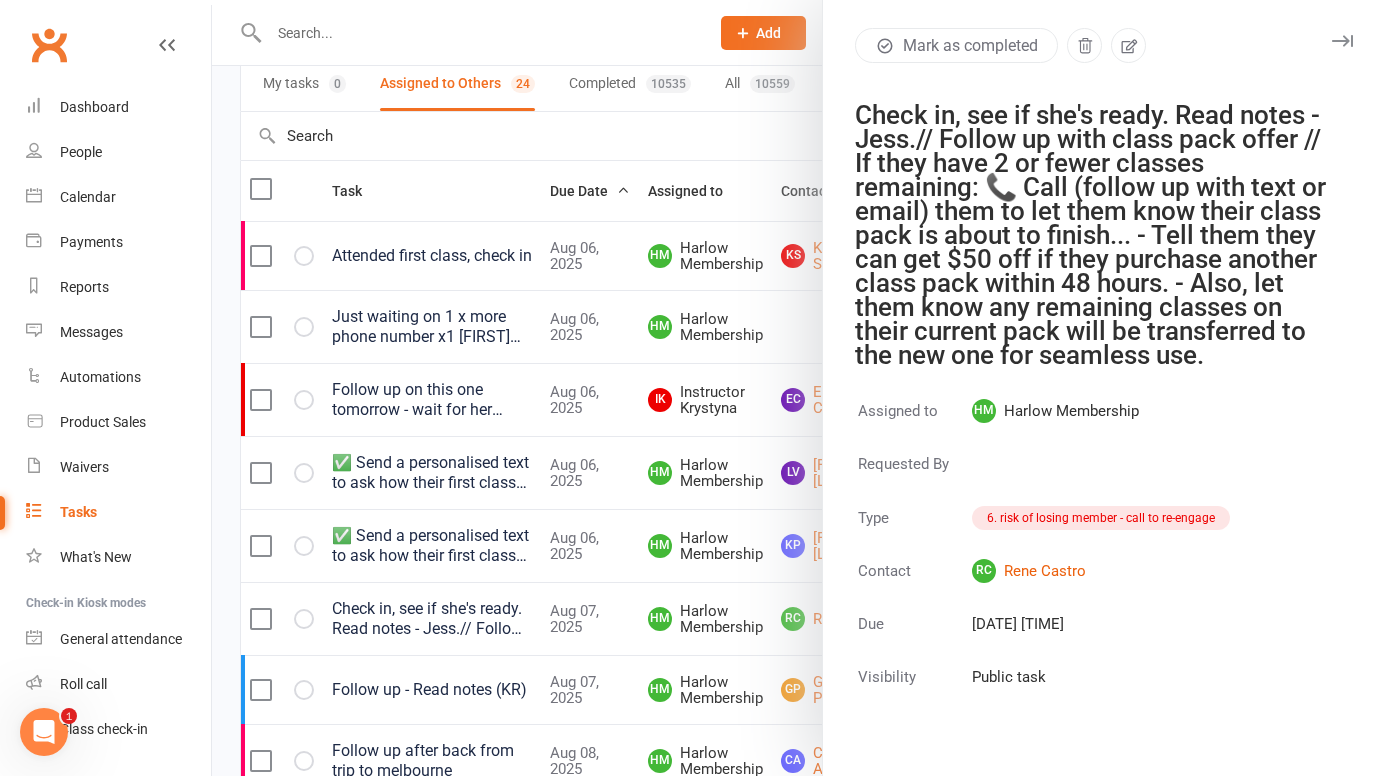 click at bounding box center (1342, 41) 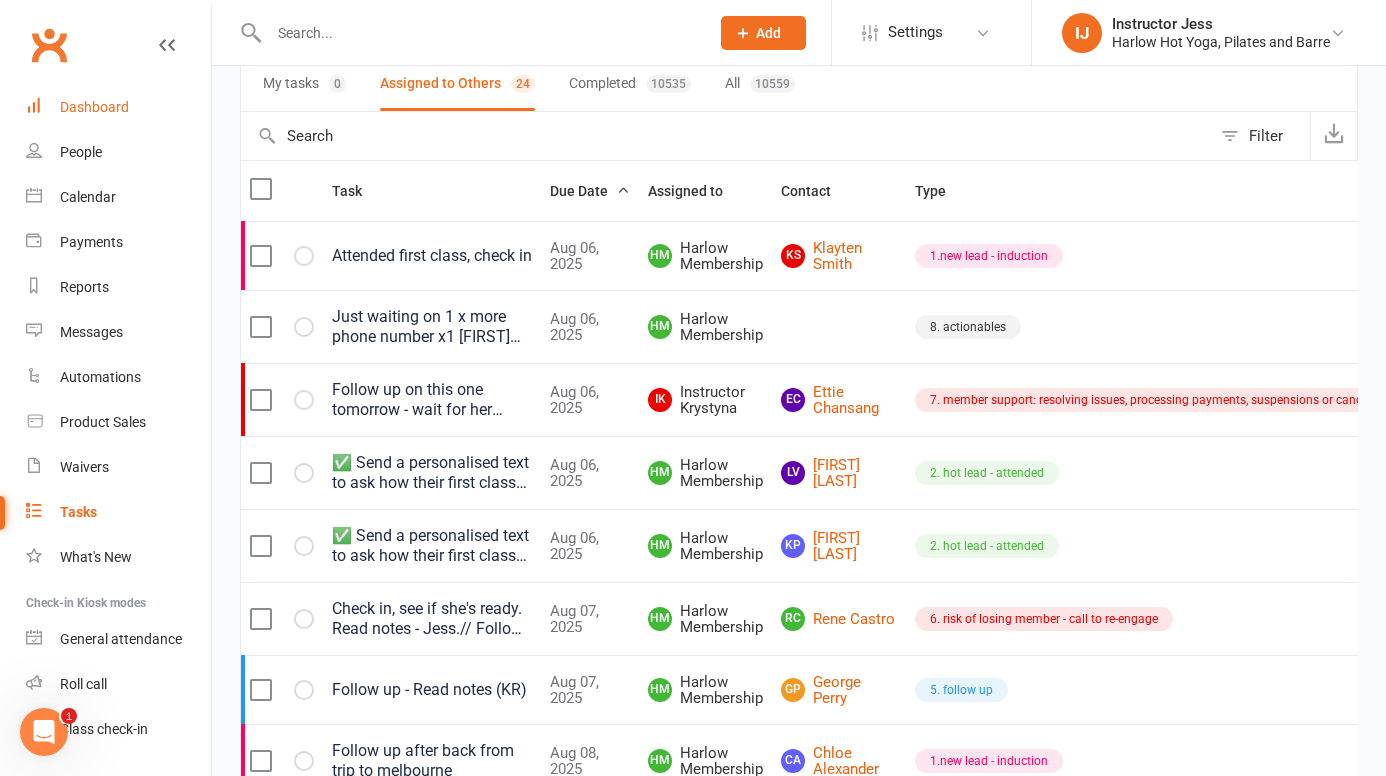 click on "Dashboard" at bounding box center (118, 107) 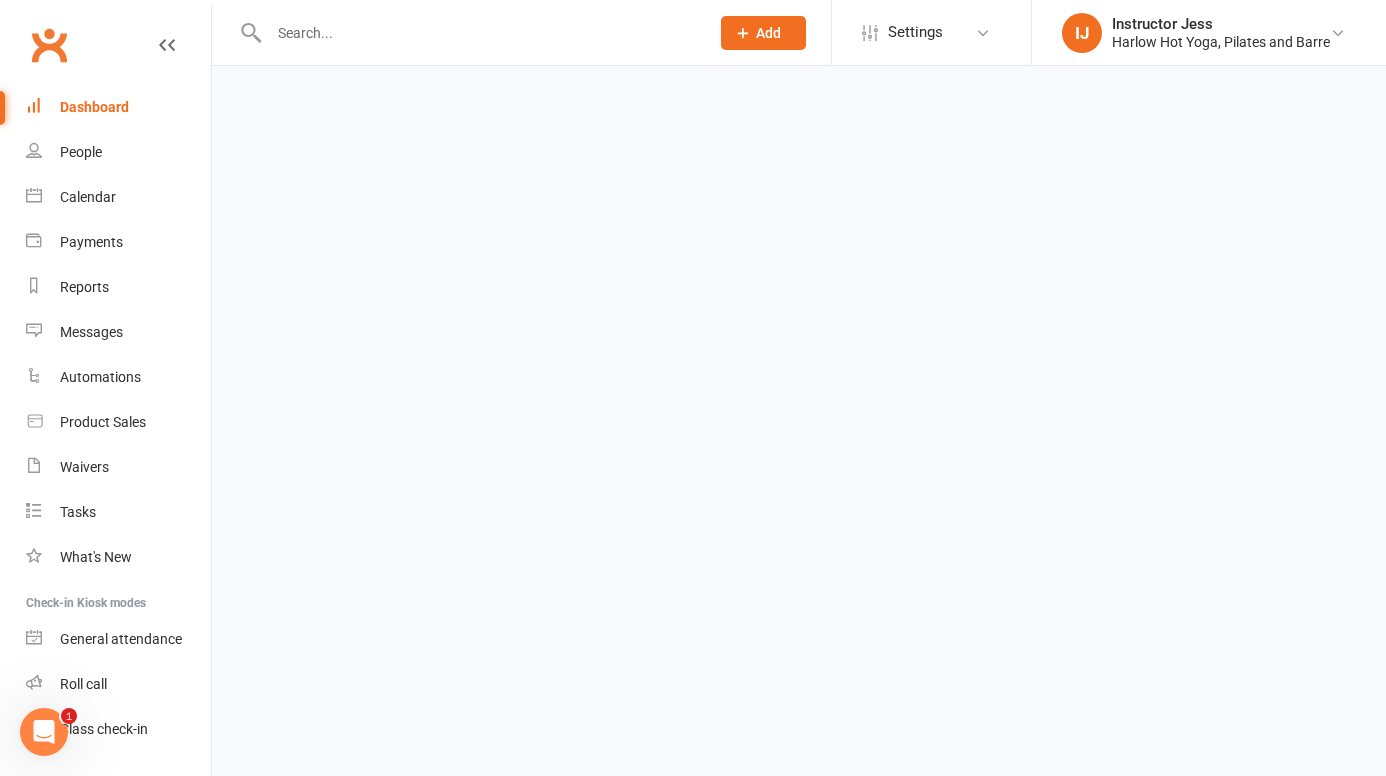 scroll, scrollTop: 0, scrollLeft: 0, axis: both 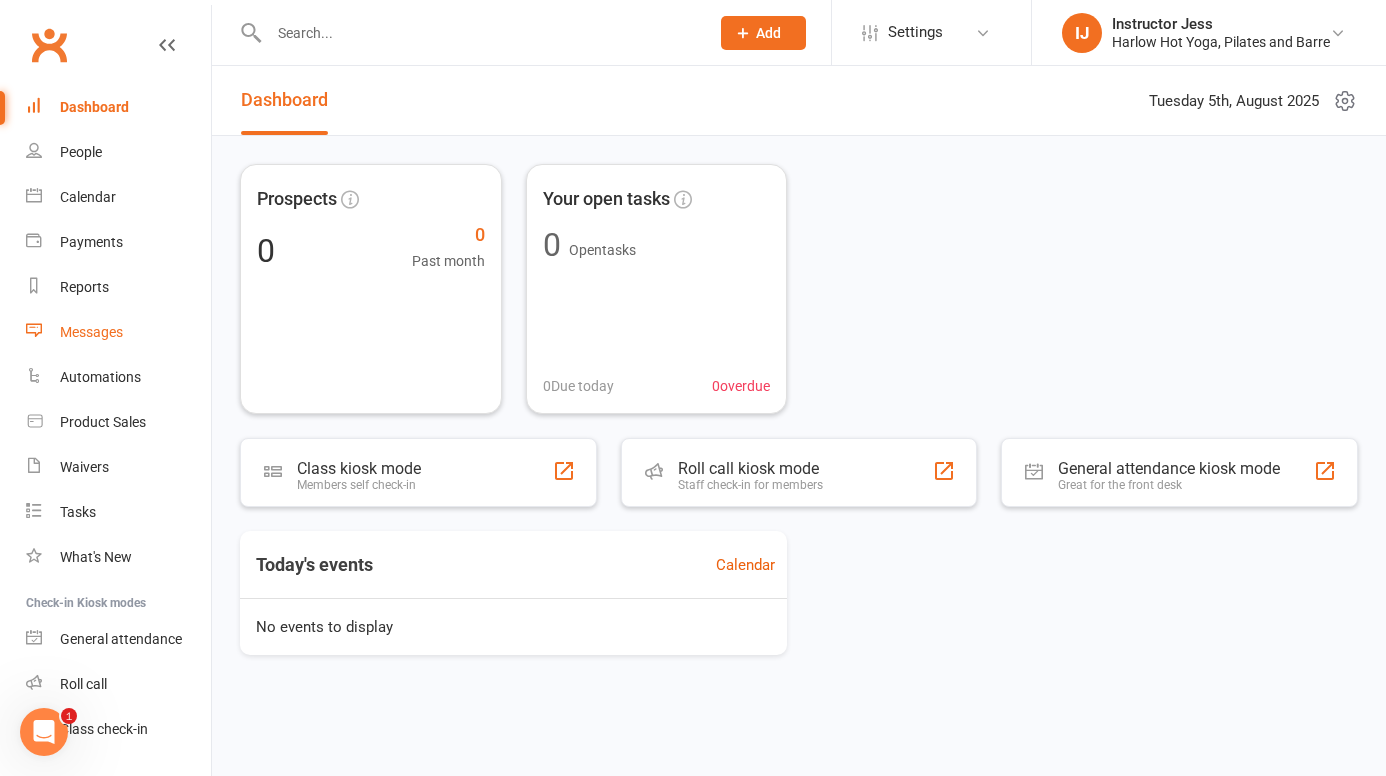 click on "Messages" at bounding box center (91, 332) 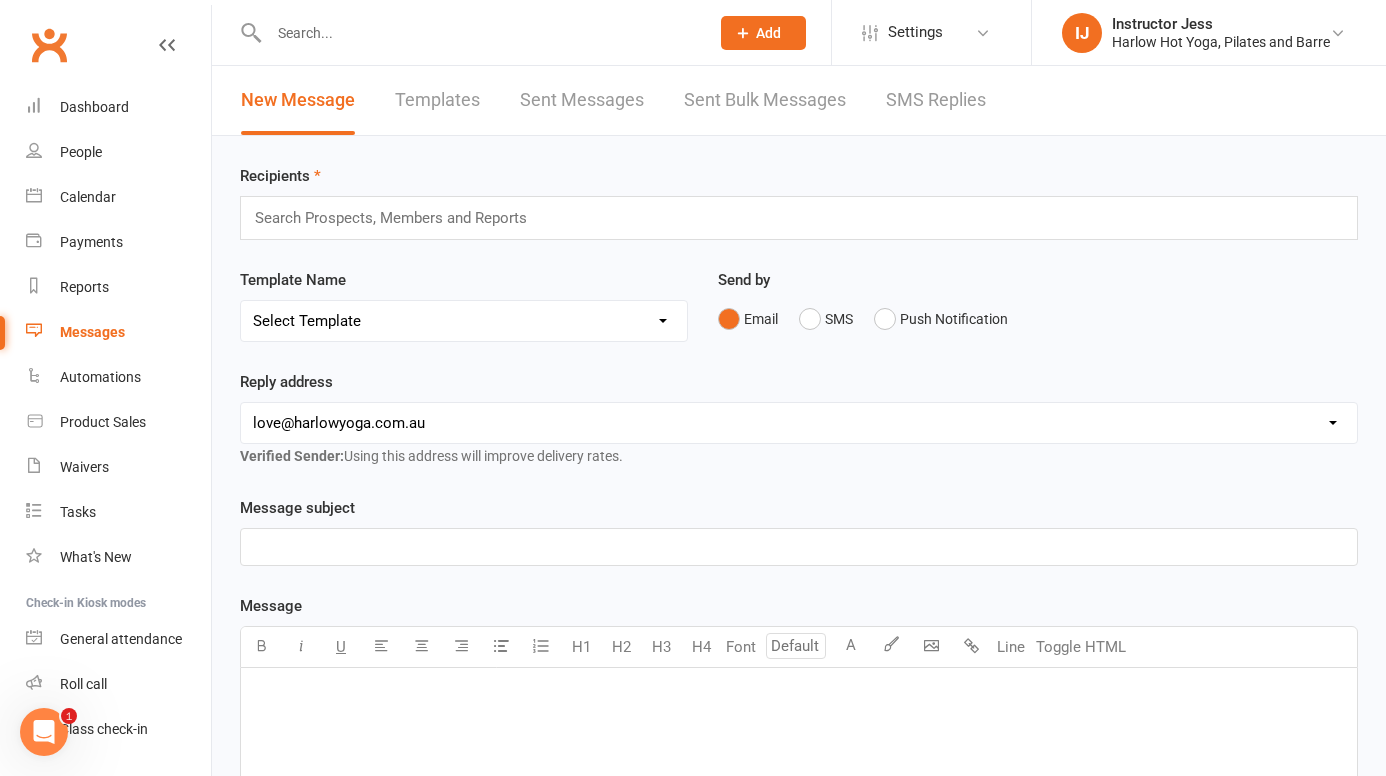 click on "SMS Replies" at bounding box center [936, 100] 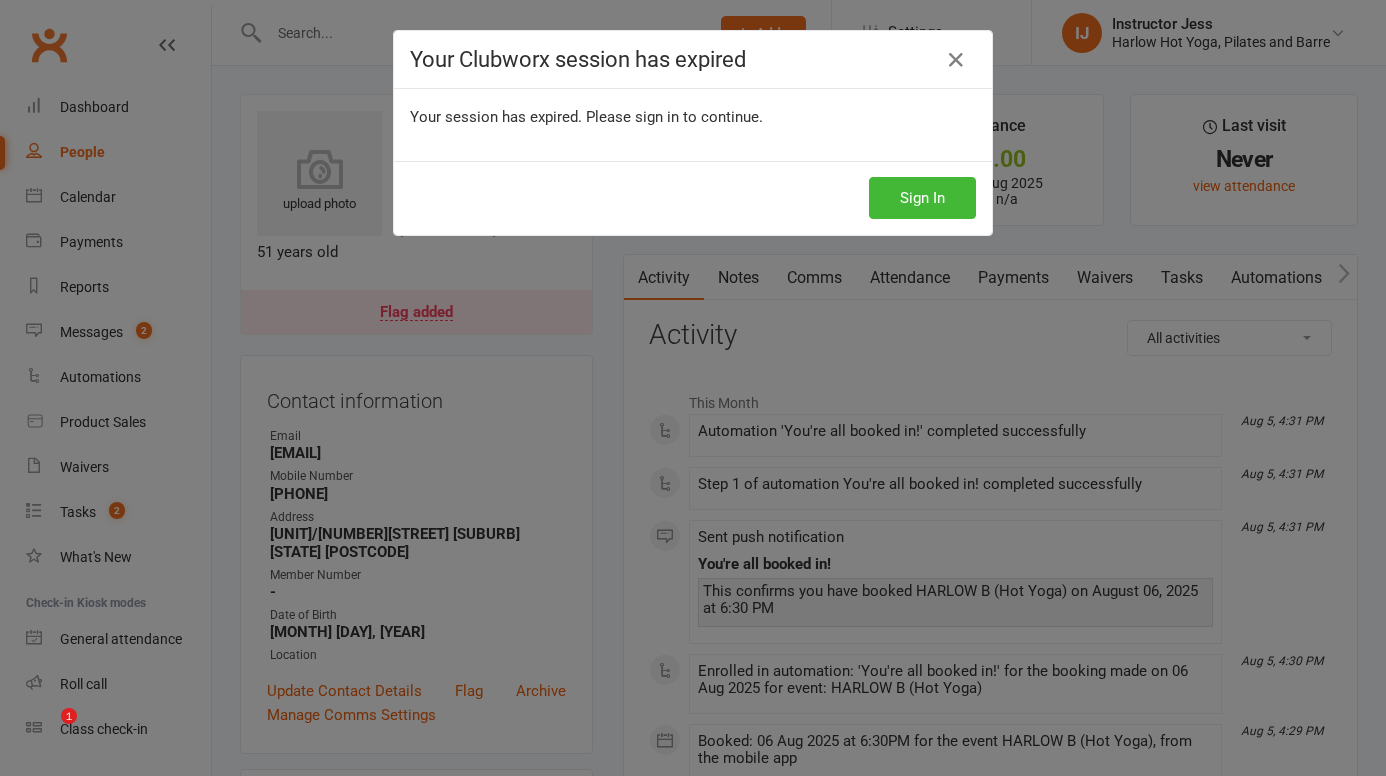 scroll, scrollTop: 0, scrollLeft: 0, axis: both 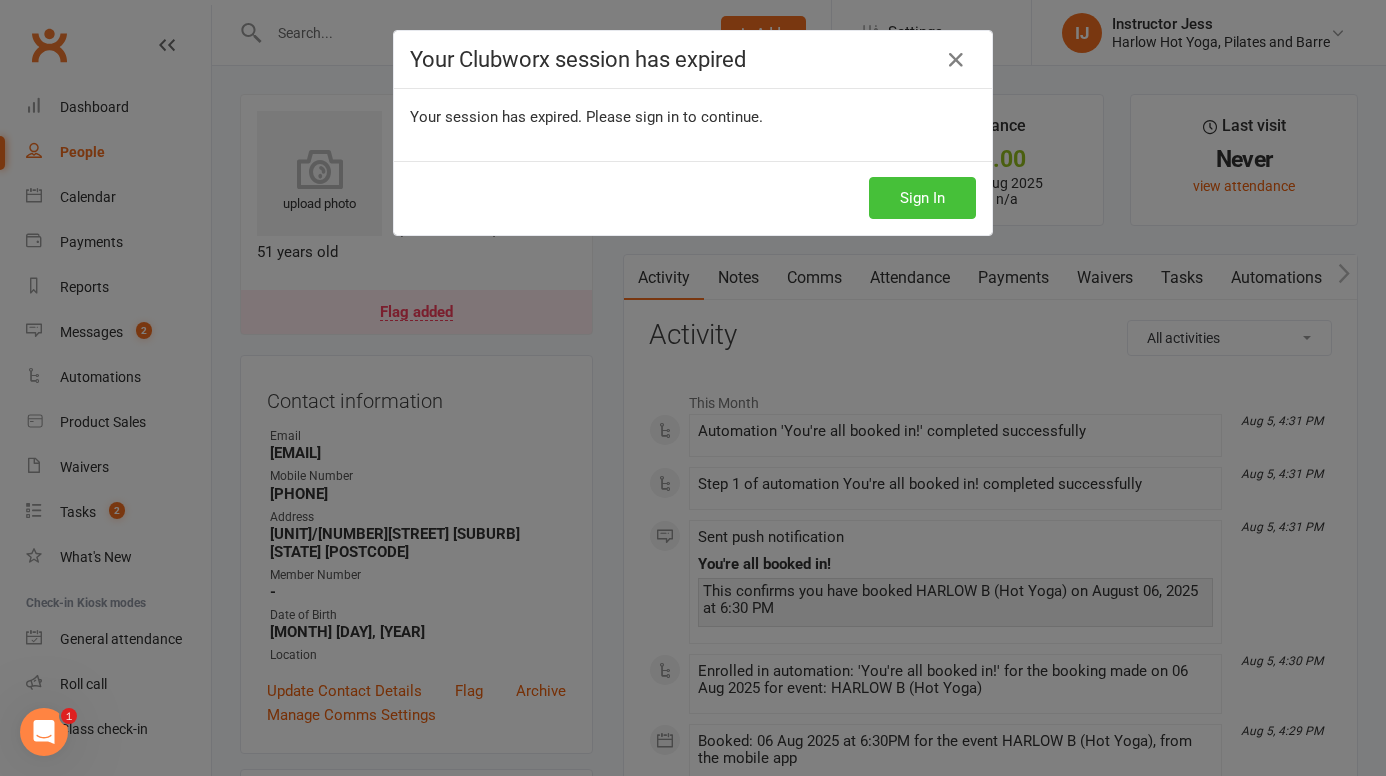 click on "Sign In" at bounding box center (922, 198) 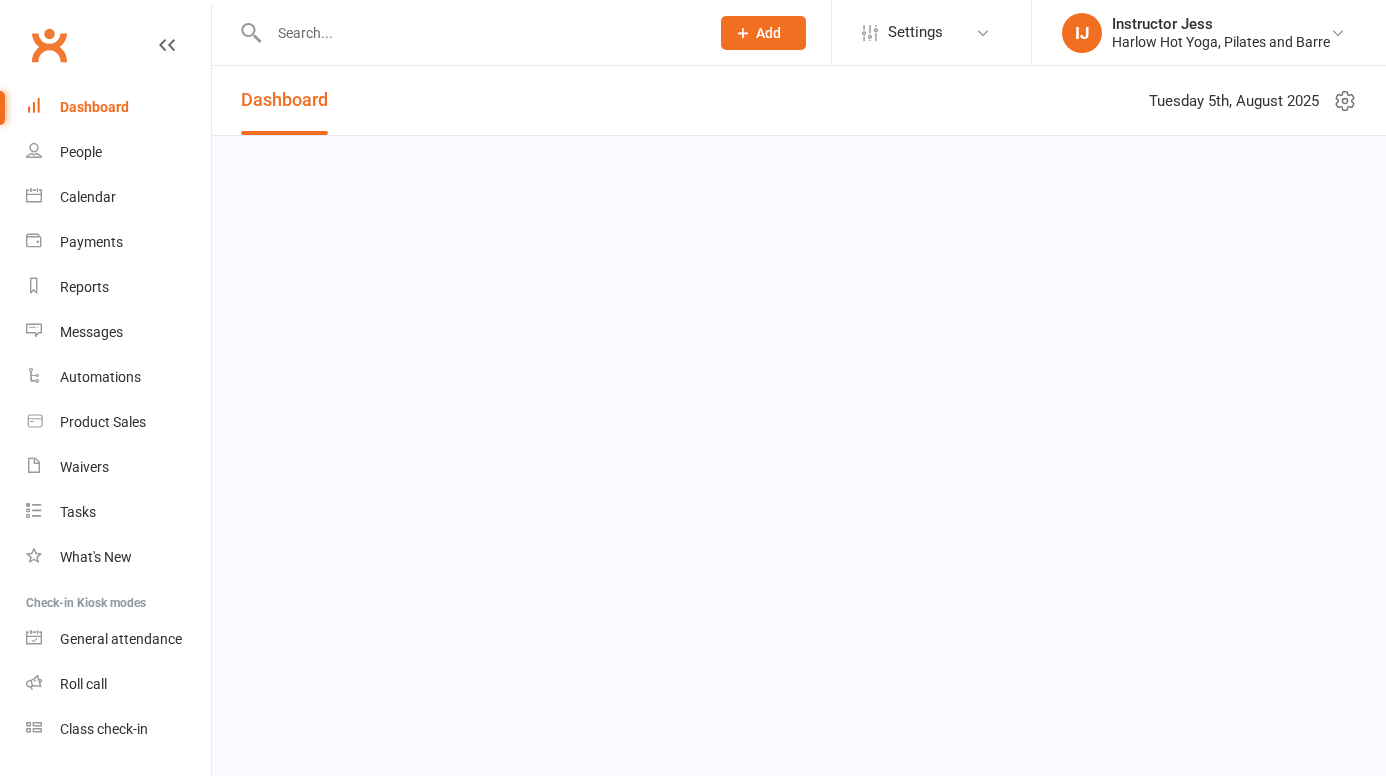 scroll, scrollTop: 0, scrollLeft: 0, axis: both 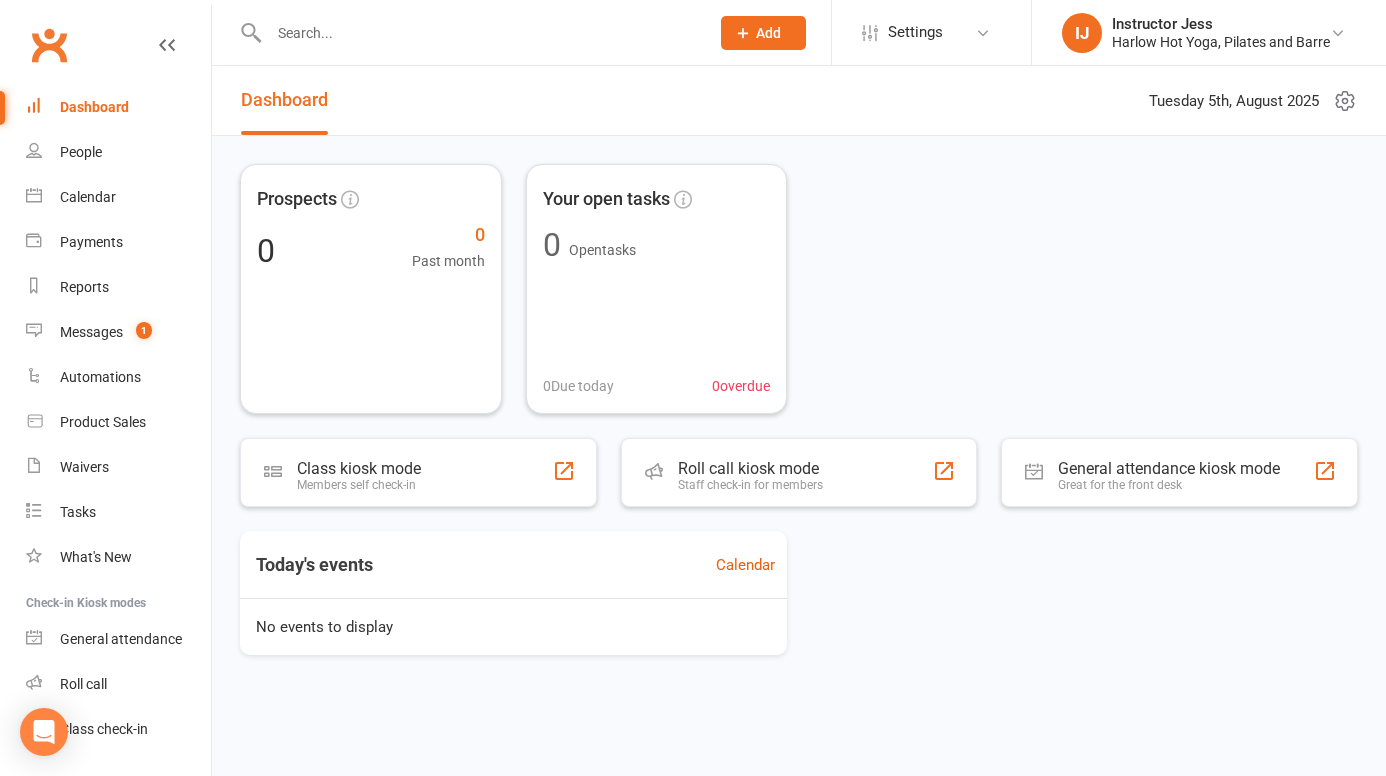 click at bounding box center [479, 33] 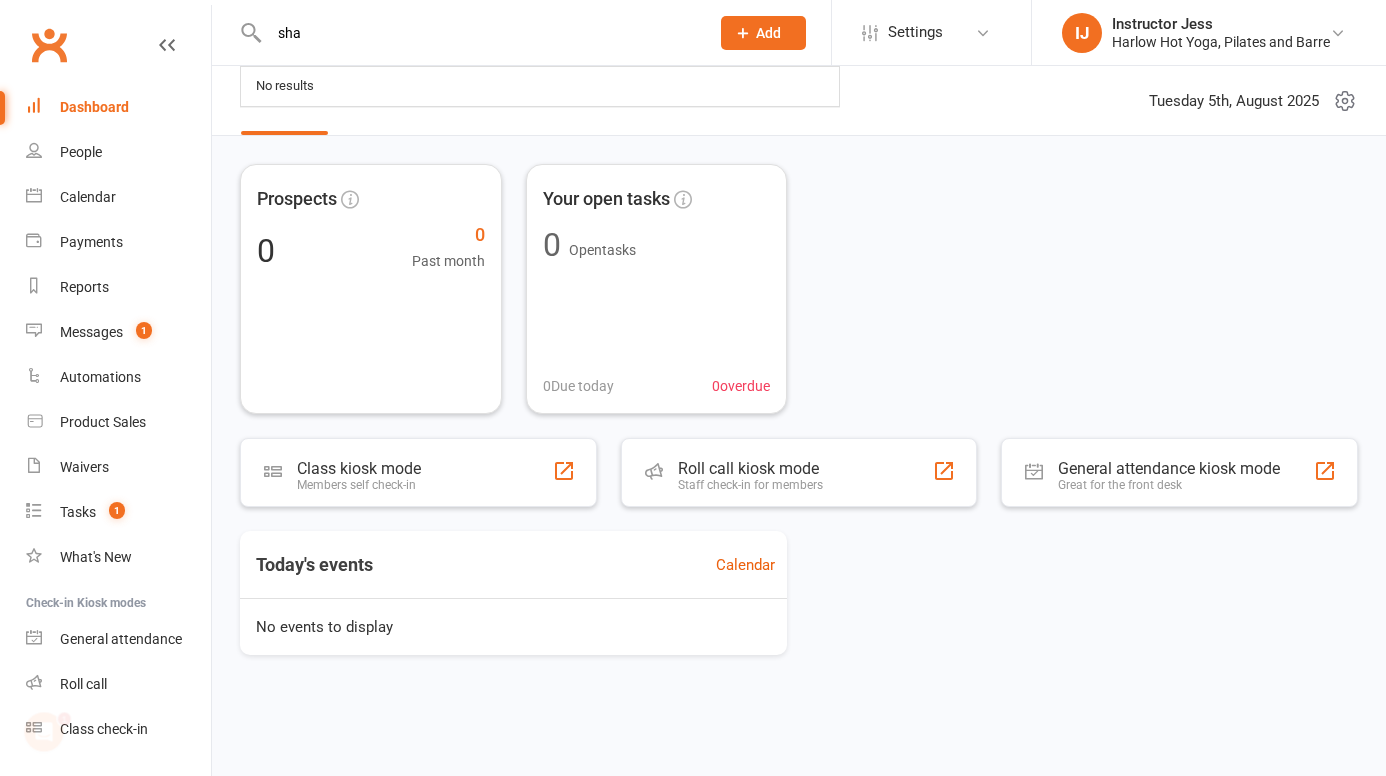scroll, scrollTop: 0, scrollLeft: 0, axis: both 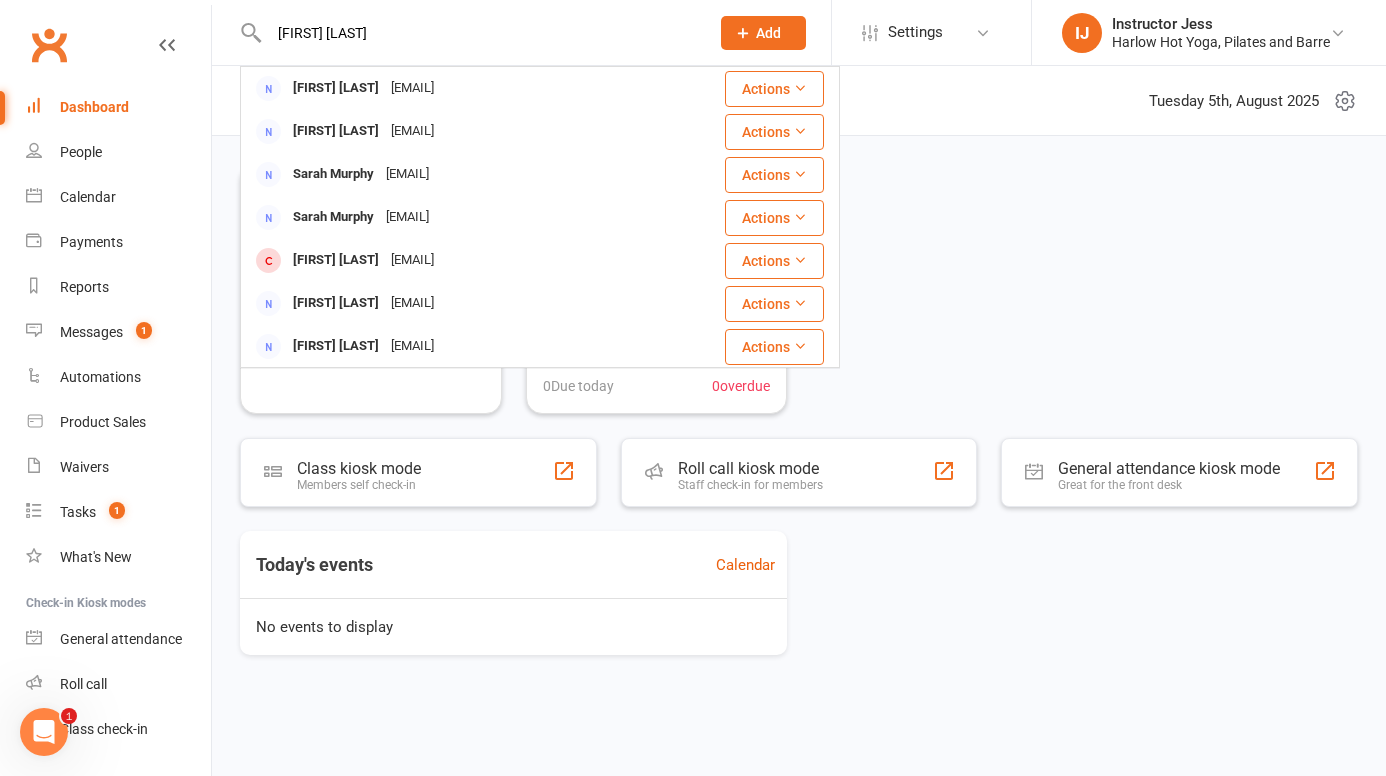 drag, startPoint x: 423, startPoint y: 41, endPoint x: 266, endPoint y: 27, distance: 157.62297 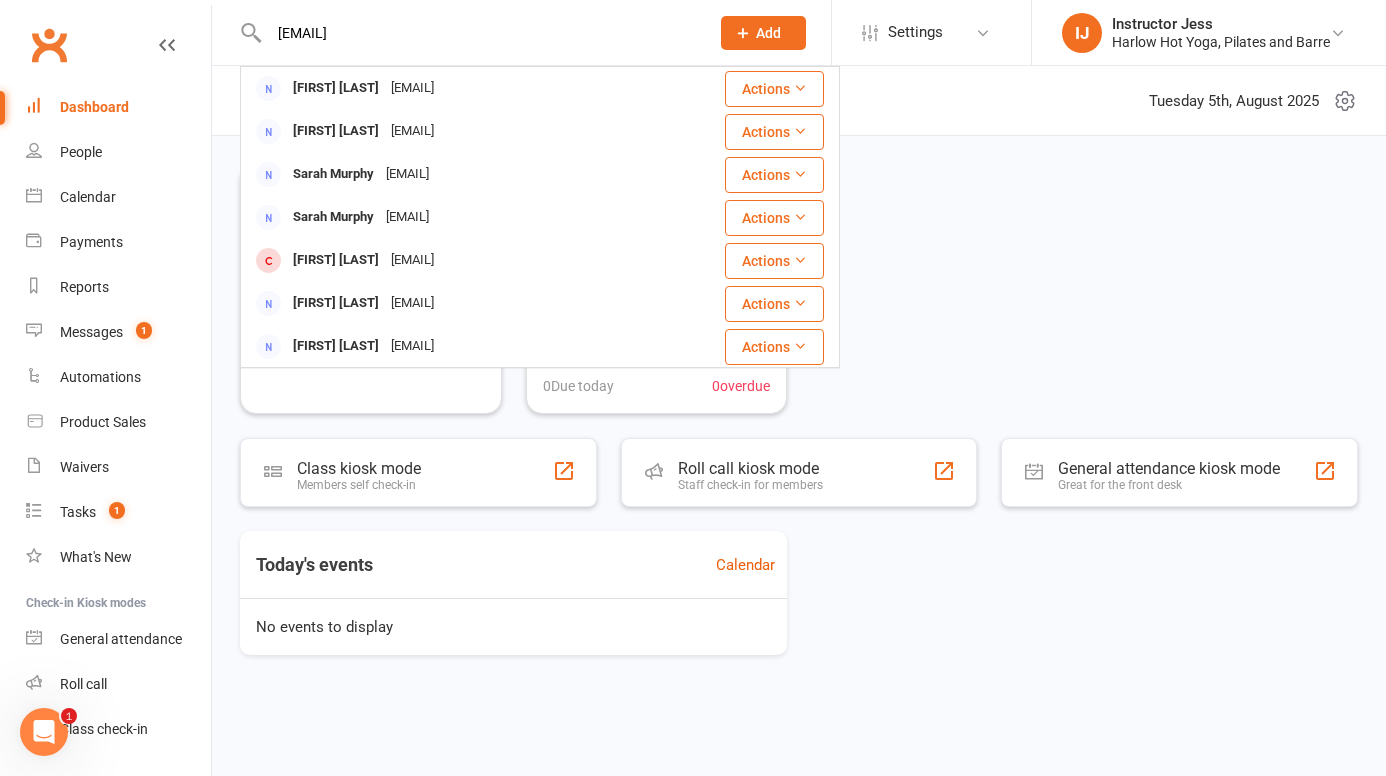 type on "[EMAIL]" 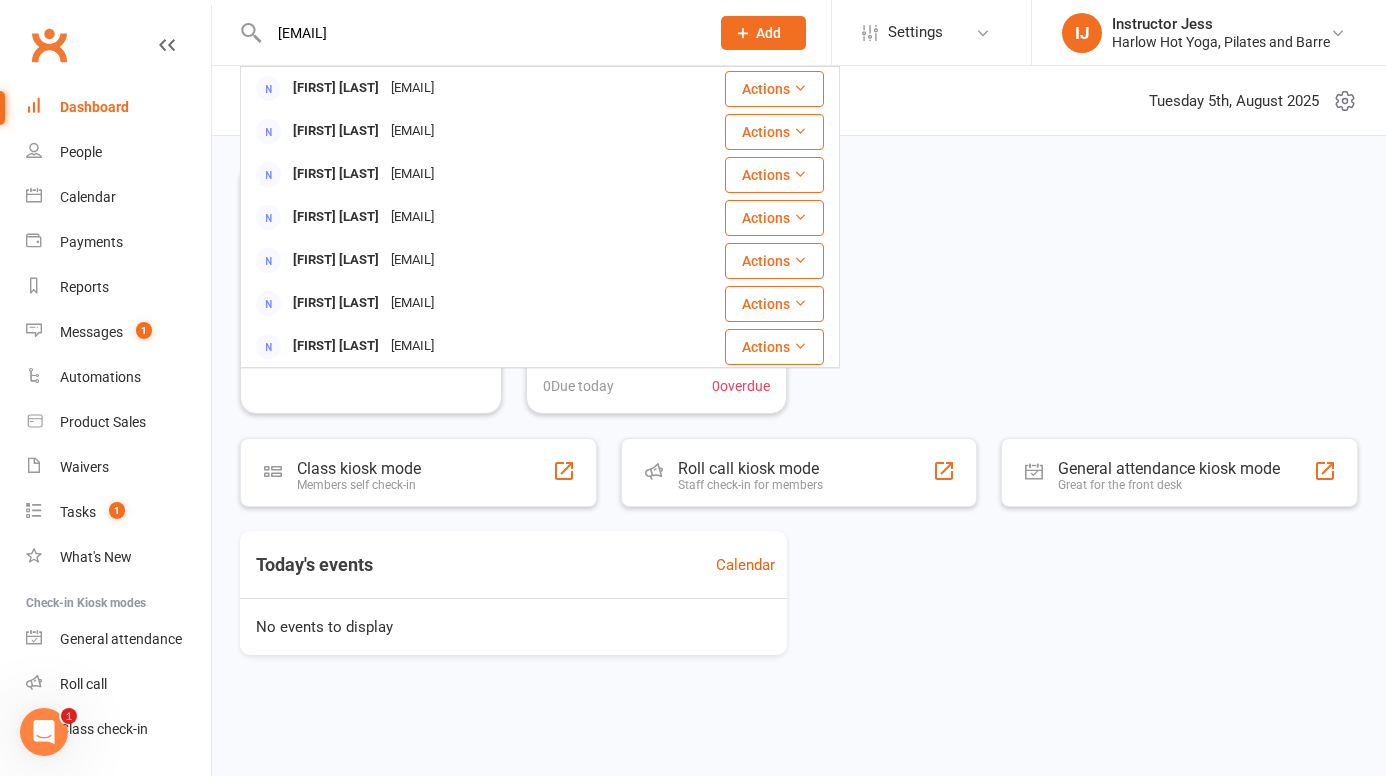 click on "Add" 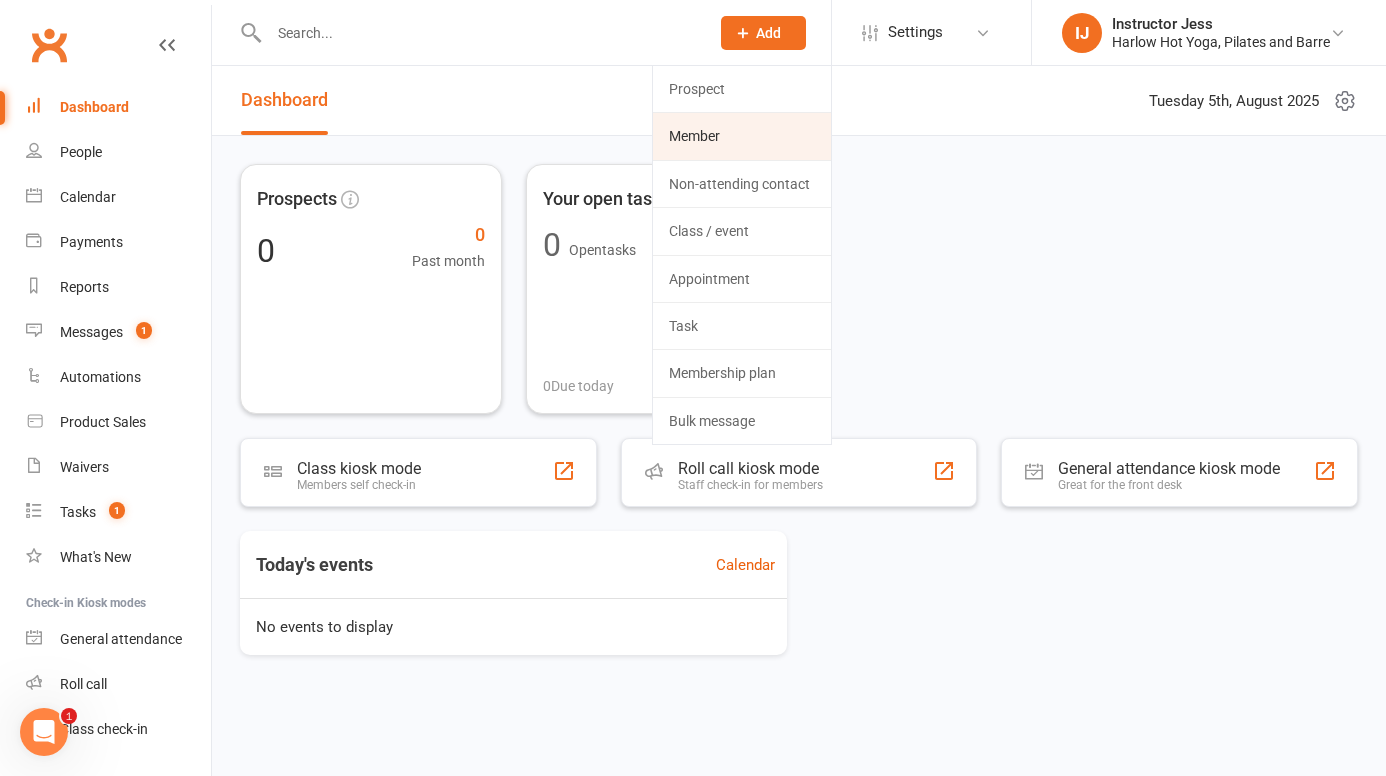 click on "Member" 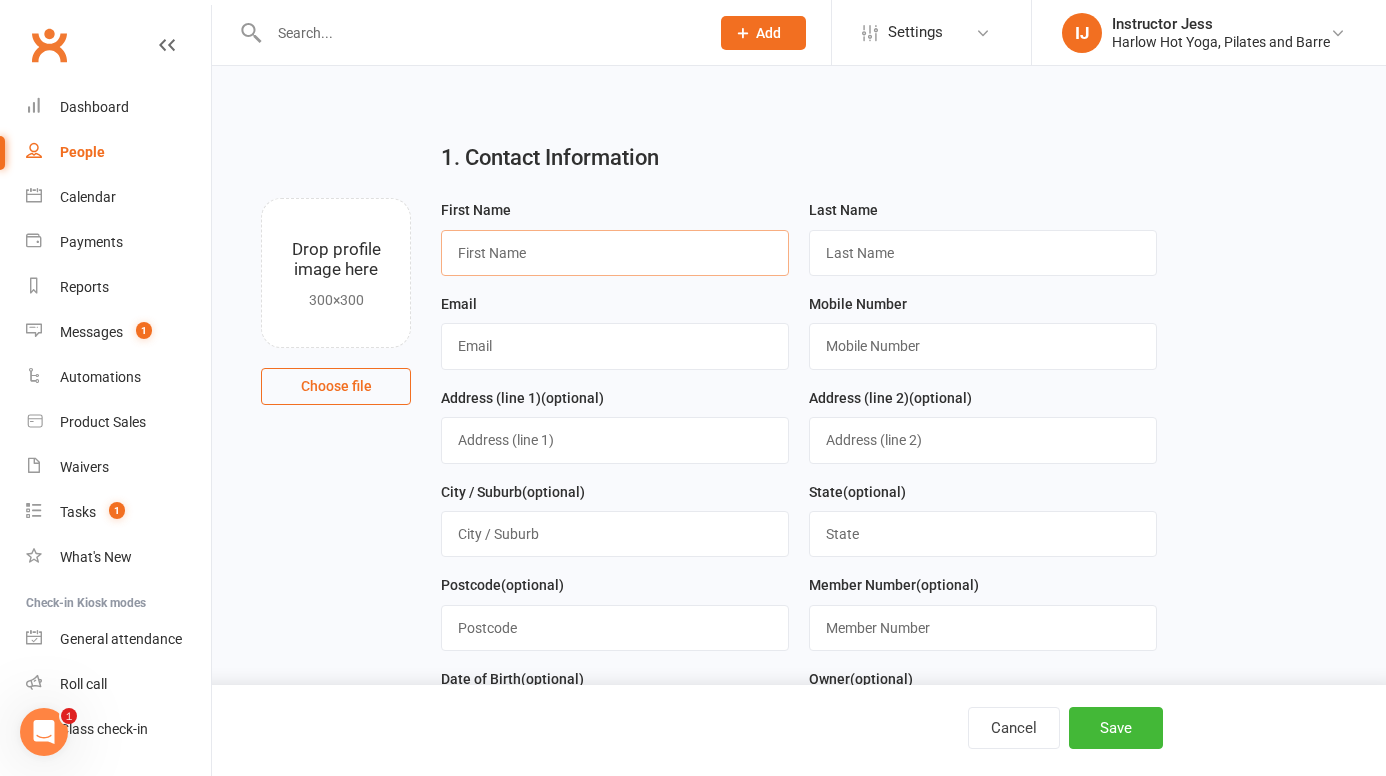 click at bounding box center (615, 253) 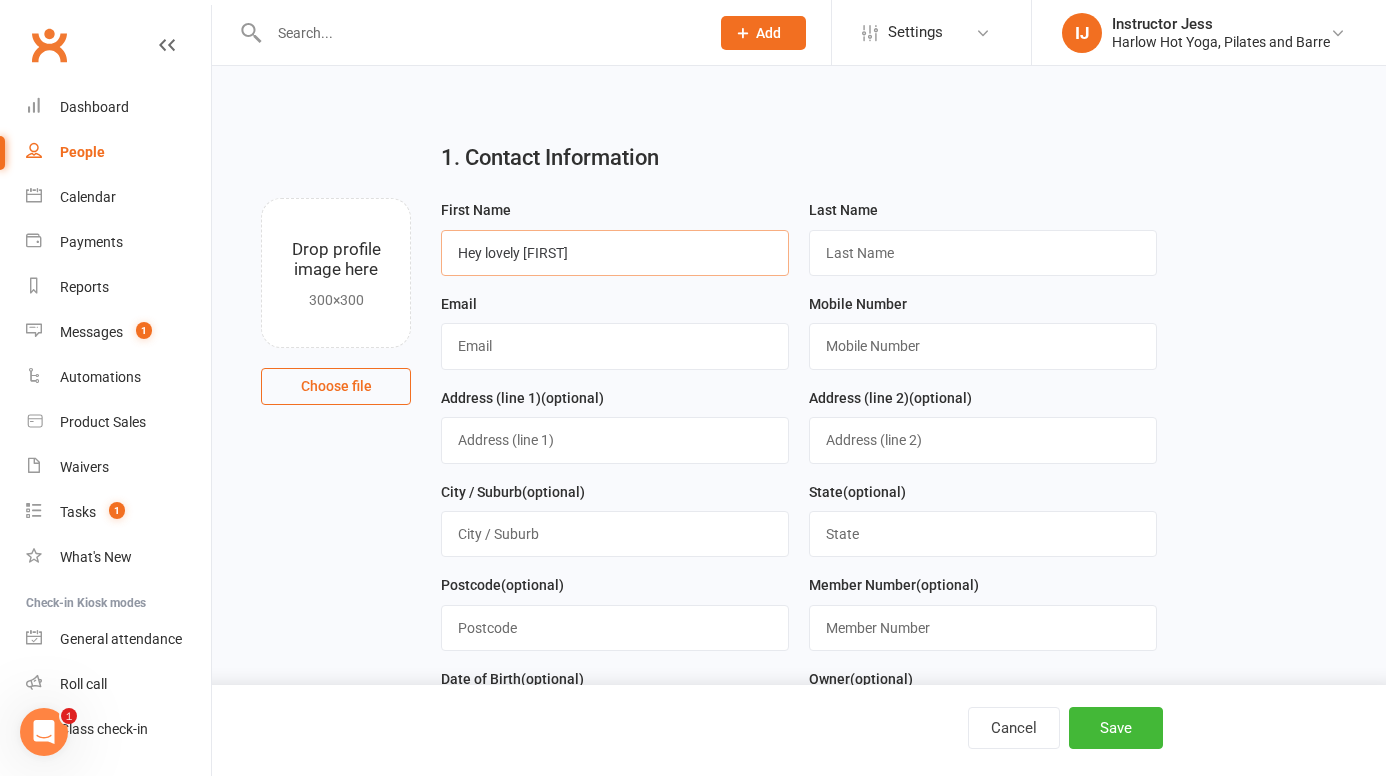 type on "Hey lovely [FIRST]" 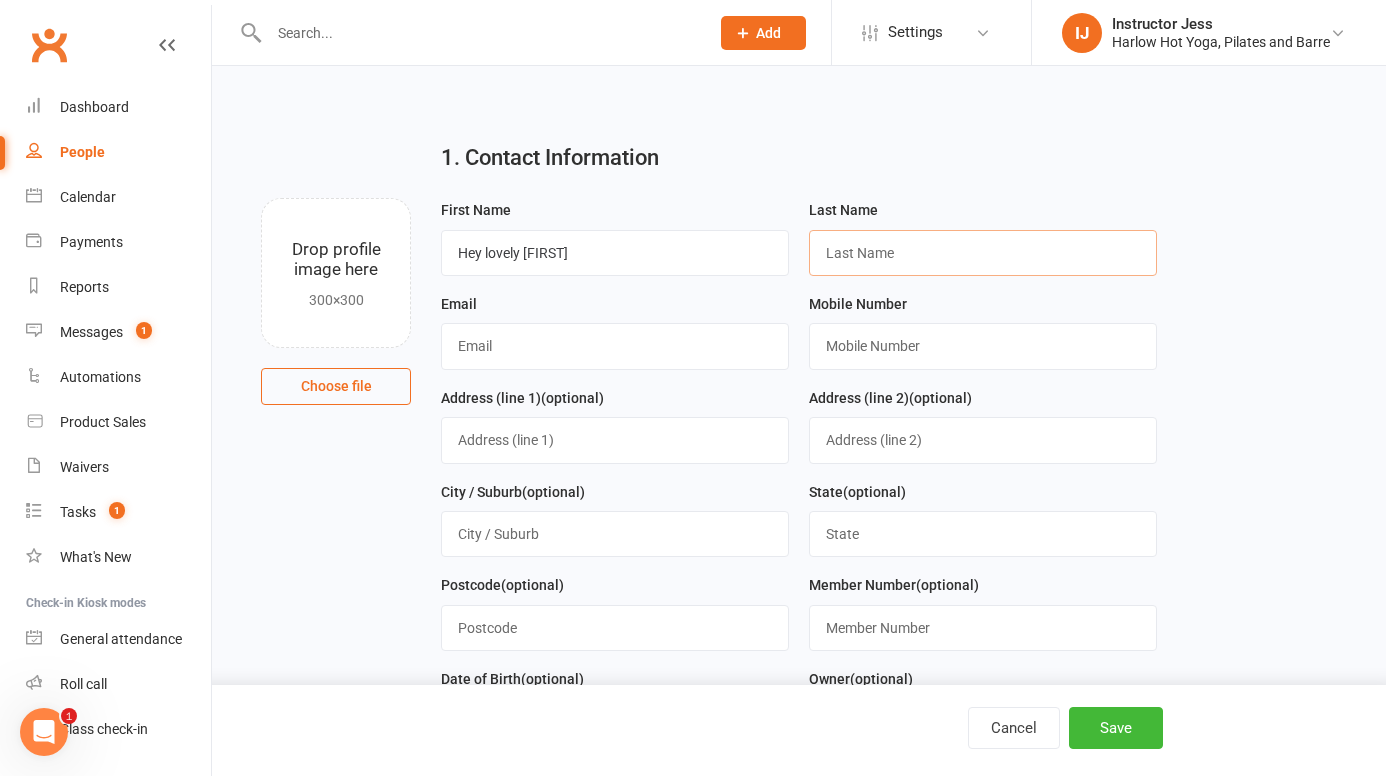 click at bounding box center (983, 253) 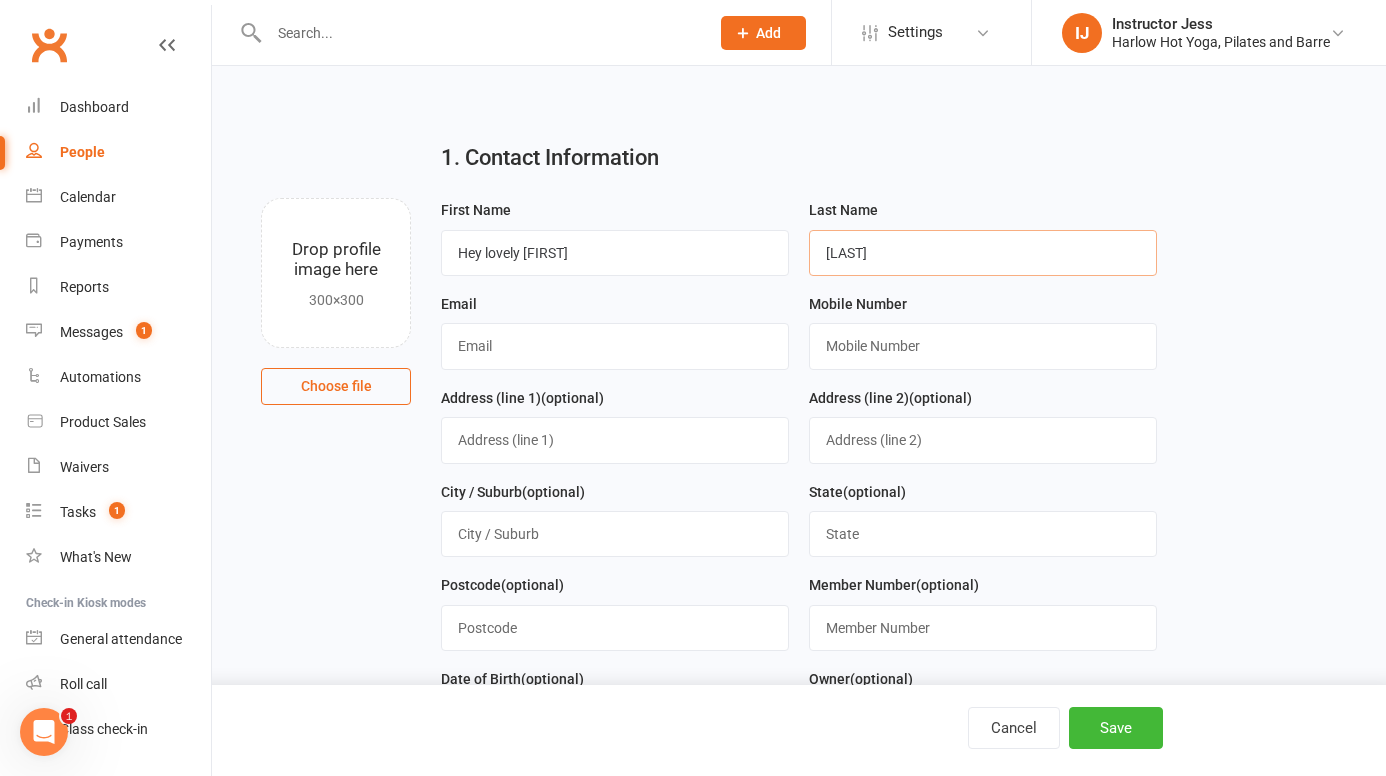 type on "[LAST]" 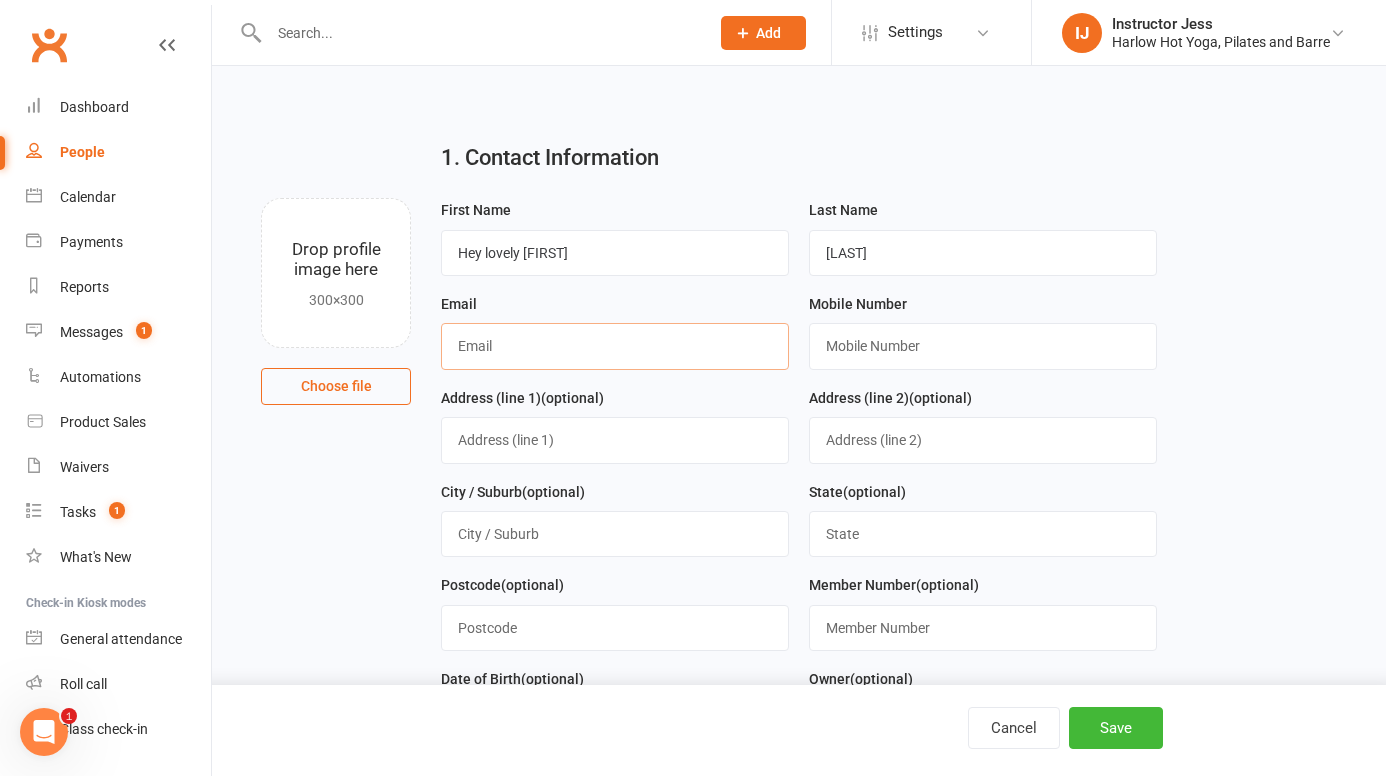 click at bounding box center [615, 346] 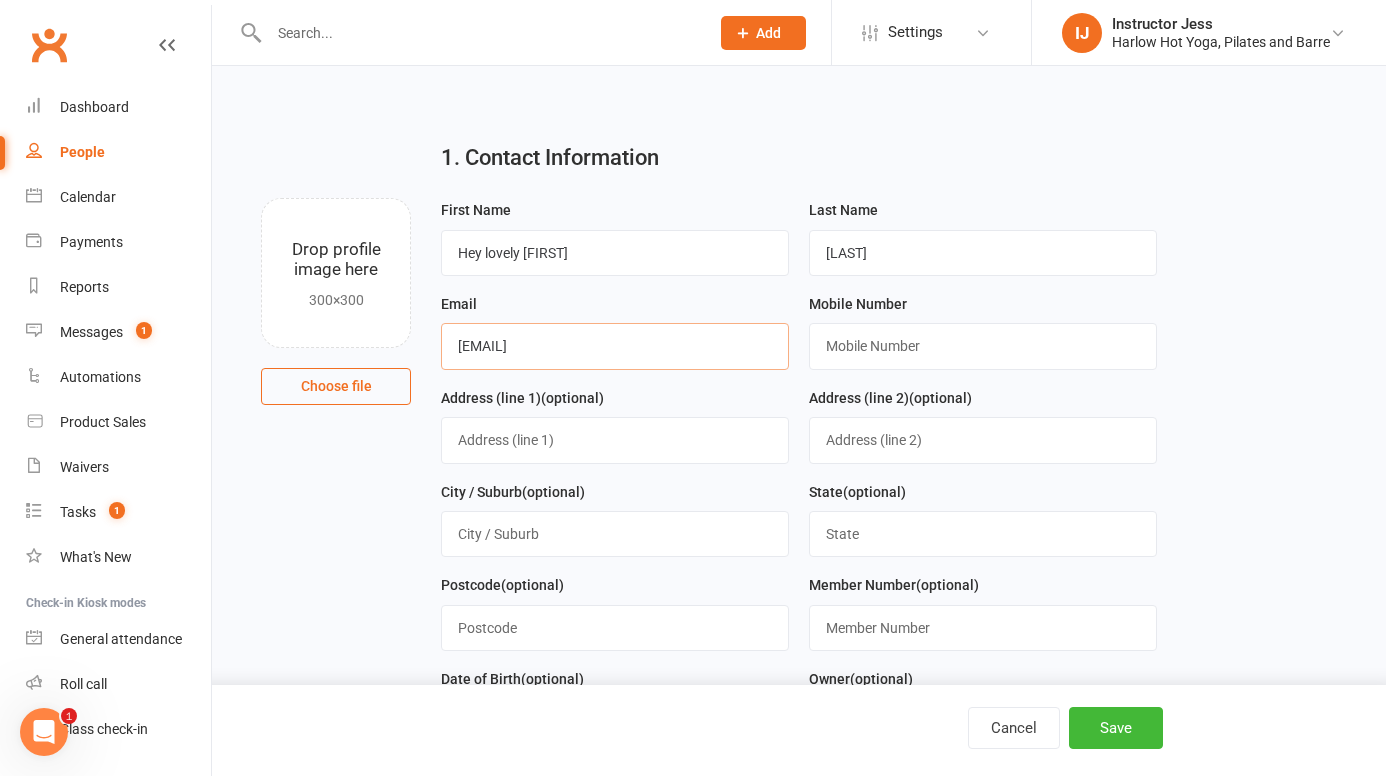 type on "[EMAIL]" 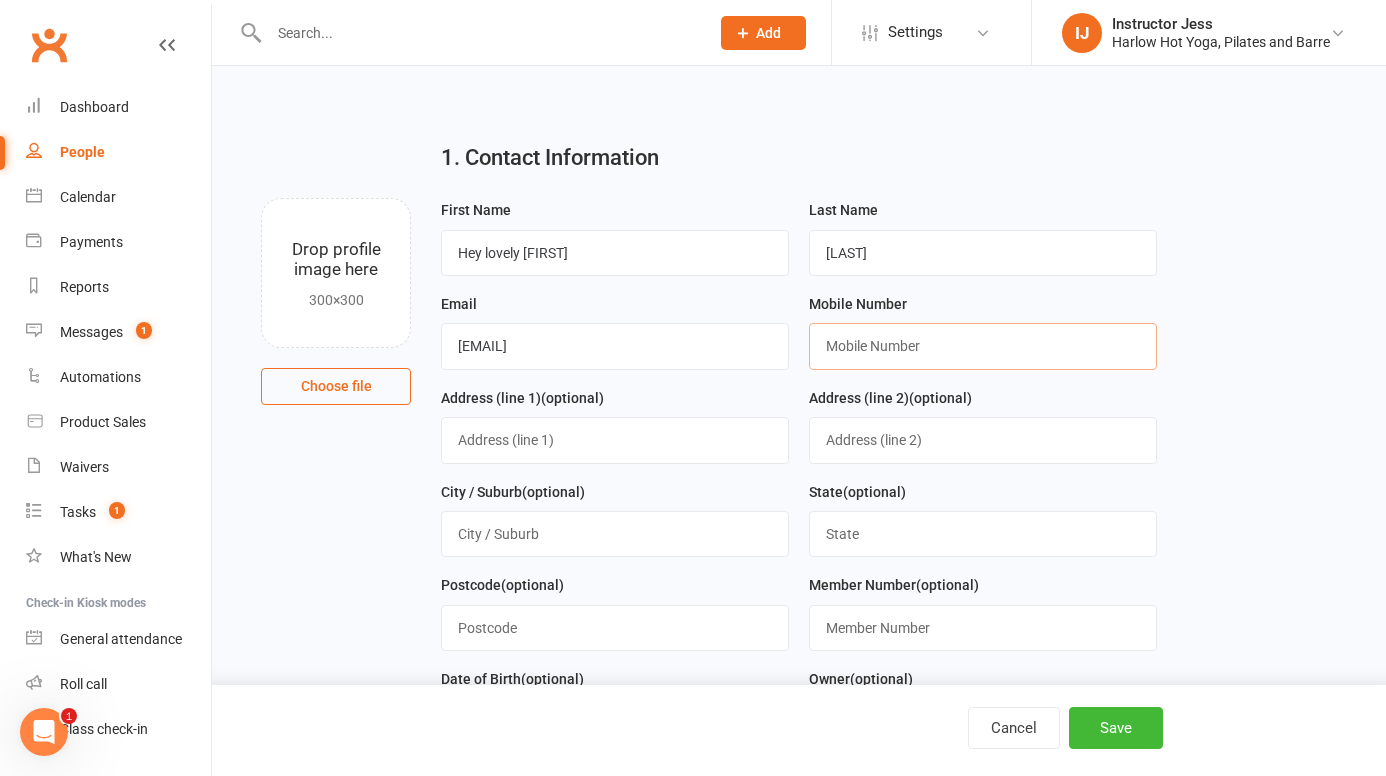 click at bounding box center [983, 346] 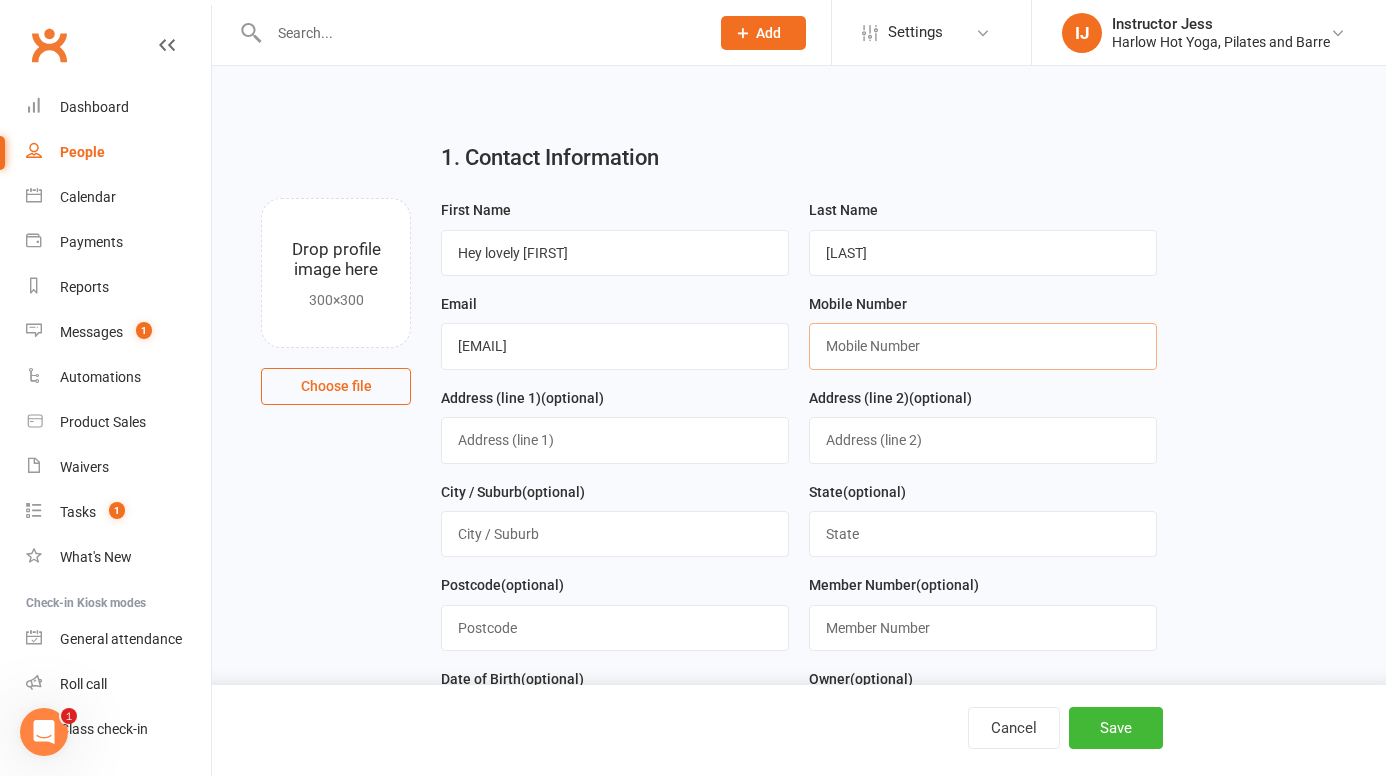 paste on "[PHONE]" 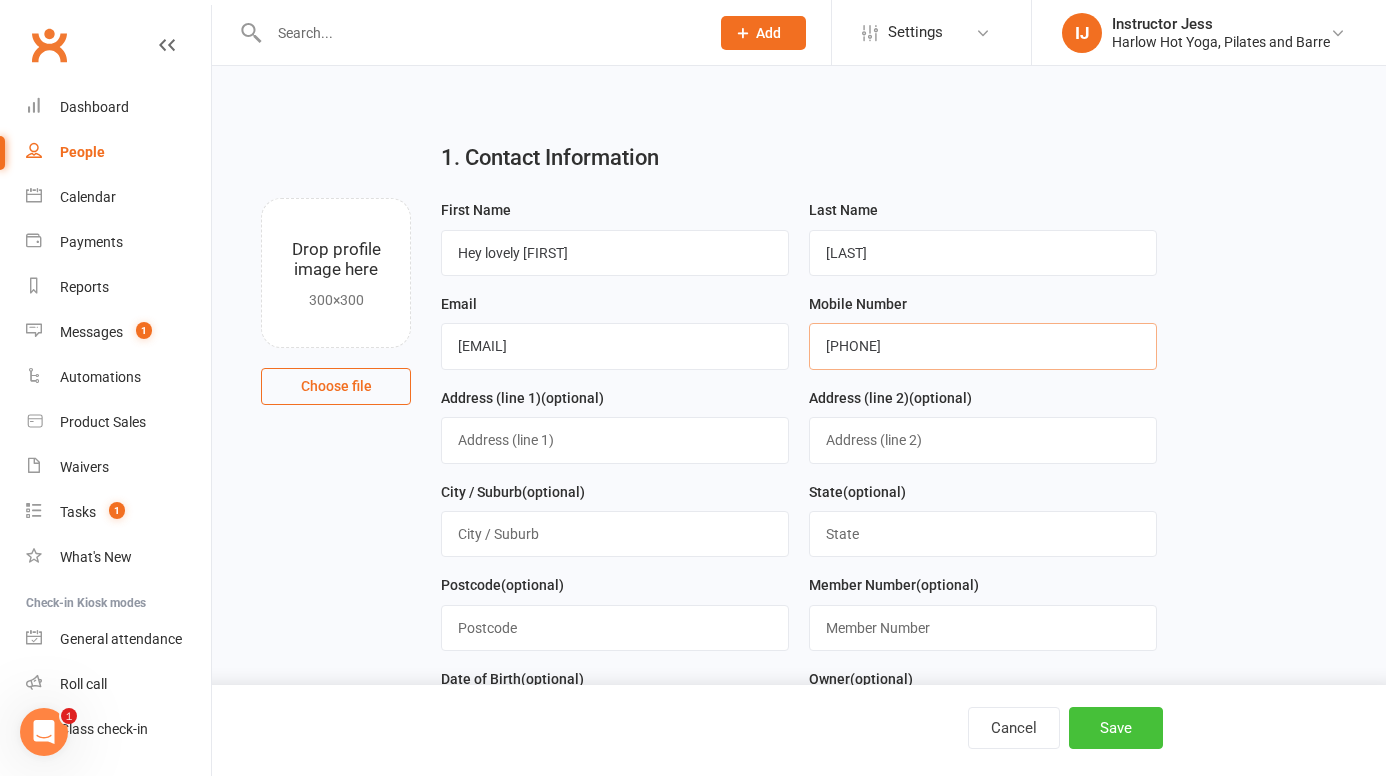 type on "[PHONE]" 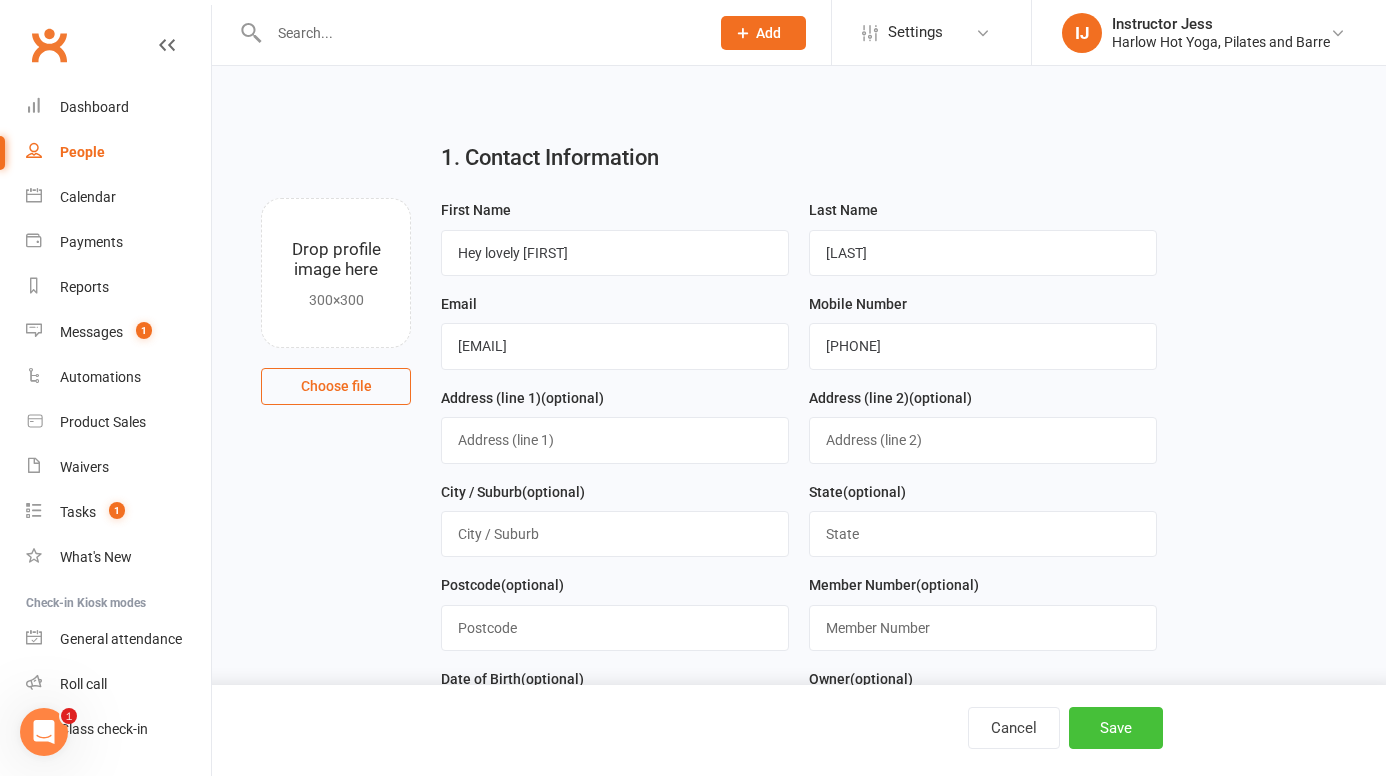 click on "Save" at bounding box center (1116, 728) 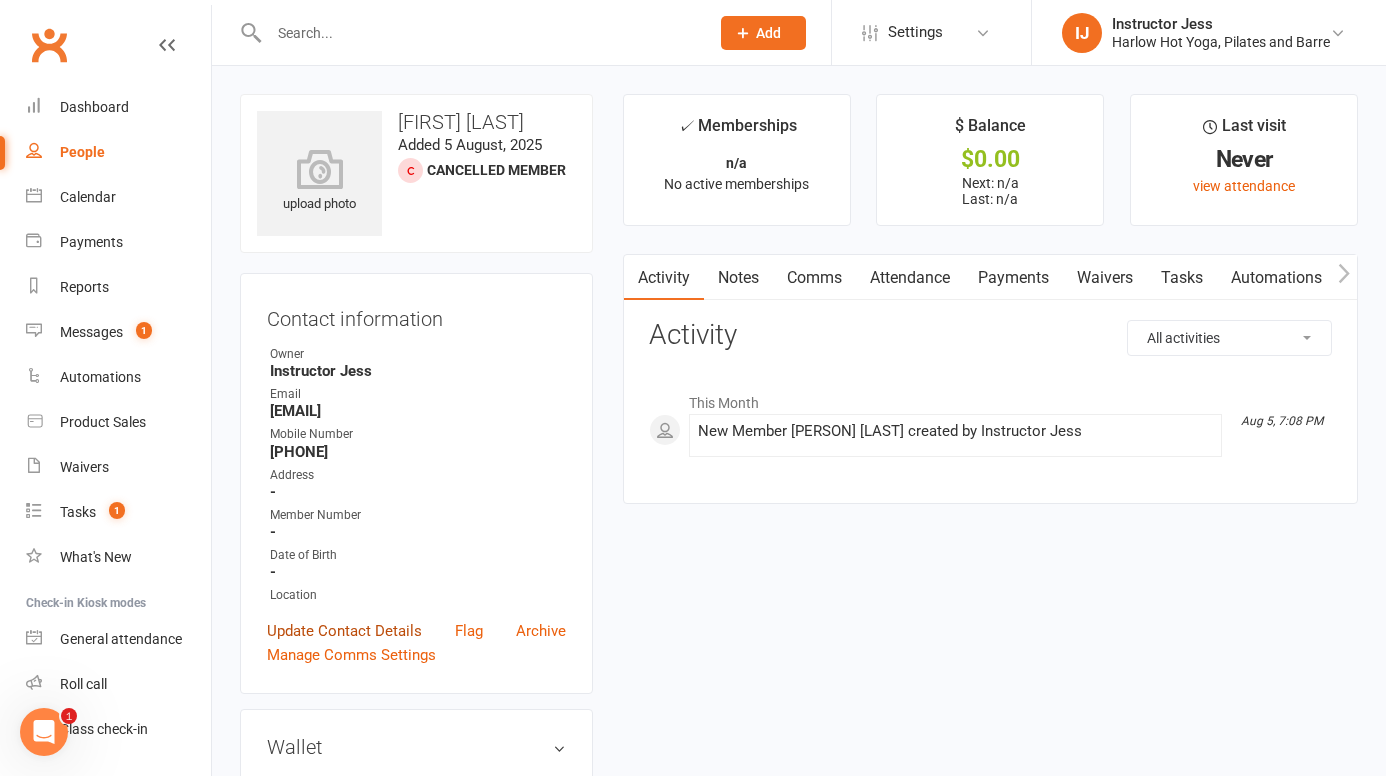 scroll, scrollTop: 471, scrollLeft: 0, axis: vertical 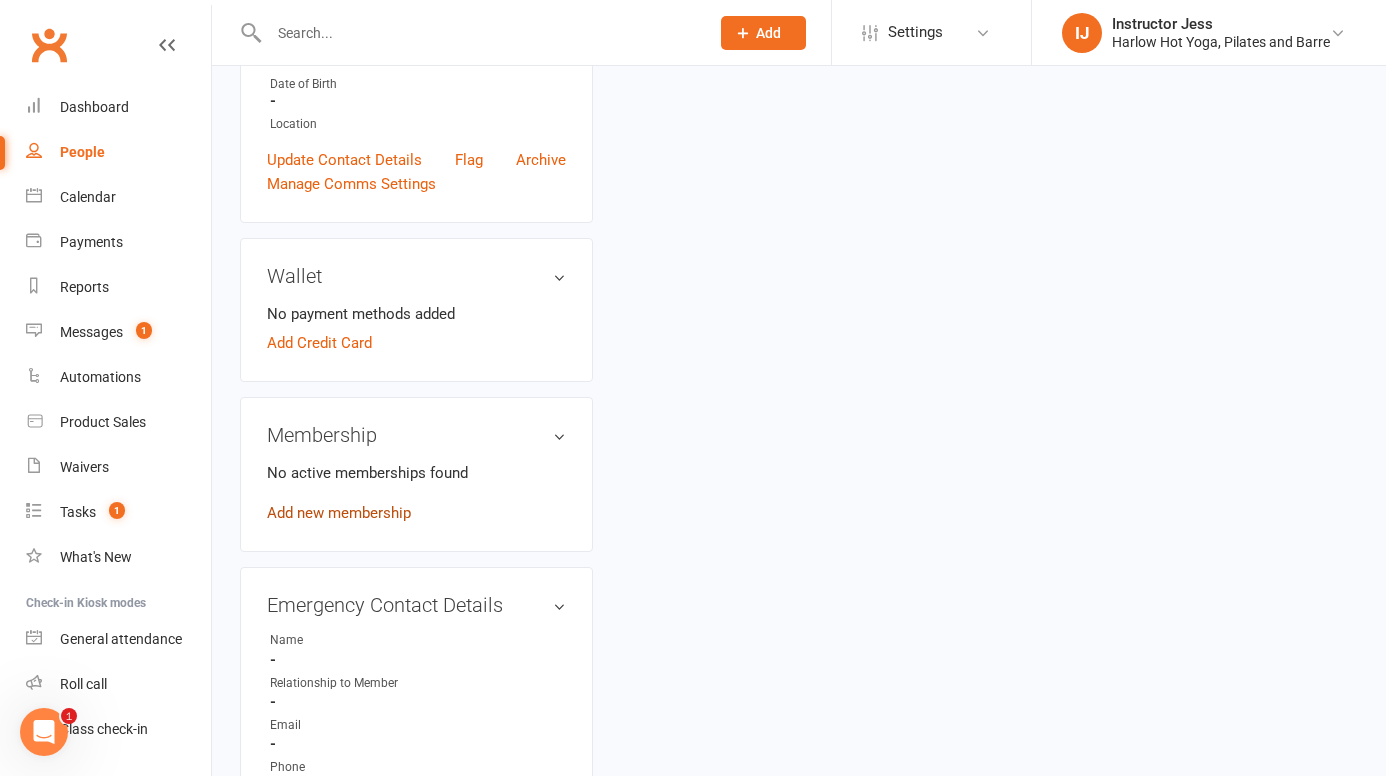 click on "Add new membership" at bounding box center [339, 513] 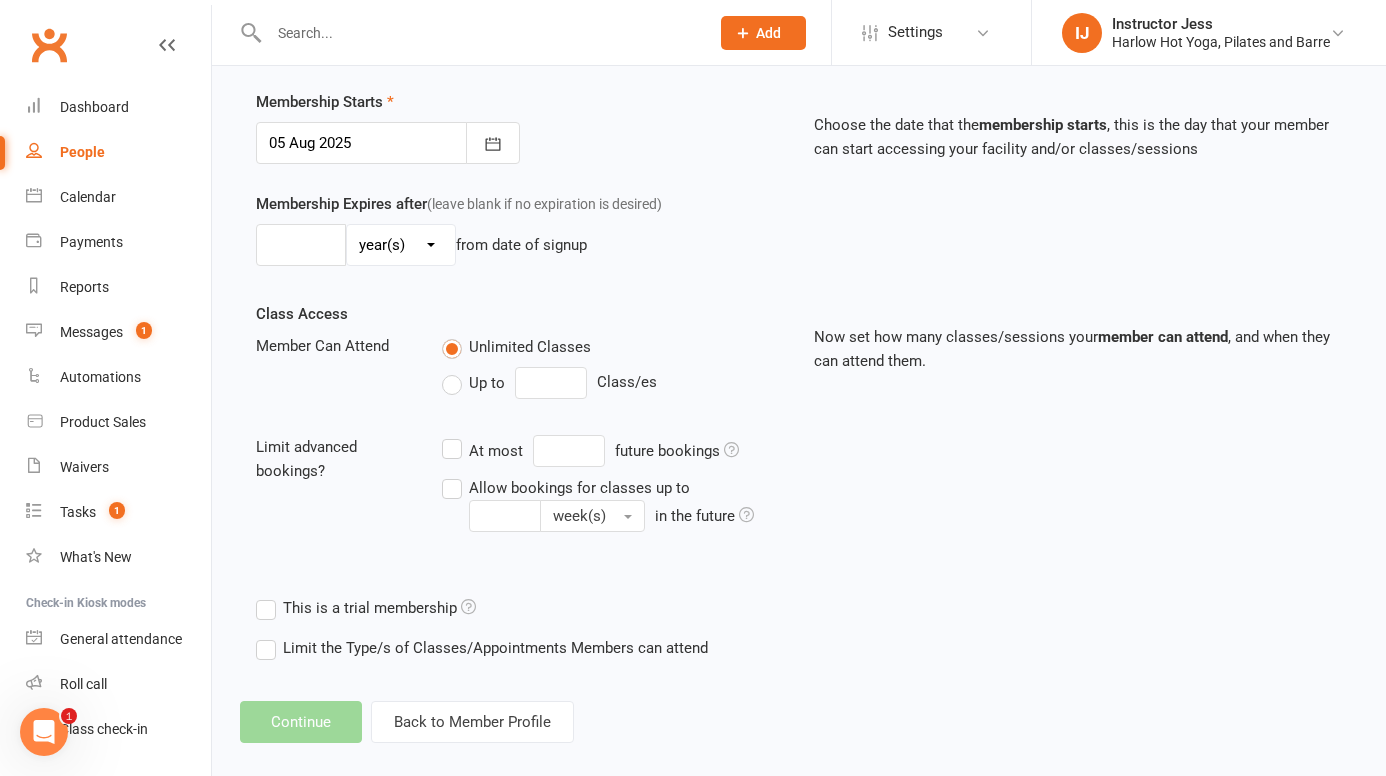 scroll, scrollTop: 0, scrollLeft: 0, axis: both 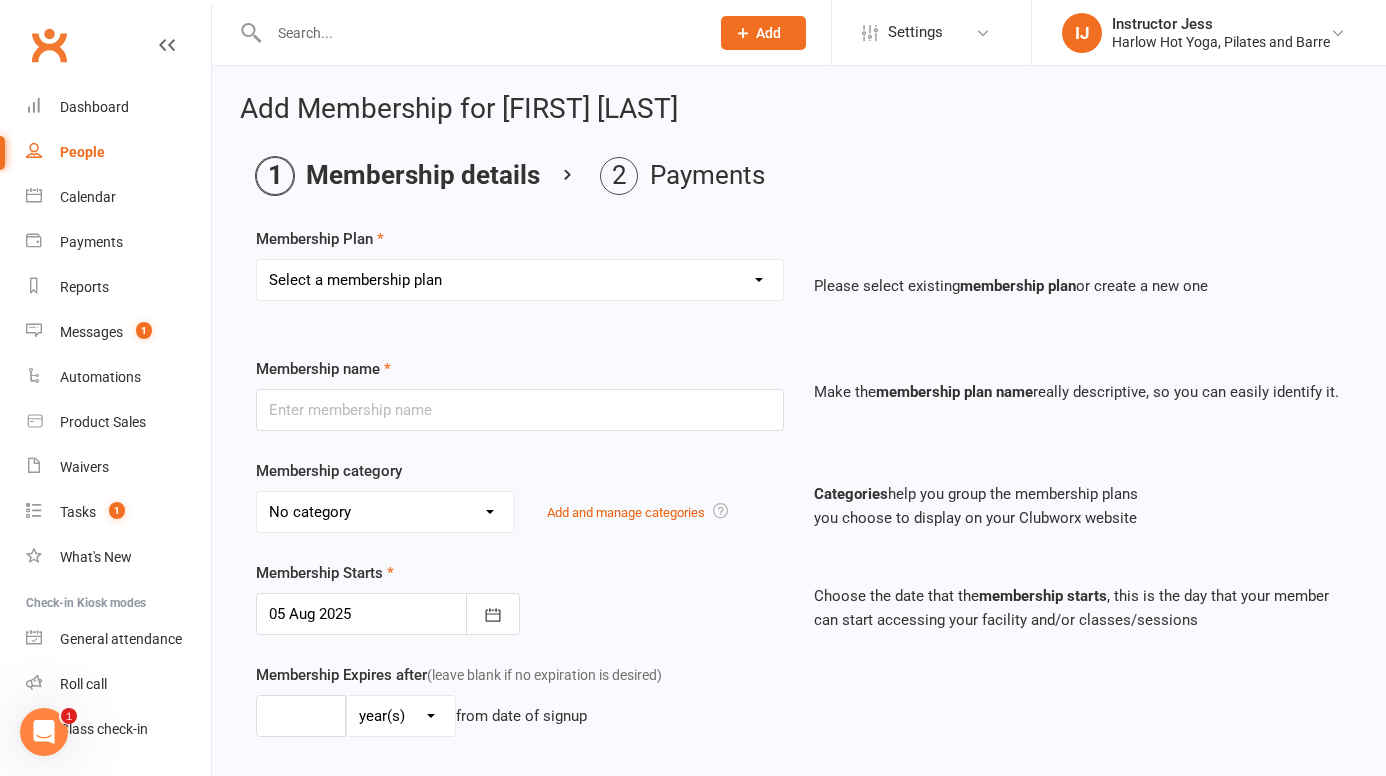 click on "Select a membership plan Create new Membership Plan Shared Class Pass Harlow Gift Voucher ($50) Harlow Gift Voucher ($100) Harlow Gift Voucher ($150) Harlow Gift Voucher ($200) Harlow Gift Voucher ($250) Harlow Gift Voucher ($300) Intro Offer - 3 Classes in 7 Days ($49) Staff Membership Friends of Harlow Diamond Membership $36 PW (Debited every 28 days) Diamond Membership $36 PW (Fortnightly) Gold Membership $42 PW (Debited every 28 days) Gold Membership $42 PW (Fortnightly) Flexi Membership $48 PW (Fortnightly) Flexi Membership $48 PW (Debited every 28 days) 1 x Casual Class Pass $39 (3 Month Expiry from purchase date) Intro Offer - 3 Classes in 7 Days (Normally $49) Complimentary Harlow Gift Voucher ($1000) 1 x Class Harlow Membership $25pw (Debited every 28 days) 40 x Class Pass ($1050) 1 Month Unlimited Pass $189 (Usually $250) Complimentary Pass 5 Class Pack $129 (Normally $225) 6 Month Expiry 10 Class Pack $219 (Normally $390) 6 Month Expiry 15 Class Pack $339 (Normally $550) 12 Month Expiry" at bounding box center (520, 280) 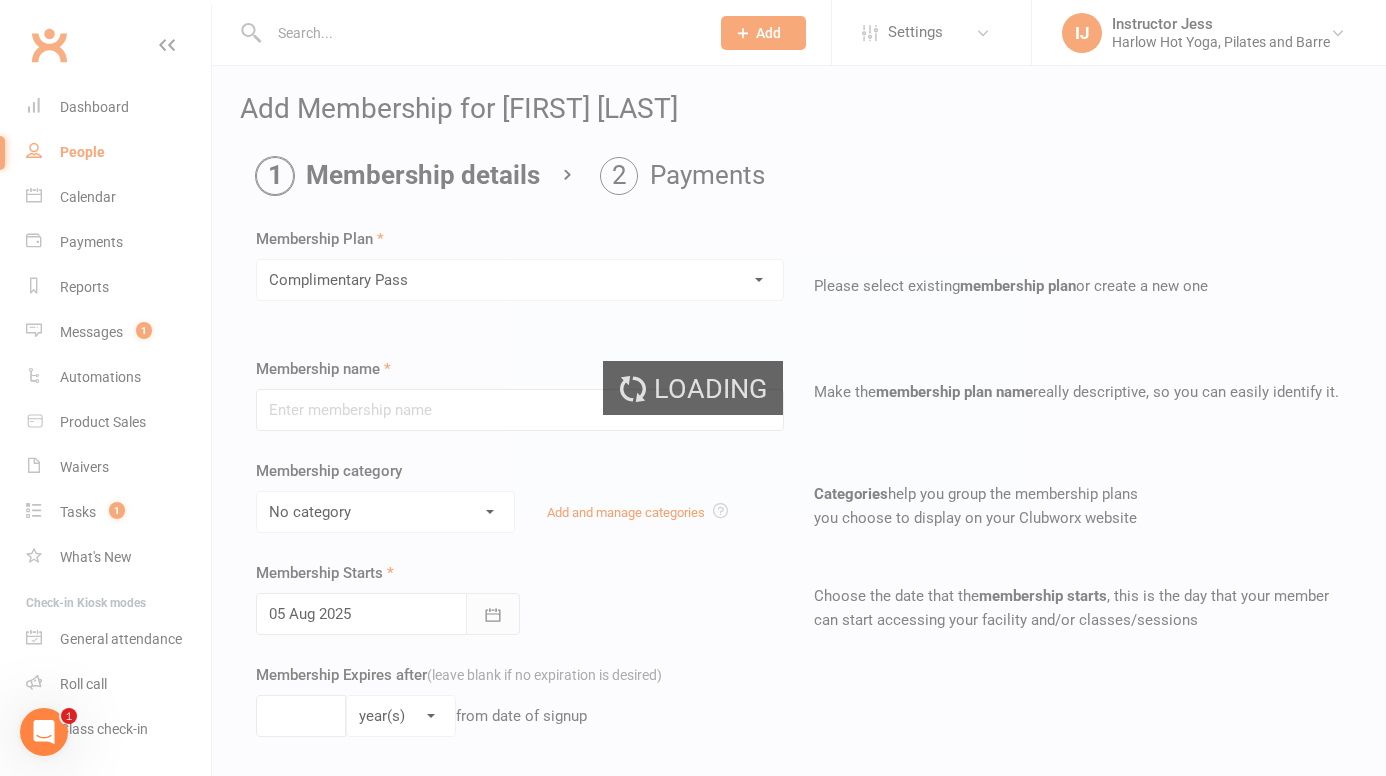 type on "Complimentary Pass" 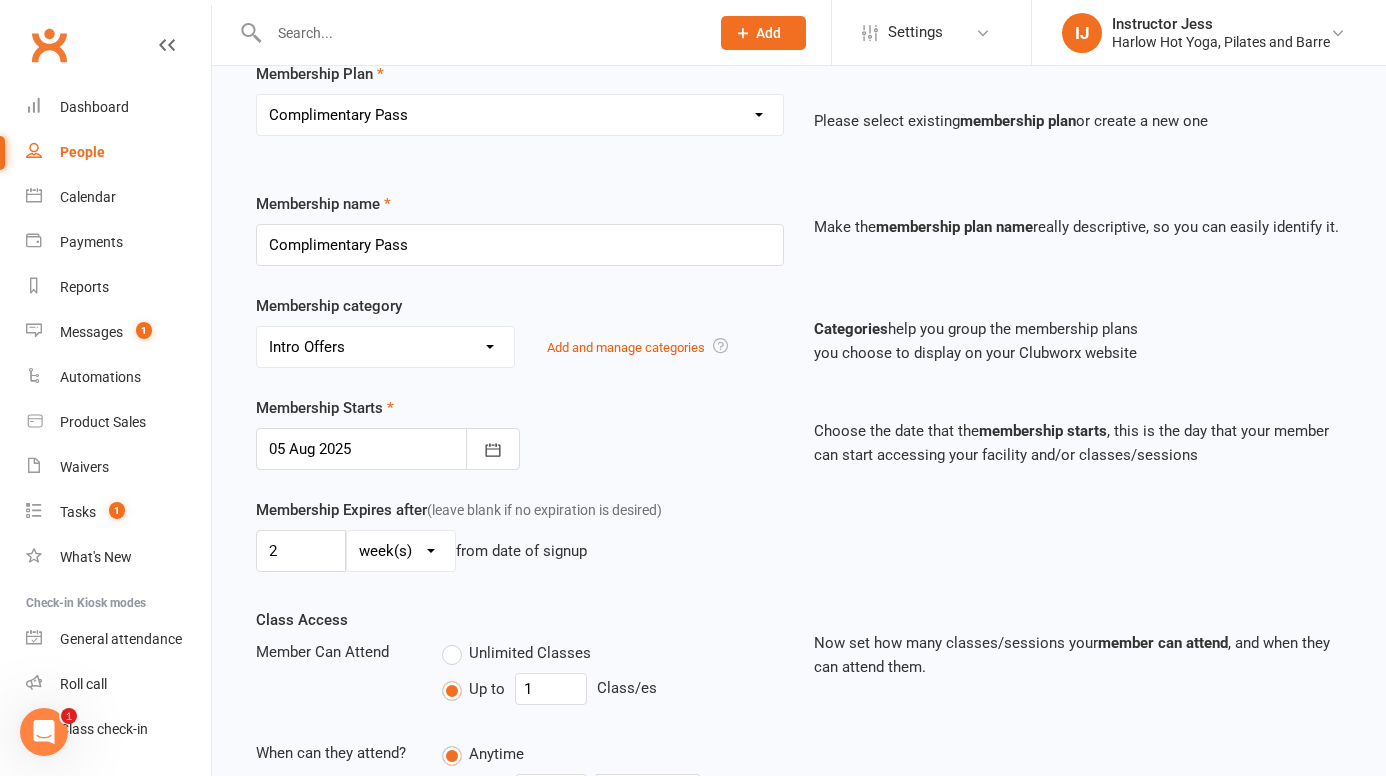 scroll, scrollTop: 321, scrollLeft: 0, axis: vertical 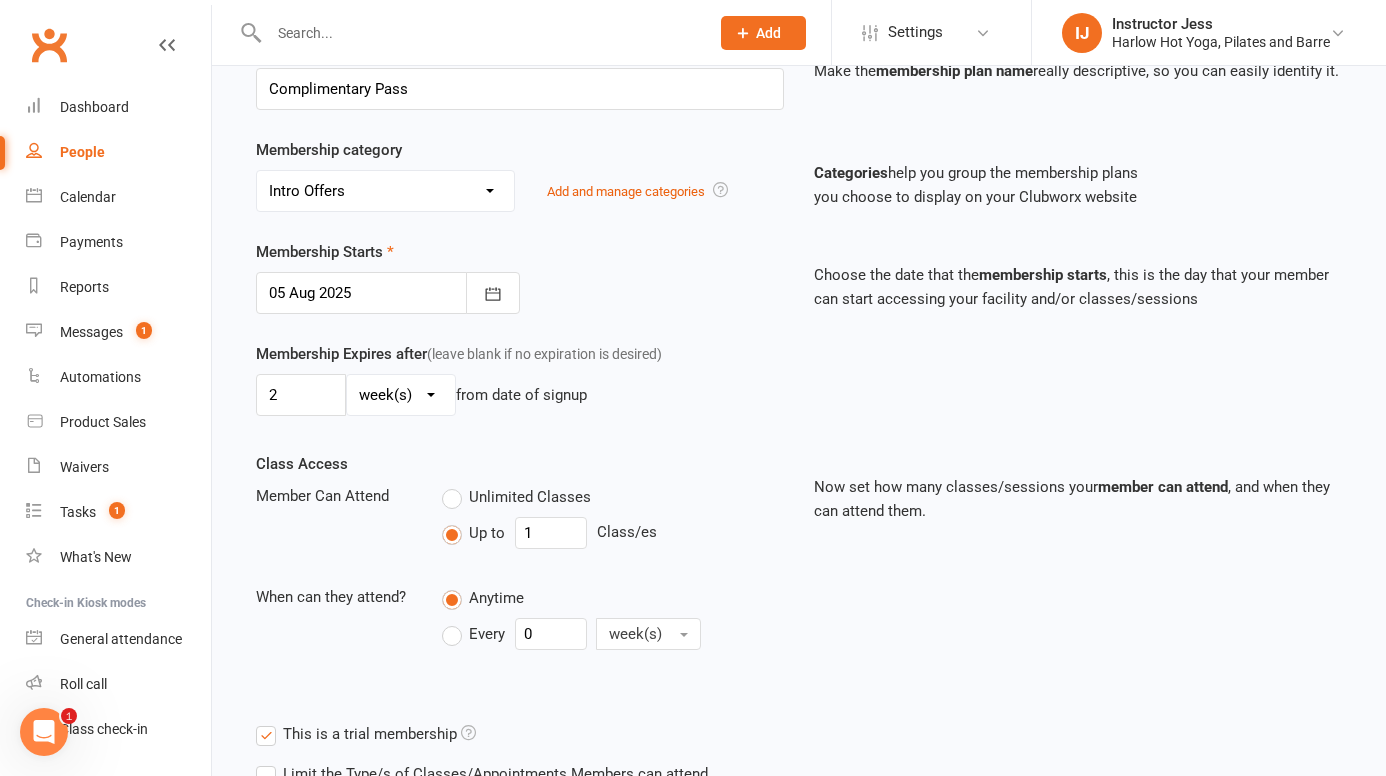 click at bounding box center [388, 293] 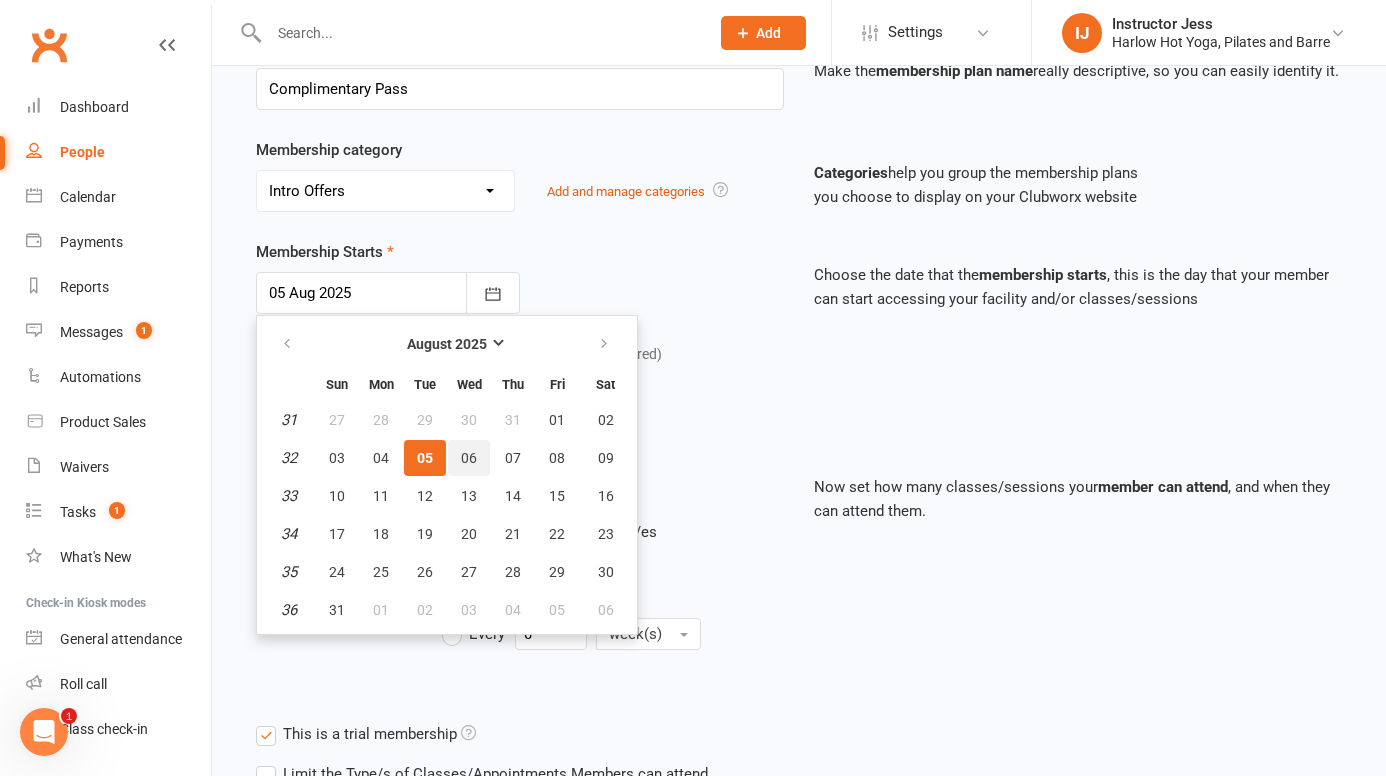 click on "06" at bounding box center [469, 458] 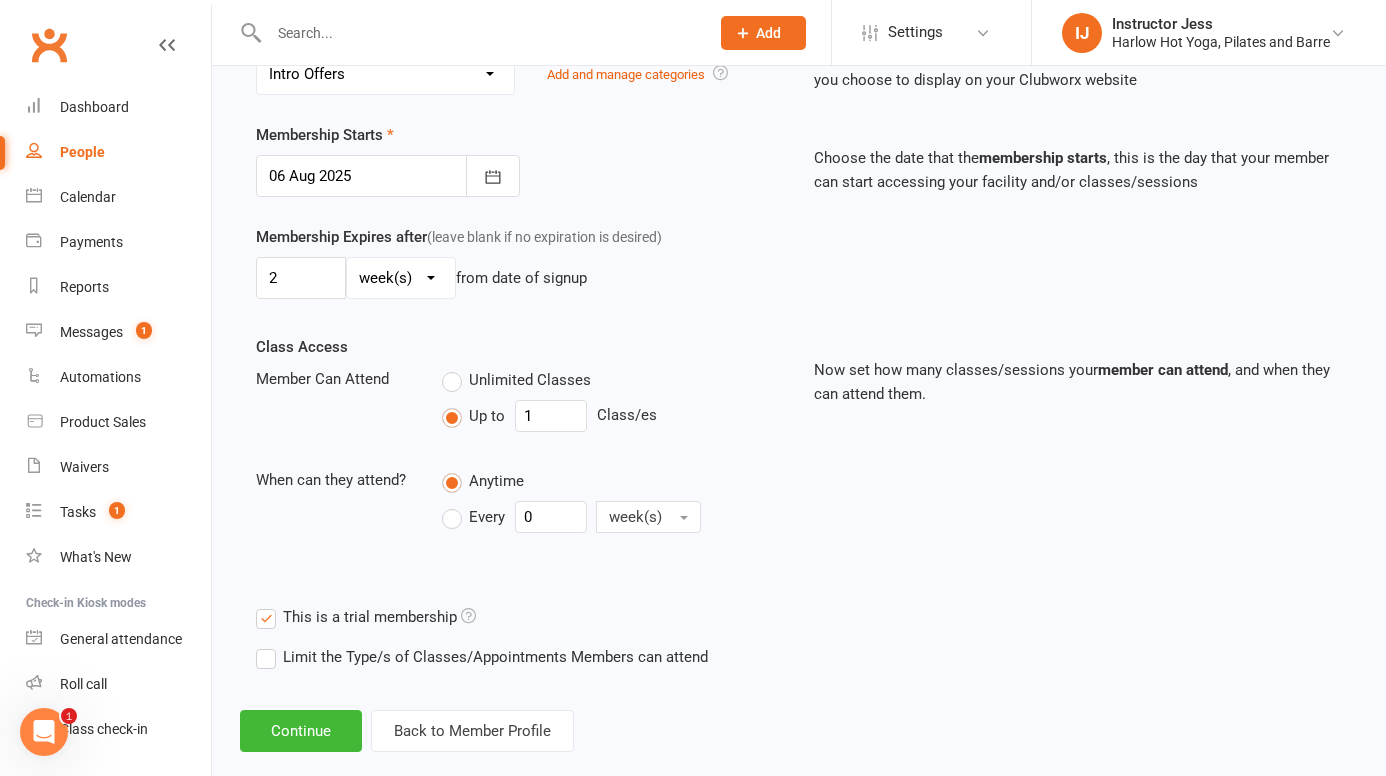scroll, scrollTop: 471, scrollLeft: 0, axis: vertical 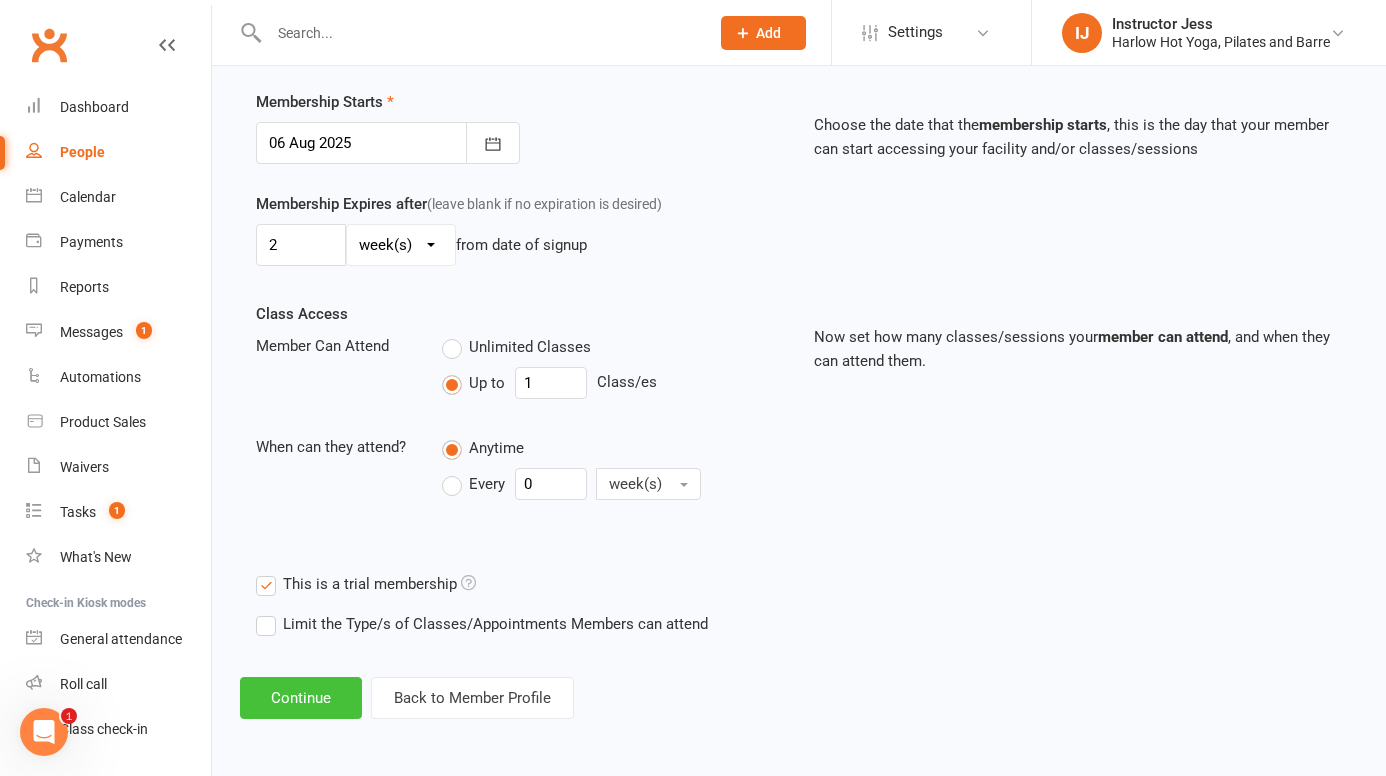 click on "Continue" at bounding box center [301, 698] 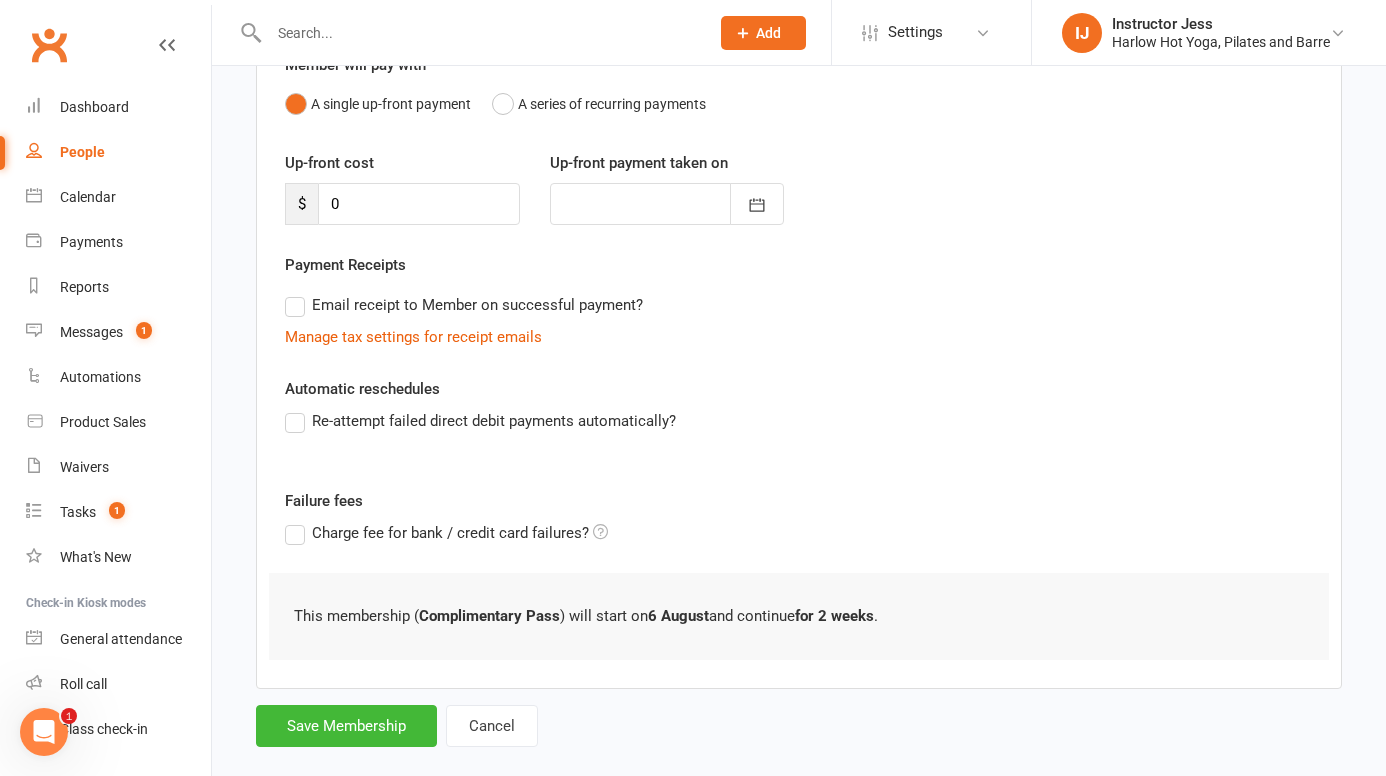 scroll, scrollTop: 233, scrollLeft: 0, axis: vertical 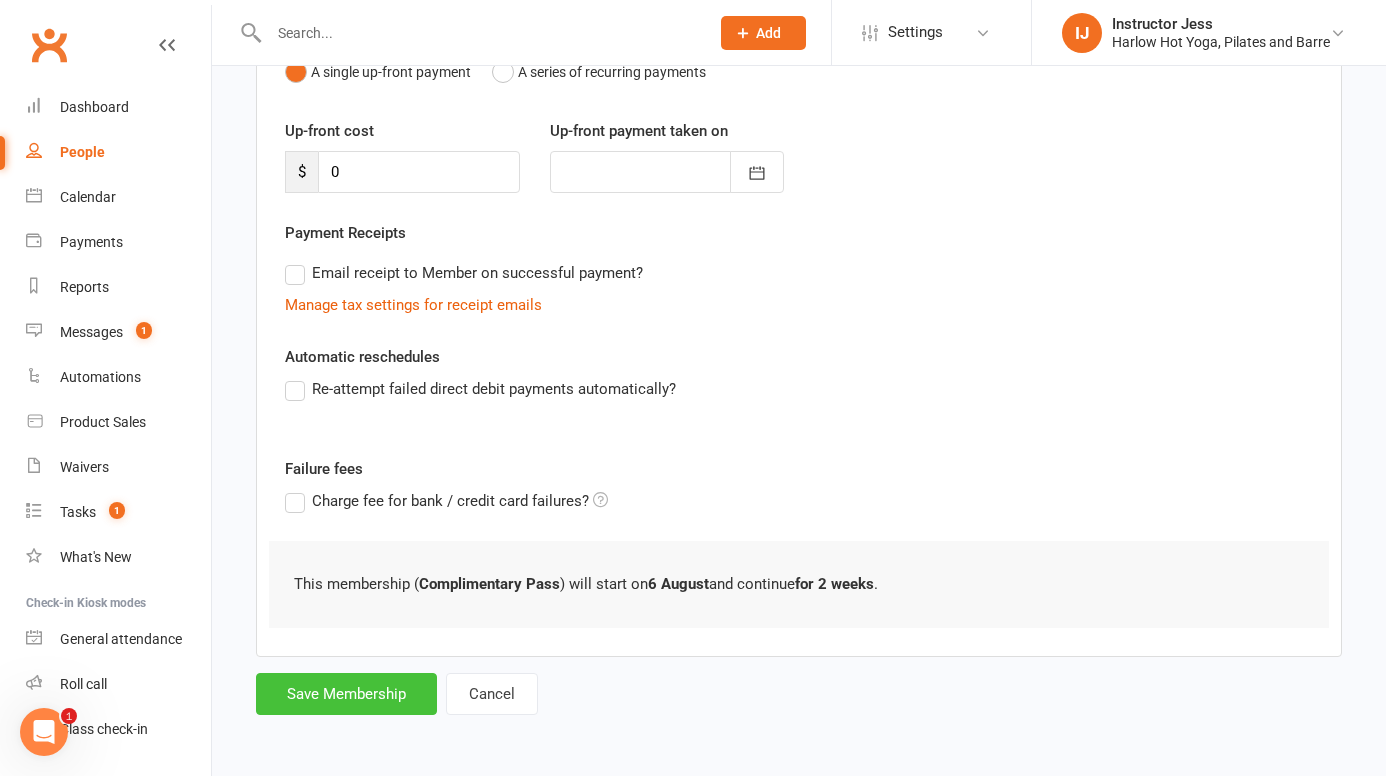 click on "Save Membership" at bounding box center (346, 694) 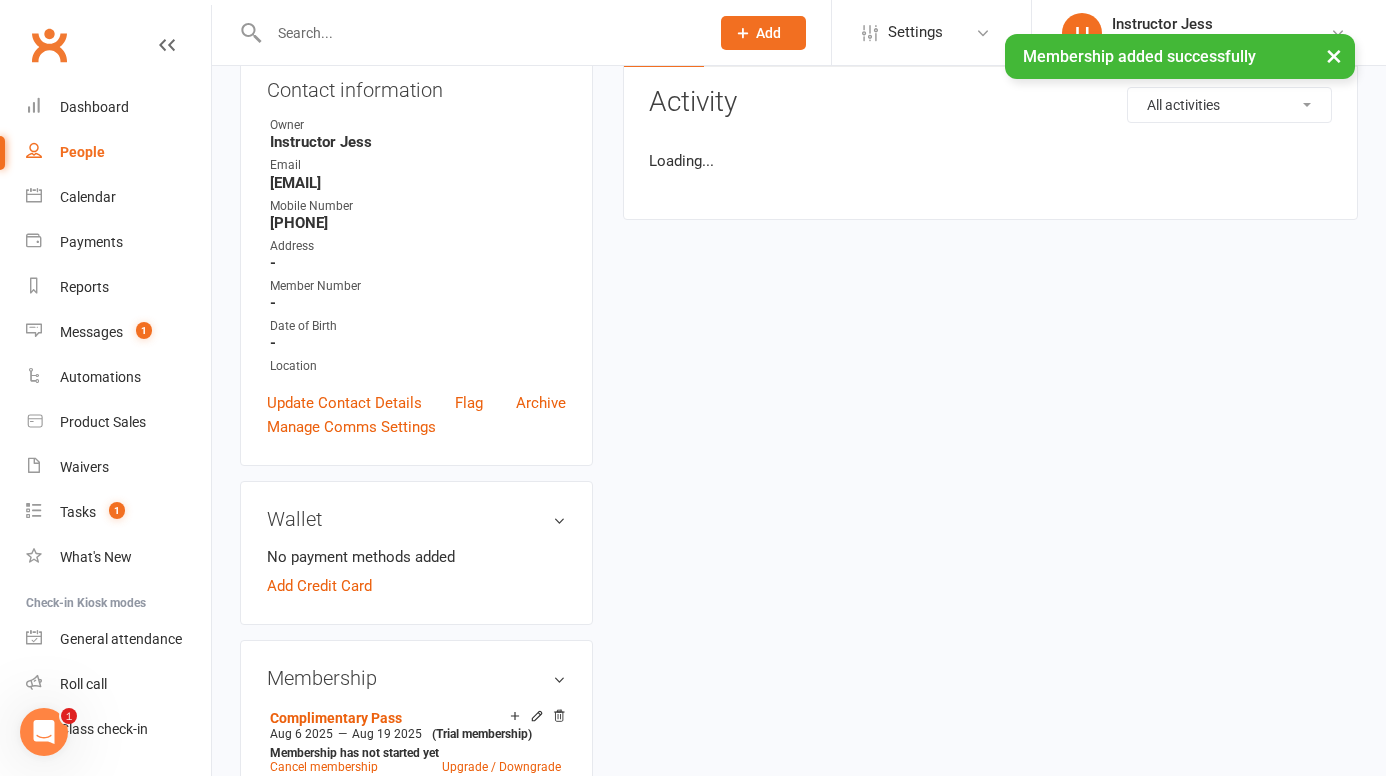scroll, scrollTop: 0, scrollLeft: 0, axis: both 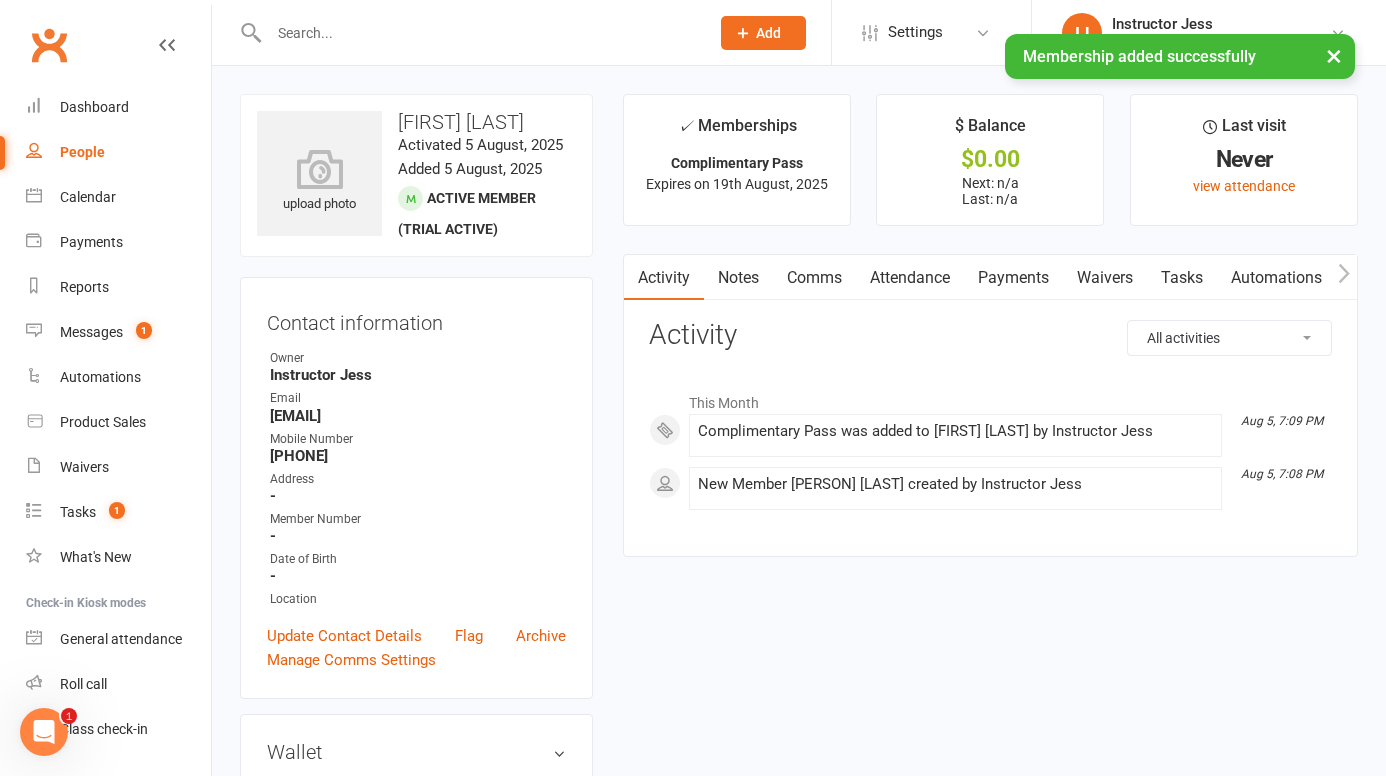 click on "Notes" at bounding box center [738, 278] 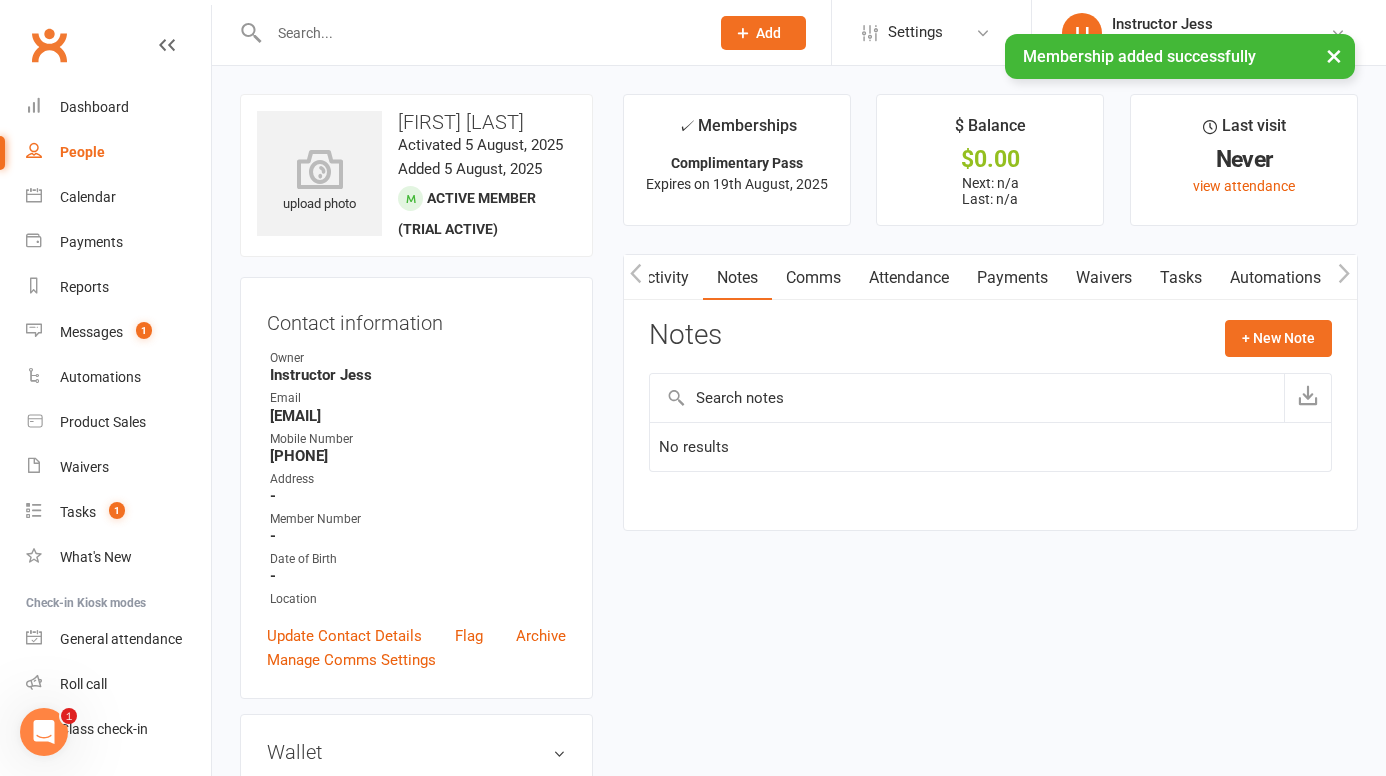 click on "Comms" at bounding box center [813, 278] 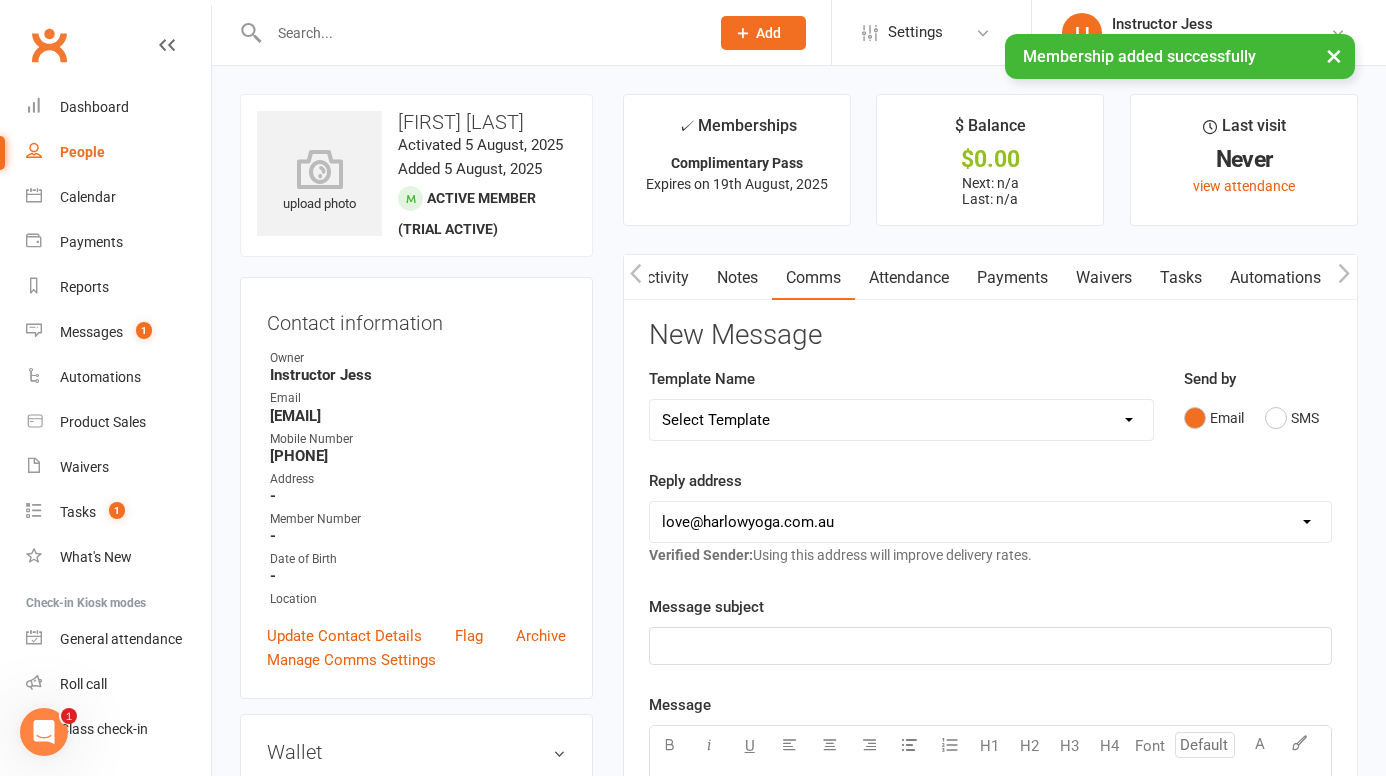 click on "Notes" at bounding box center [737, 278] 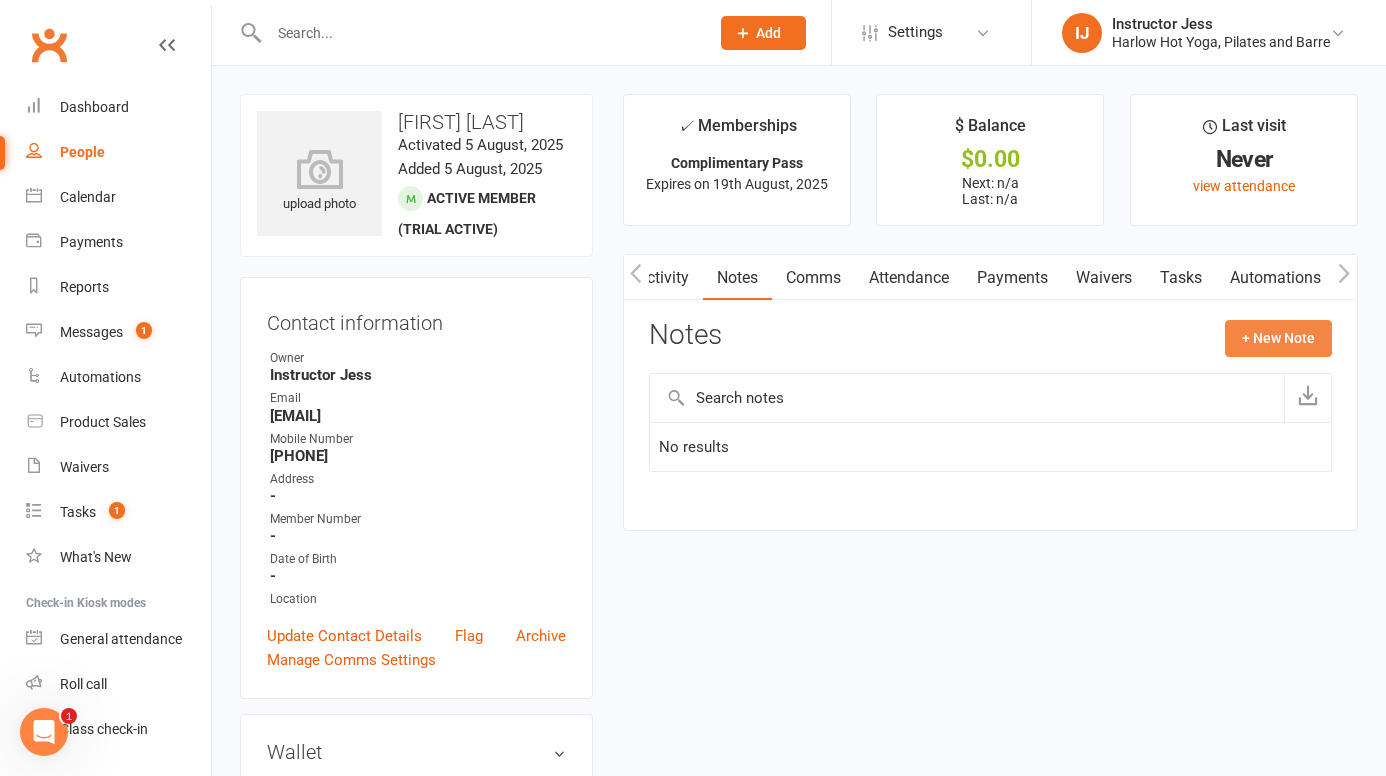 click on "+ New Note" at bounding box center (1278, 338) 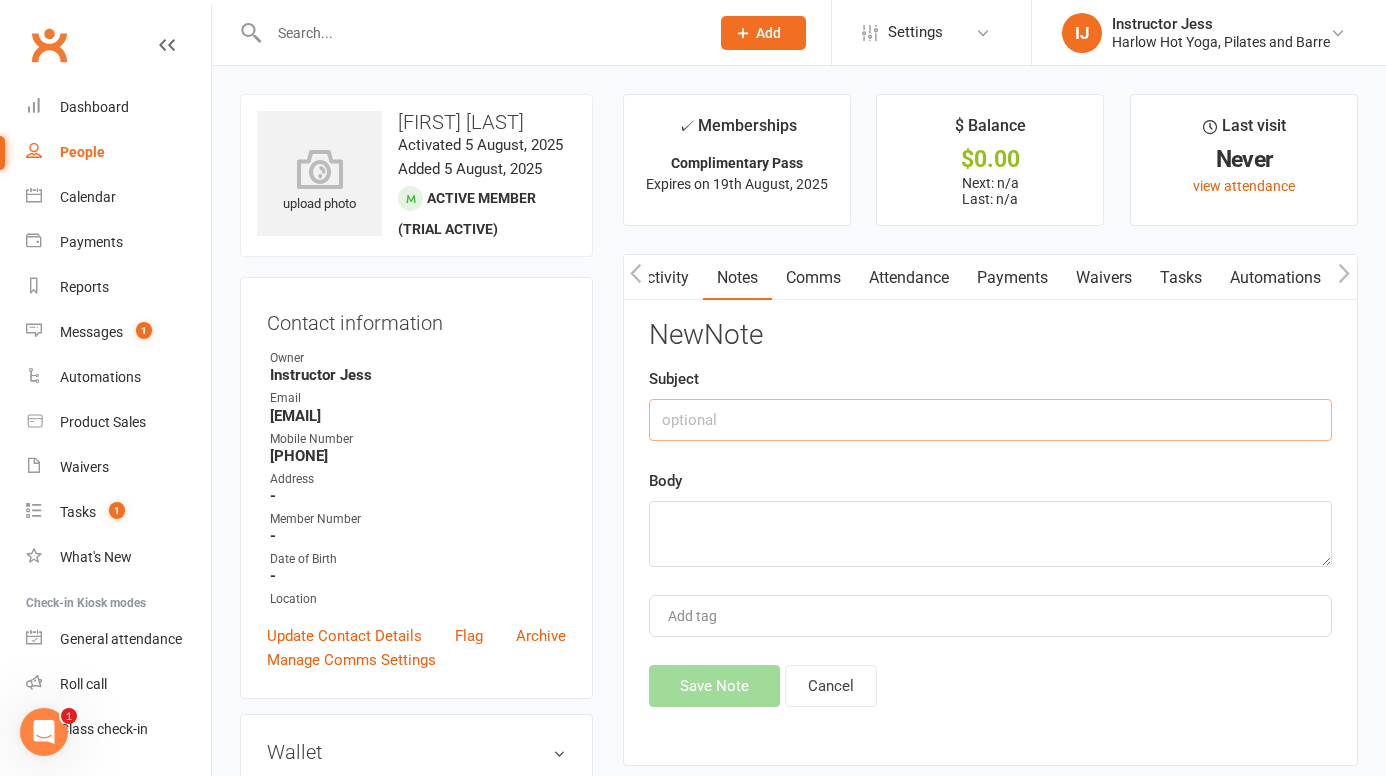 click at bounding box center (990, 420) 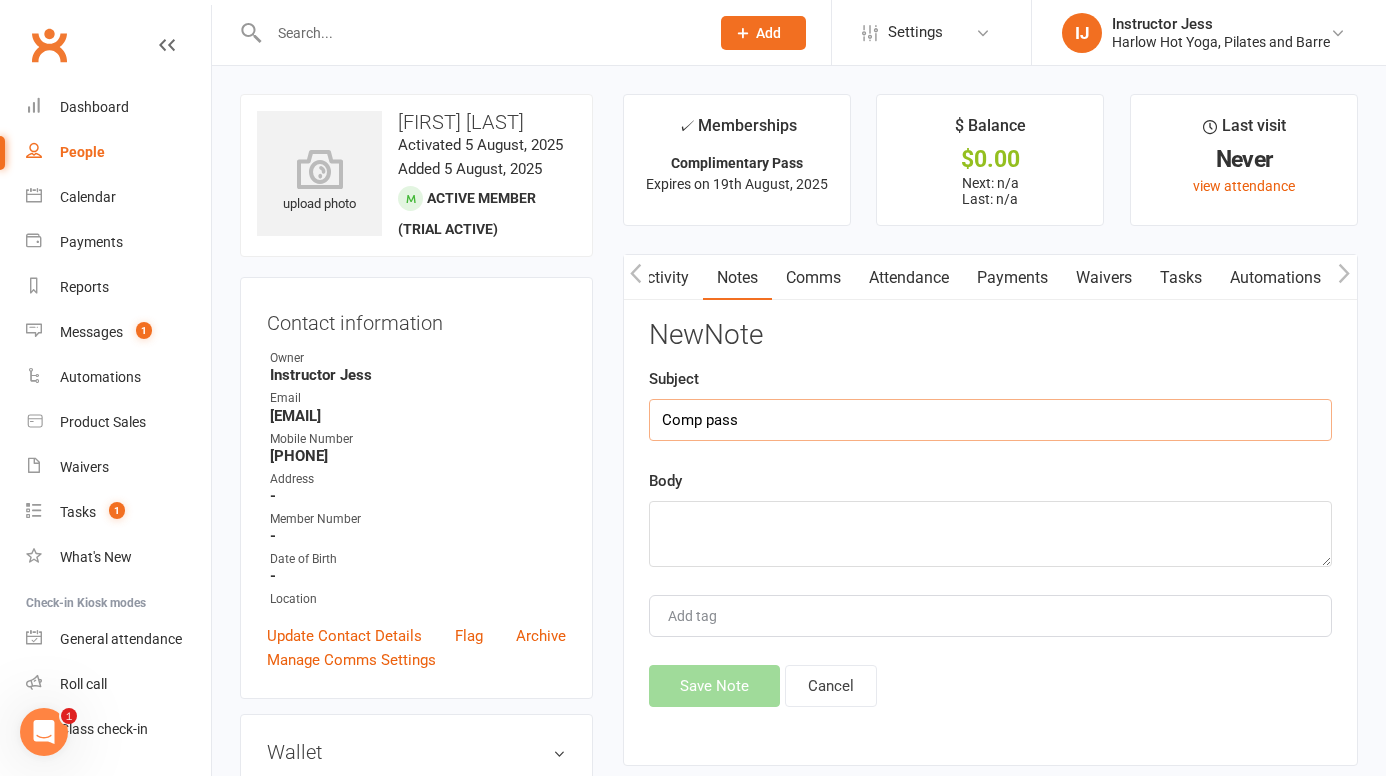 type on "Comp pass" 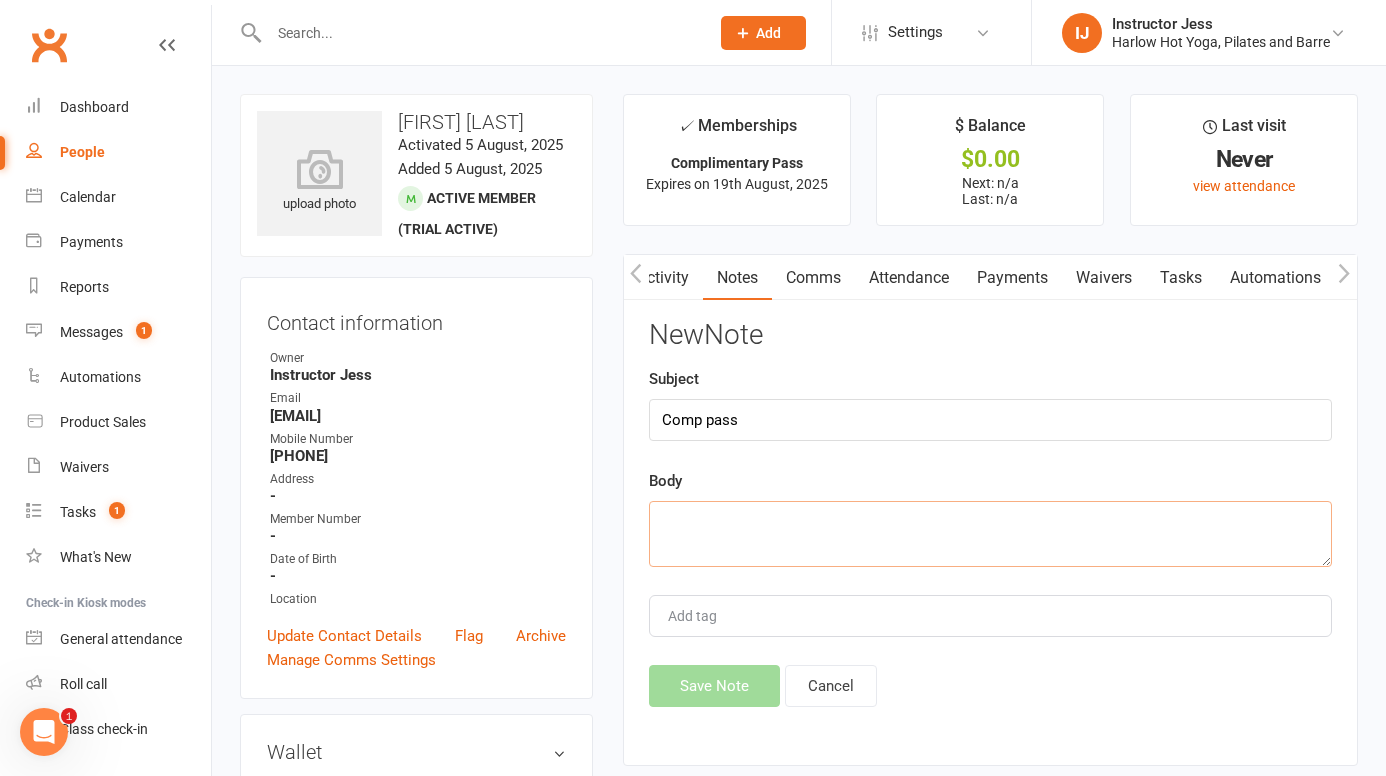 click at bounding box center [990, 534] 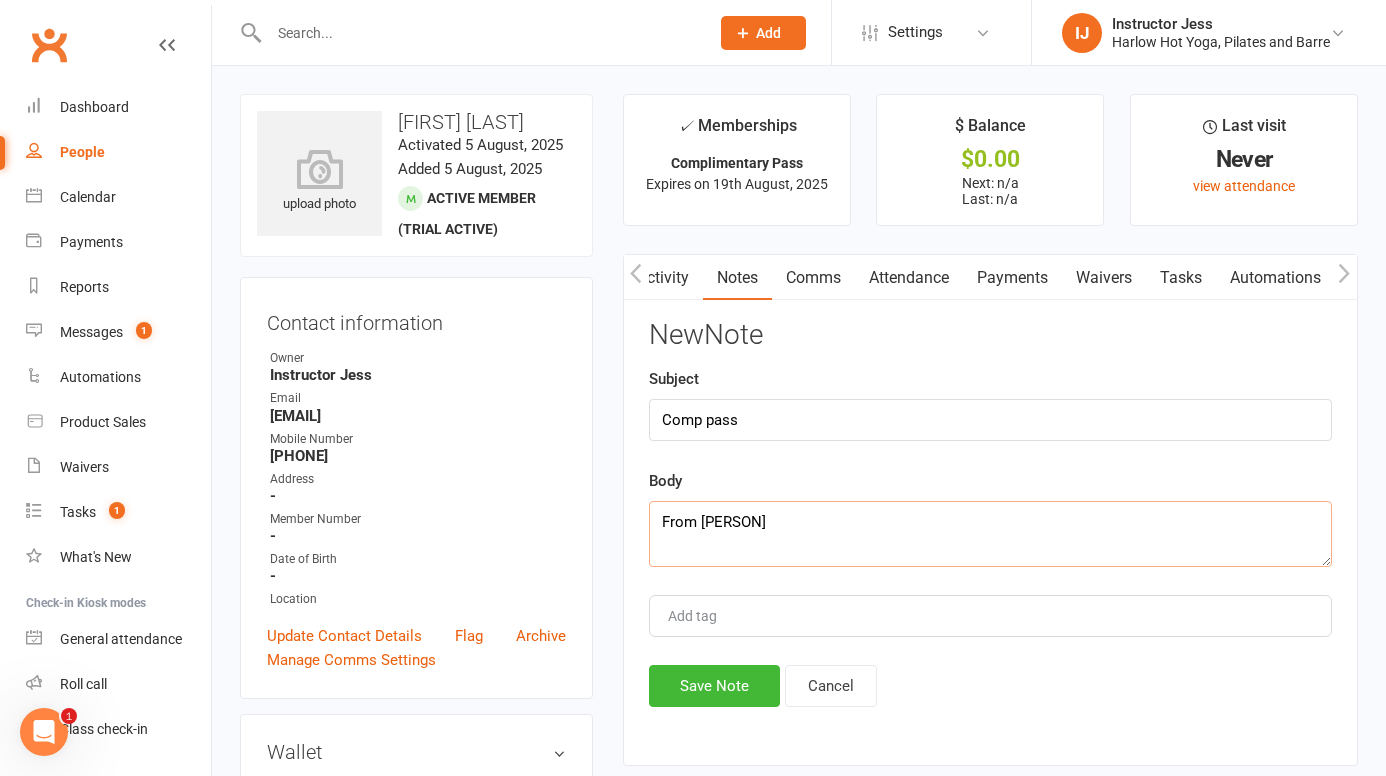 click on "From Ebony anderson" at bounding box center [990, 534] 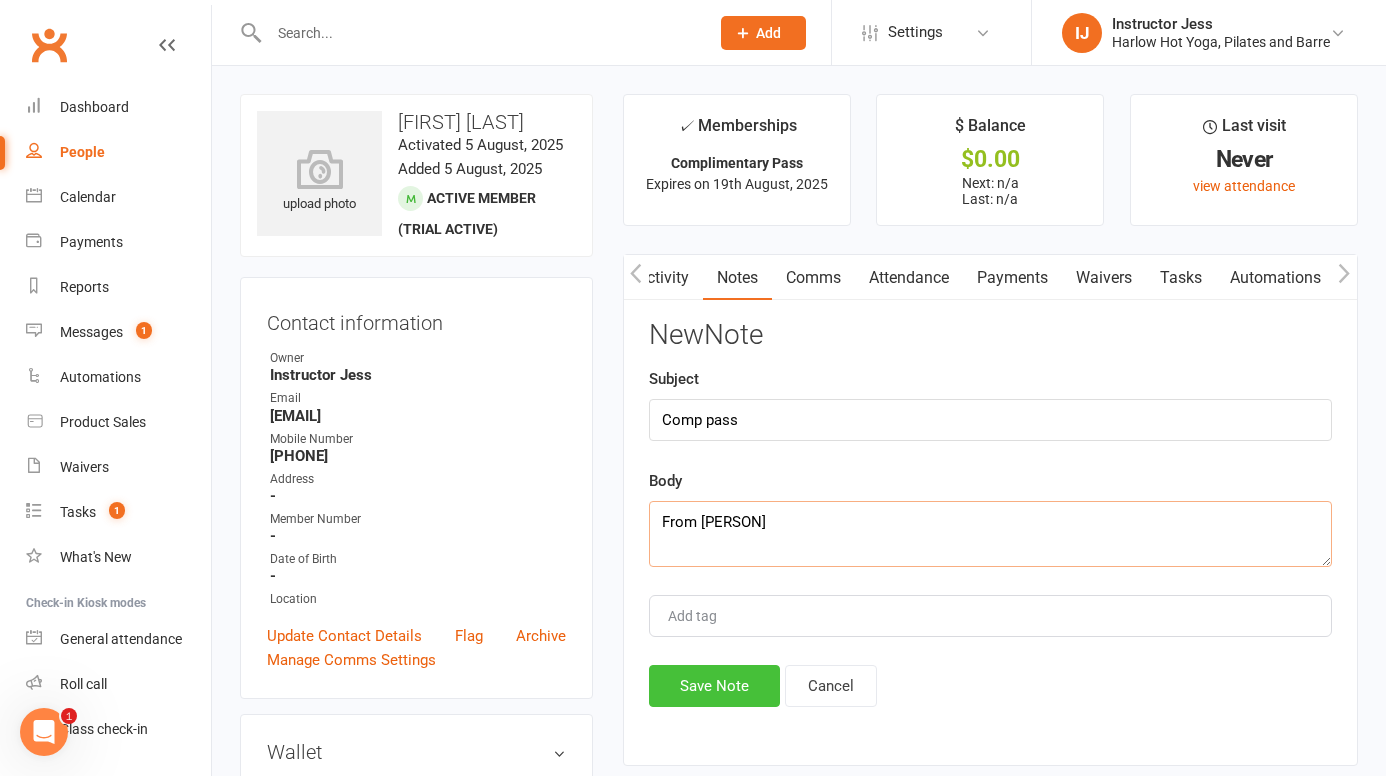 type on "From [FIRST] [LAST]" 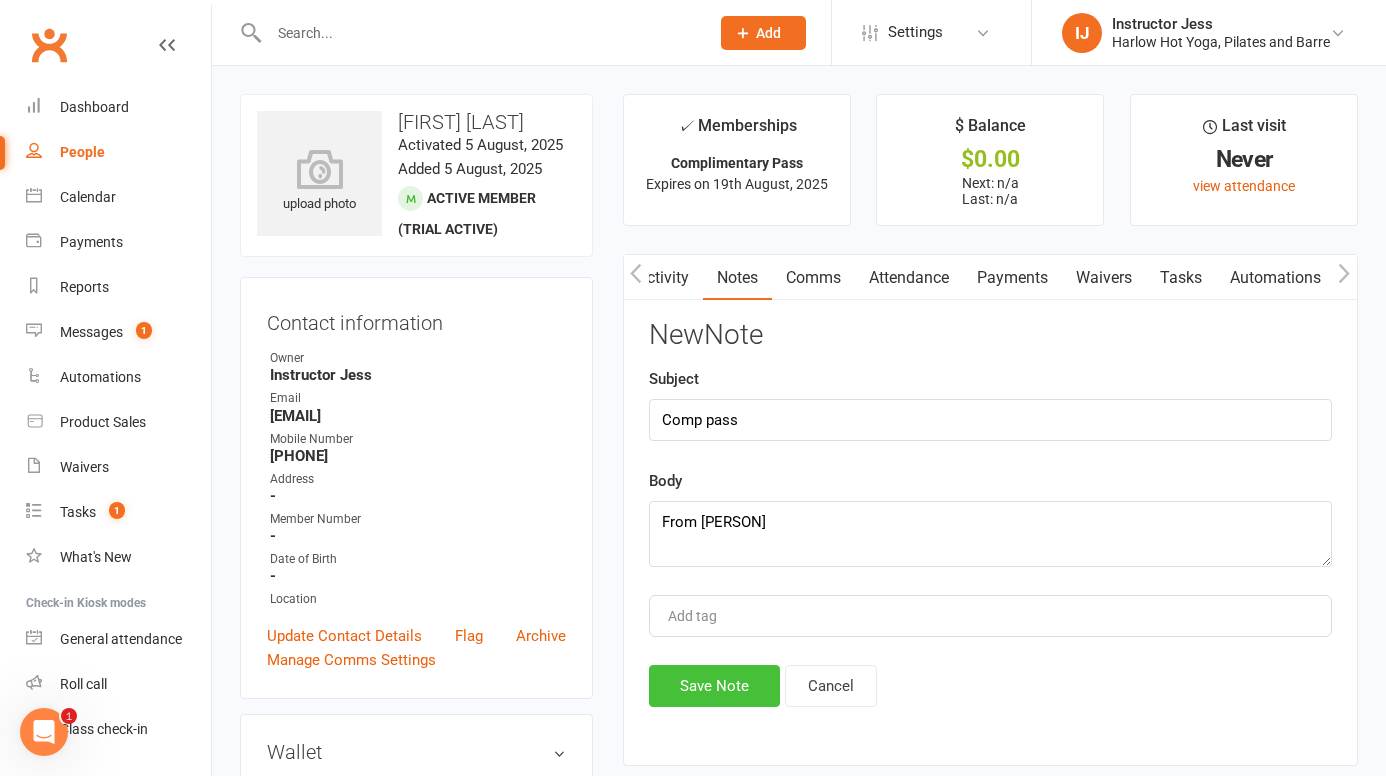 click on "Save Note" at bounding box center (714, 686) 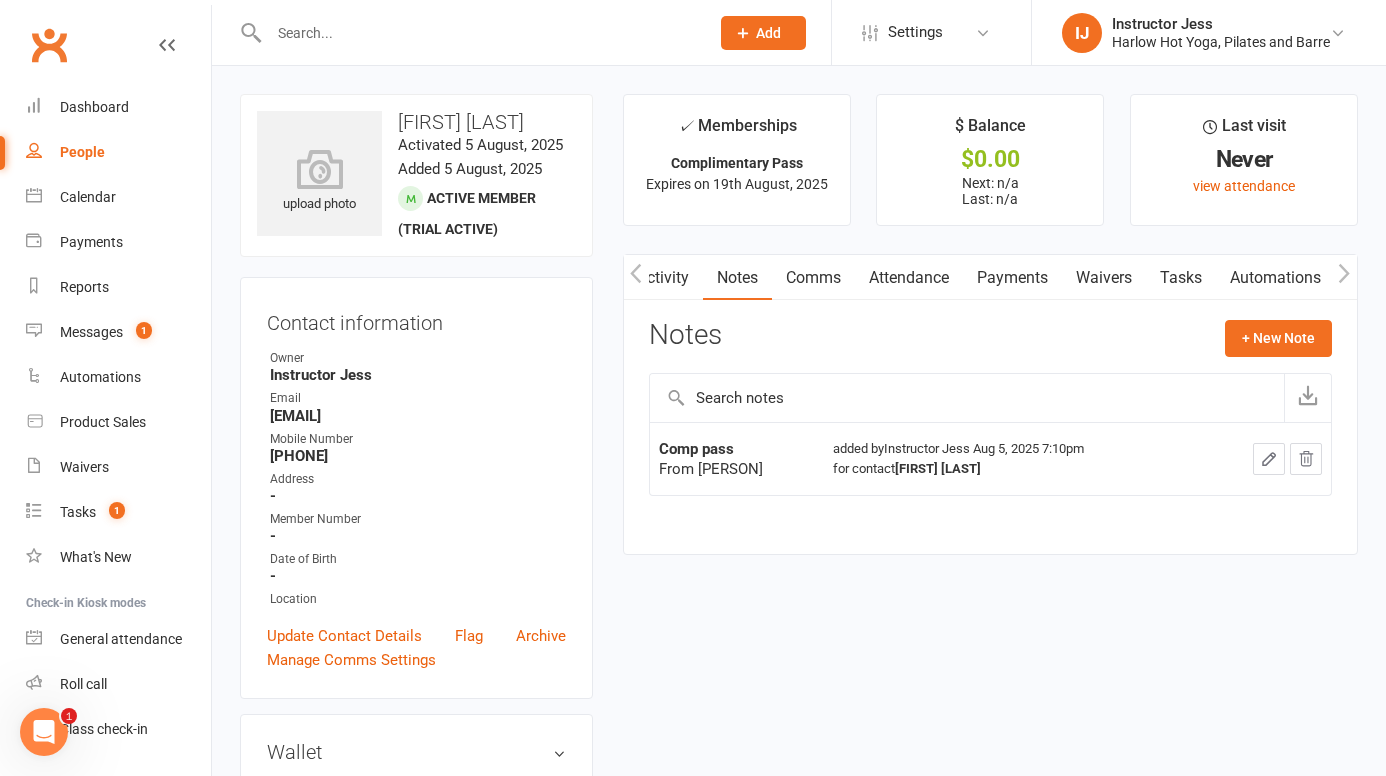 click on "Comms" at bounding box center (813, 278) 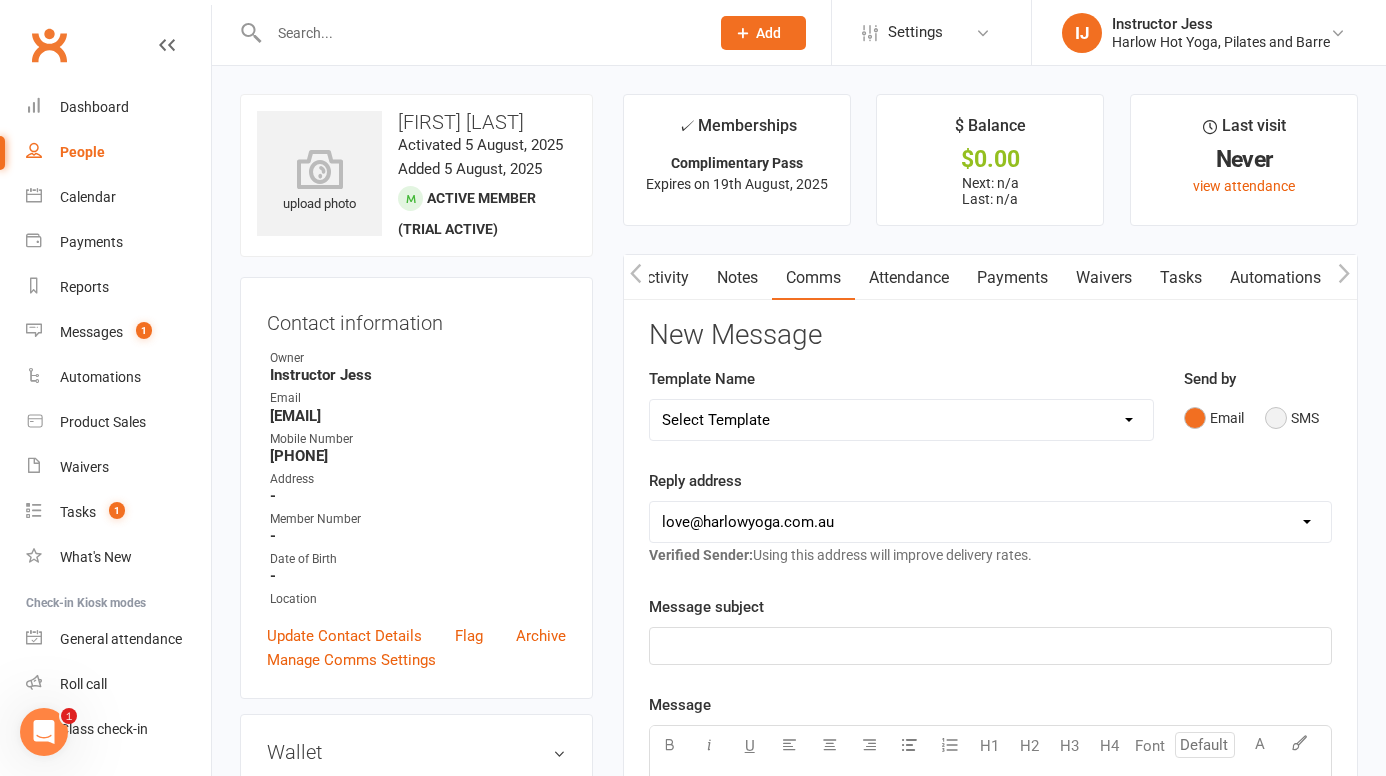 click on "SMS" at bounding box center (1292, 418) 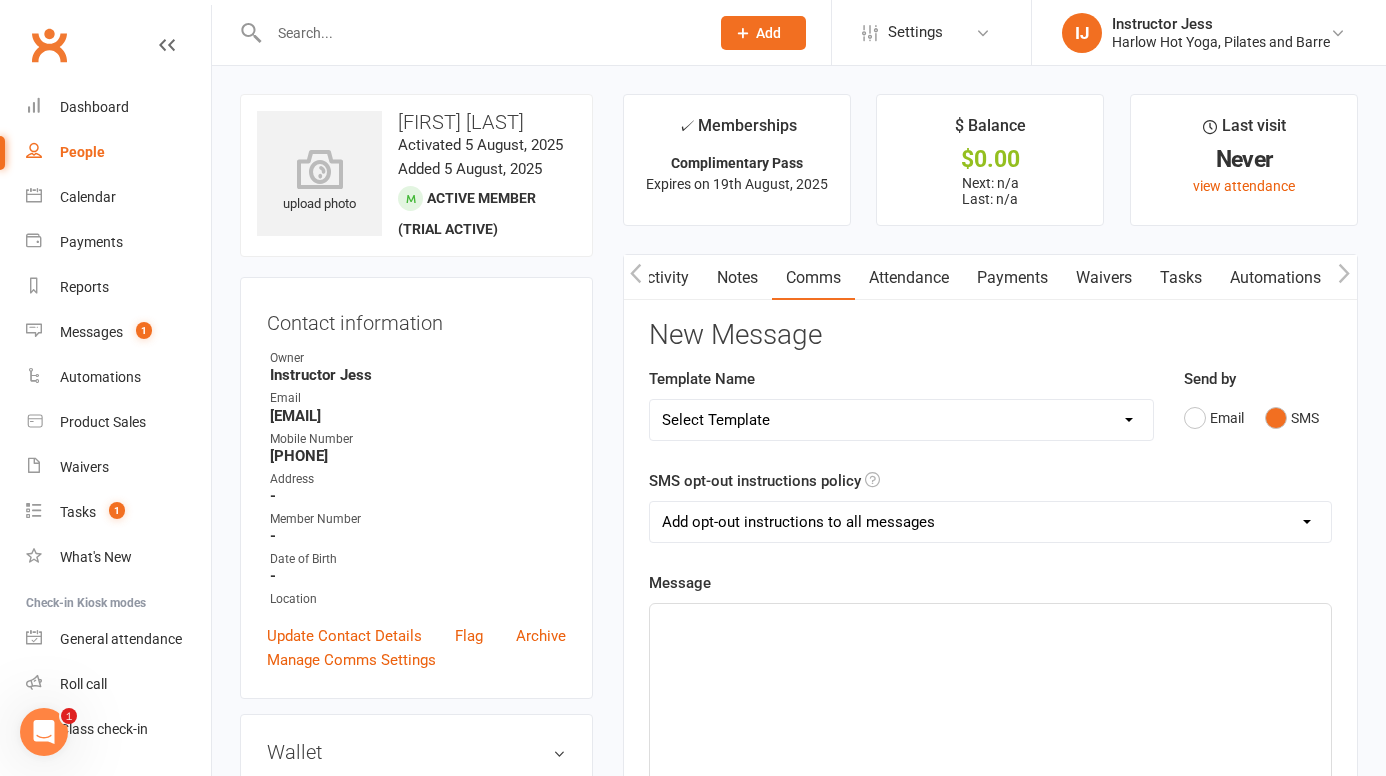 click on "﻿" 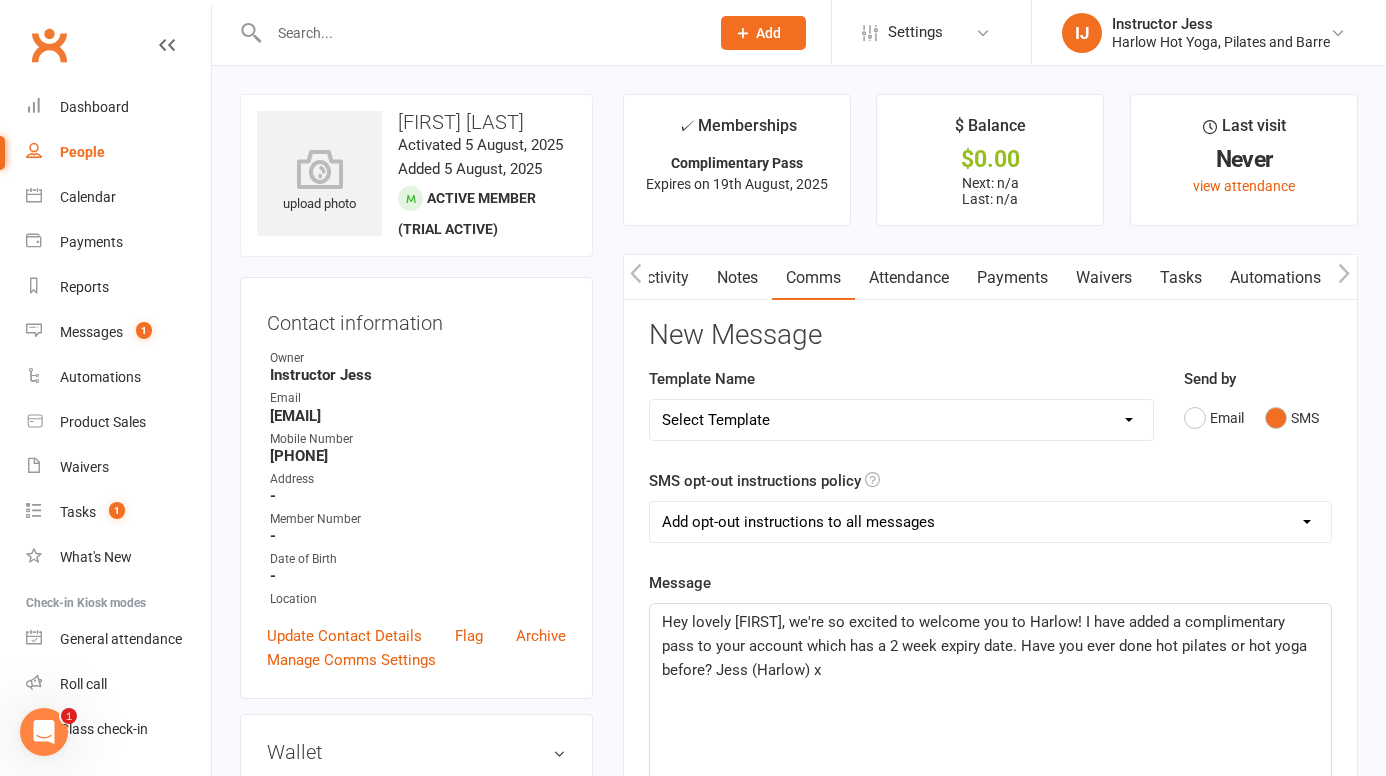 drag, startPoint x: 885, startPoint y: 680, endPoint x: 653, endPoint y: 614, distance: 241.2053 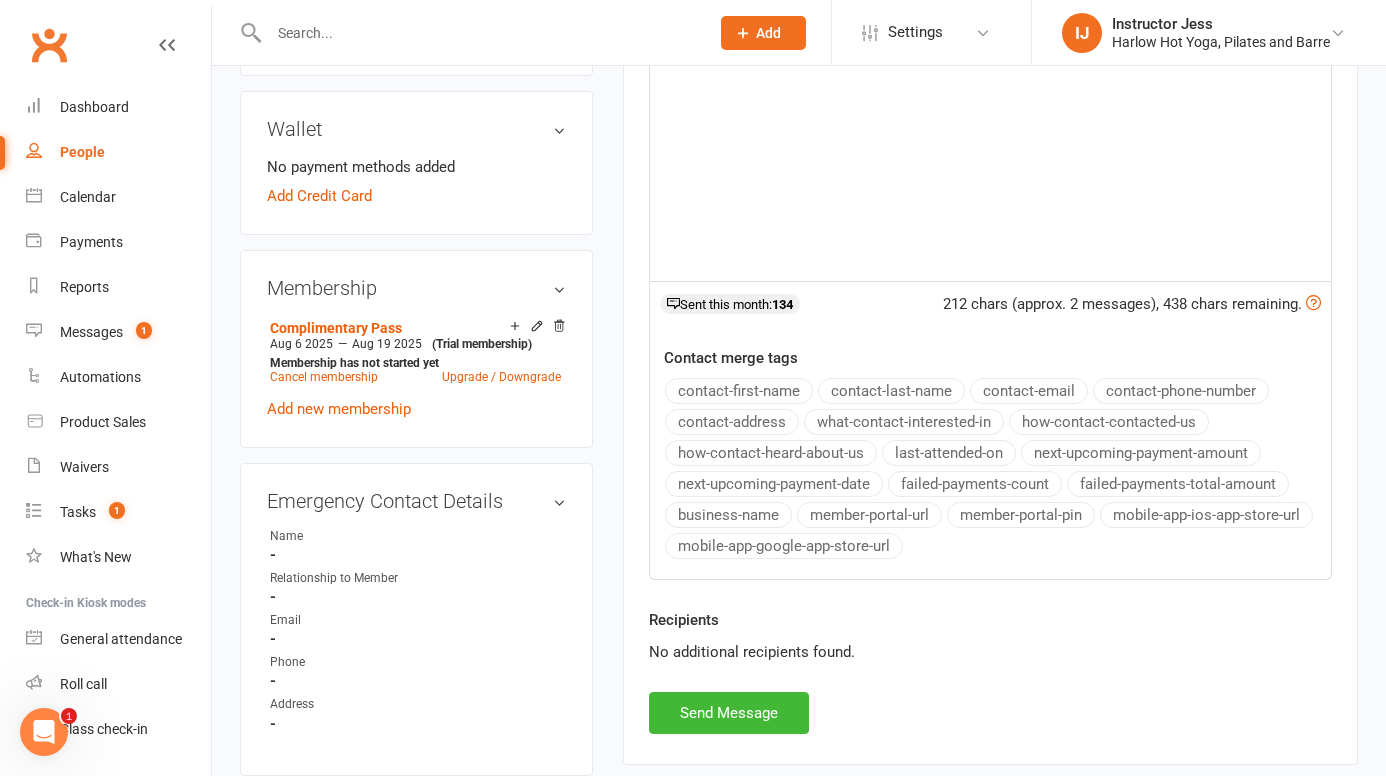 scroll, scrollTop: 626, scrollLeft: 0, axis: vertical 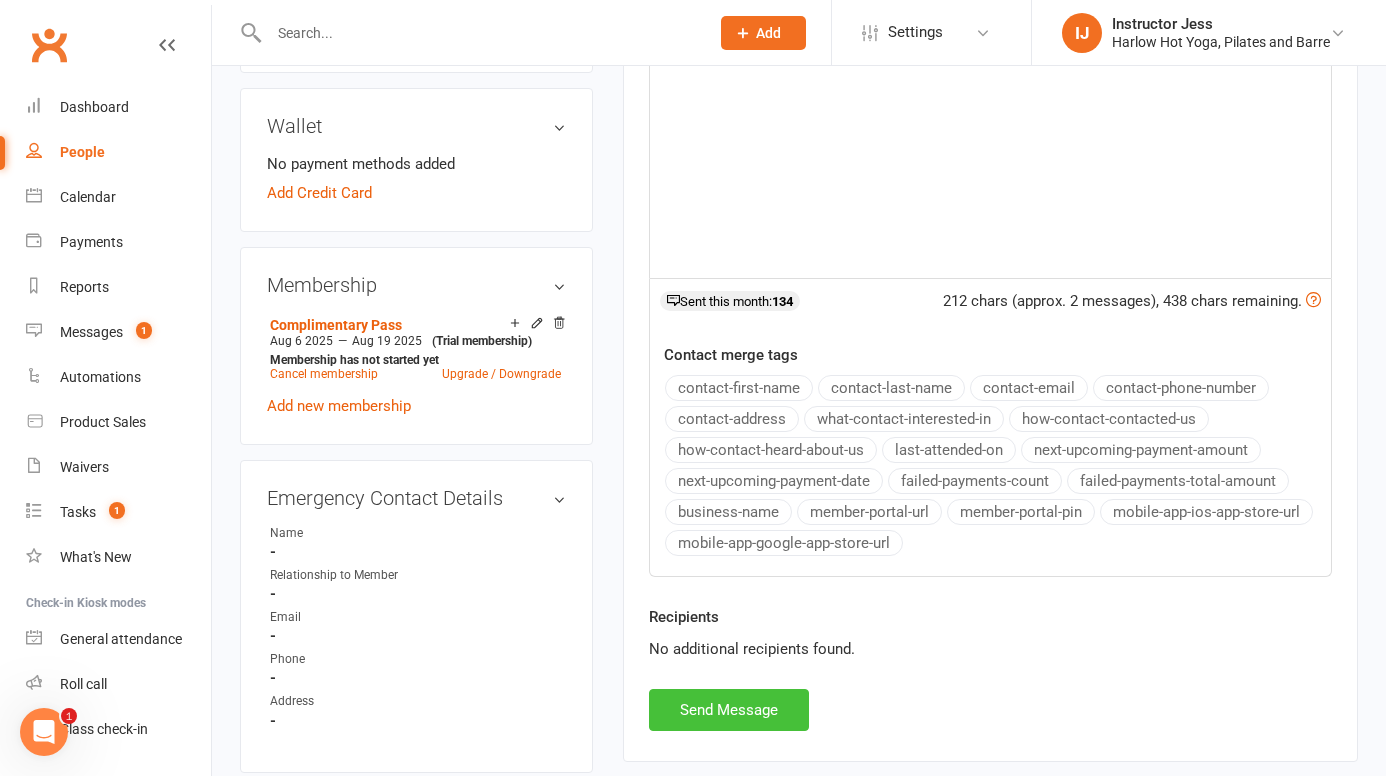 click on "Send Message" at bounding box center [729, 710] 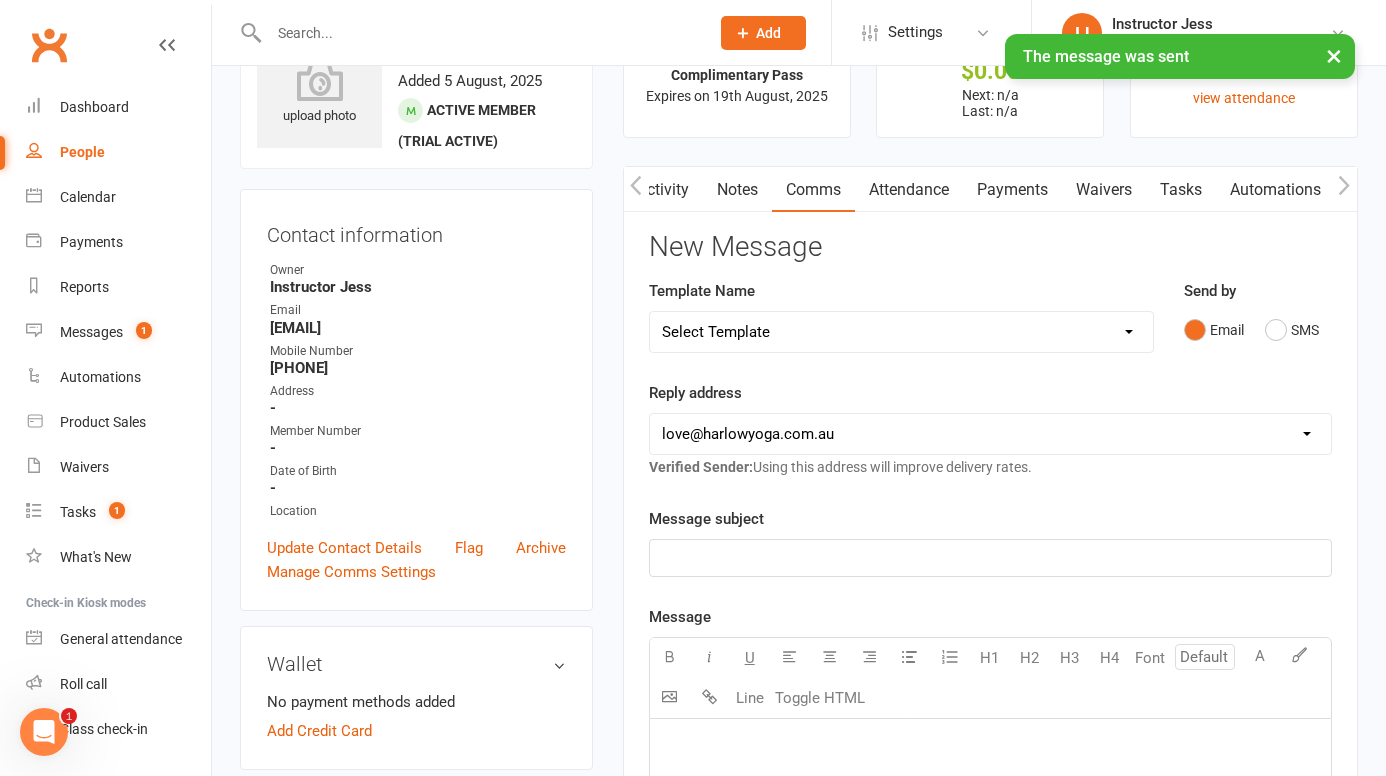 scroll, scrollTop: 0, scrollLeft: 0, axis: both 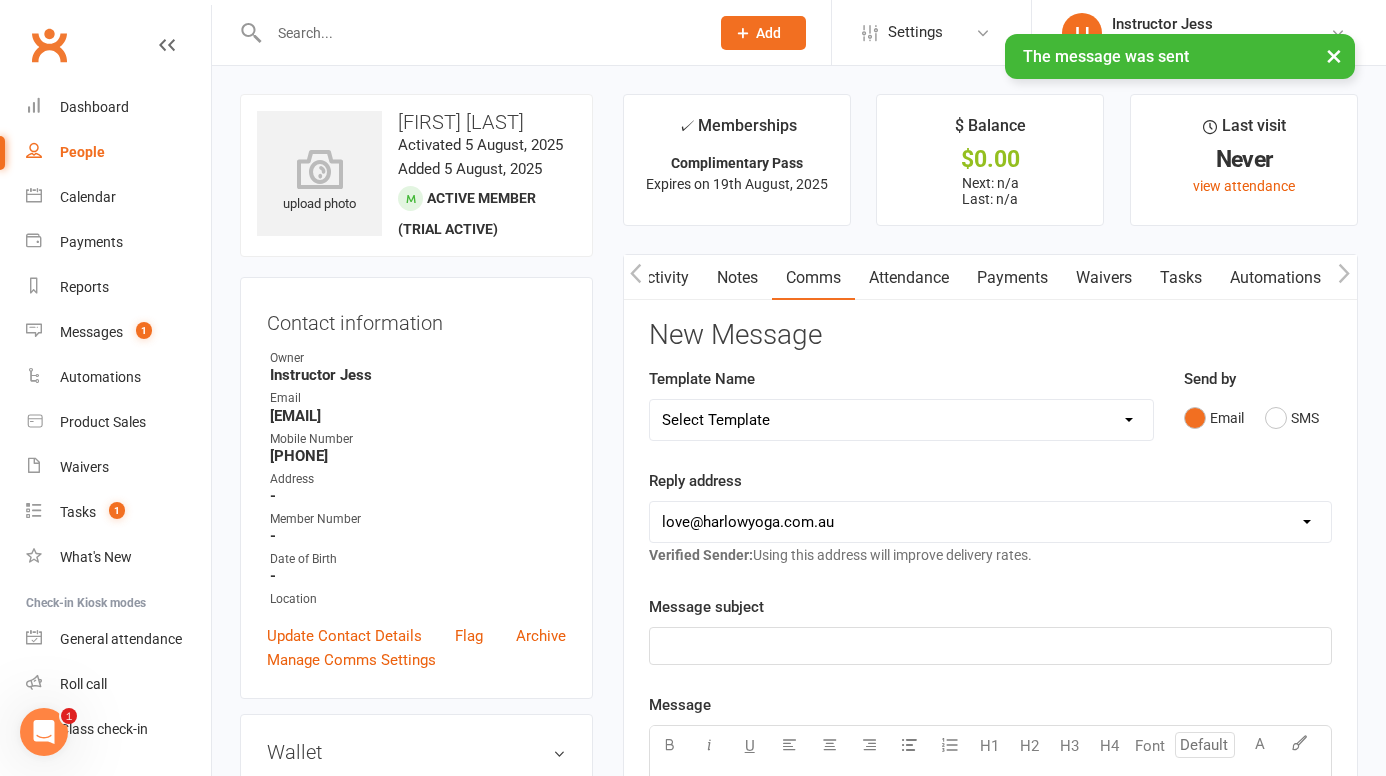 click on "Notes" at bounding box center (737, 278) 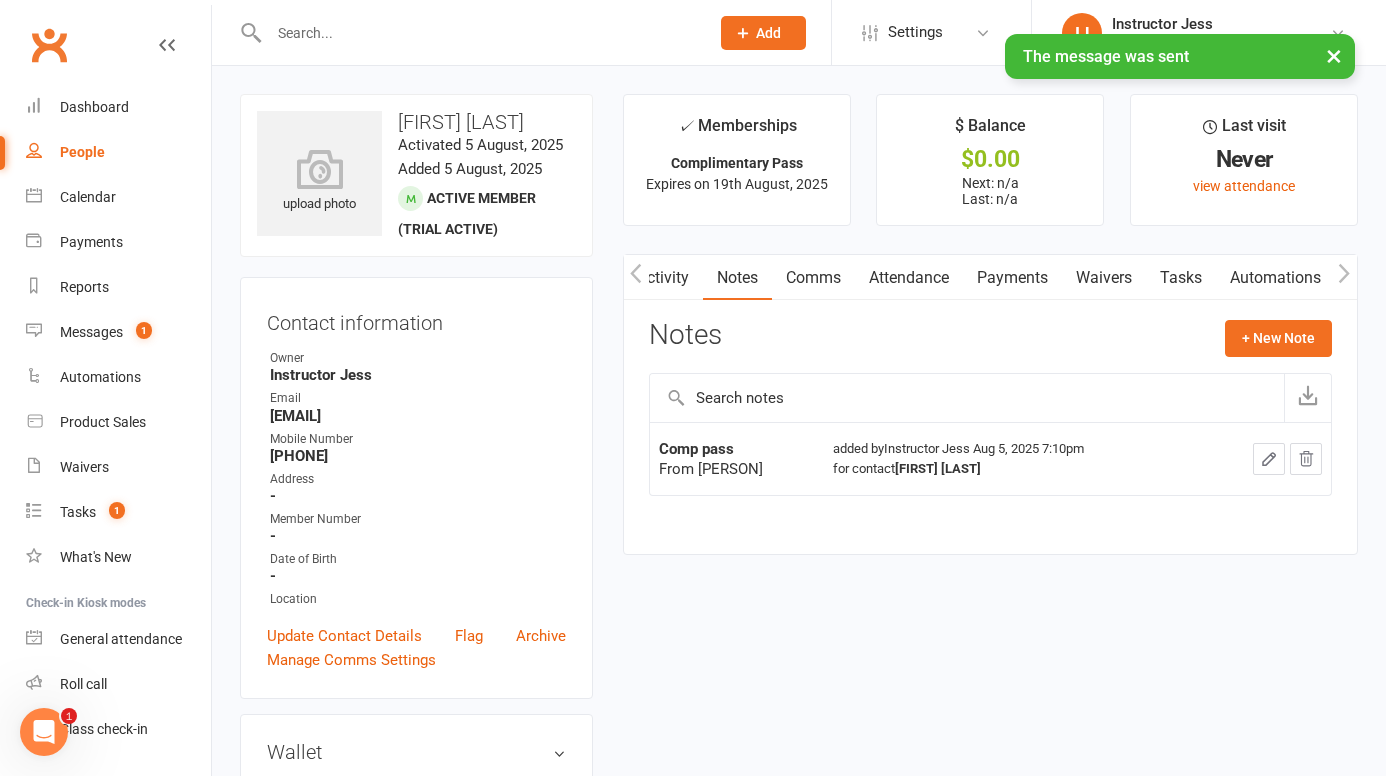 click 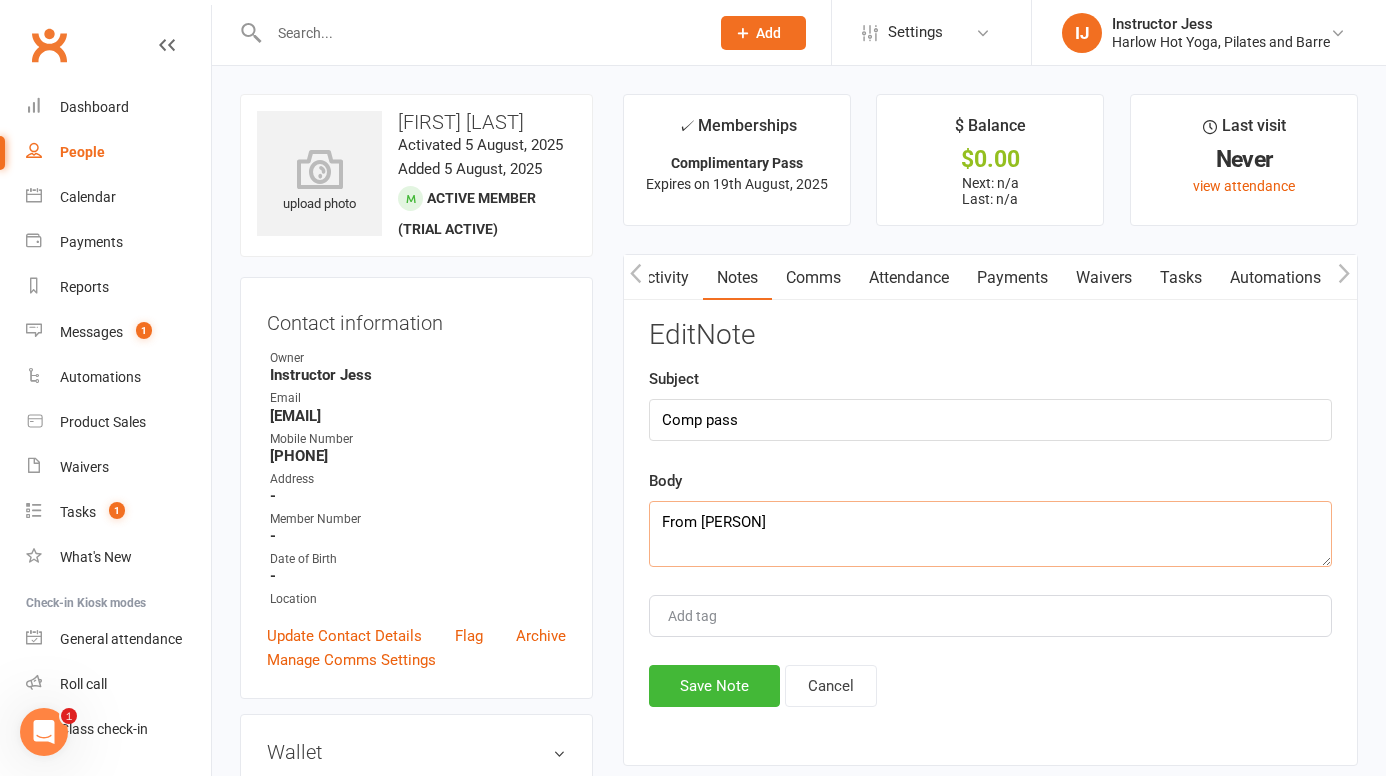 click on "From [FIRST] [LAST]" at bounding box center (990, 534) 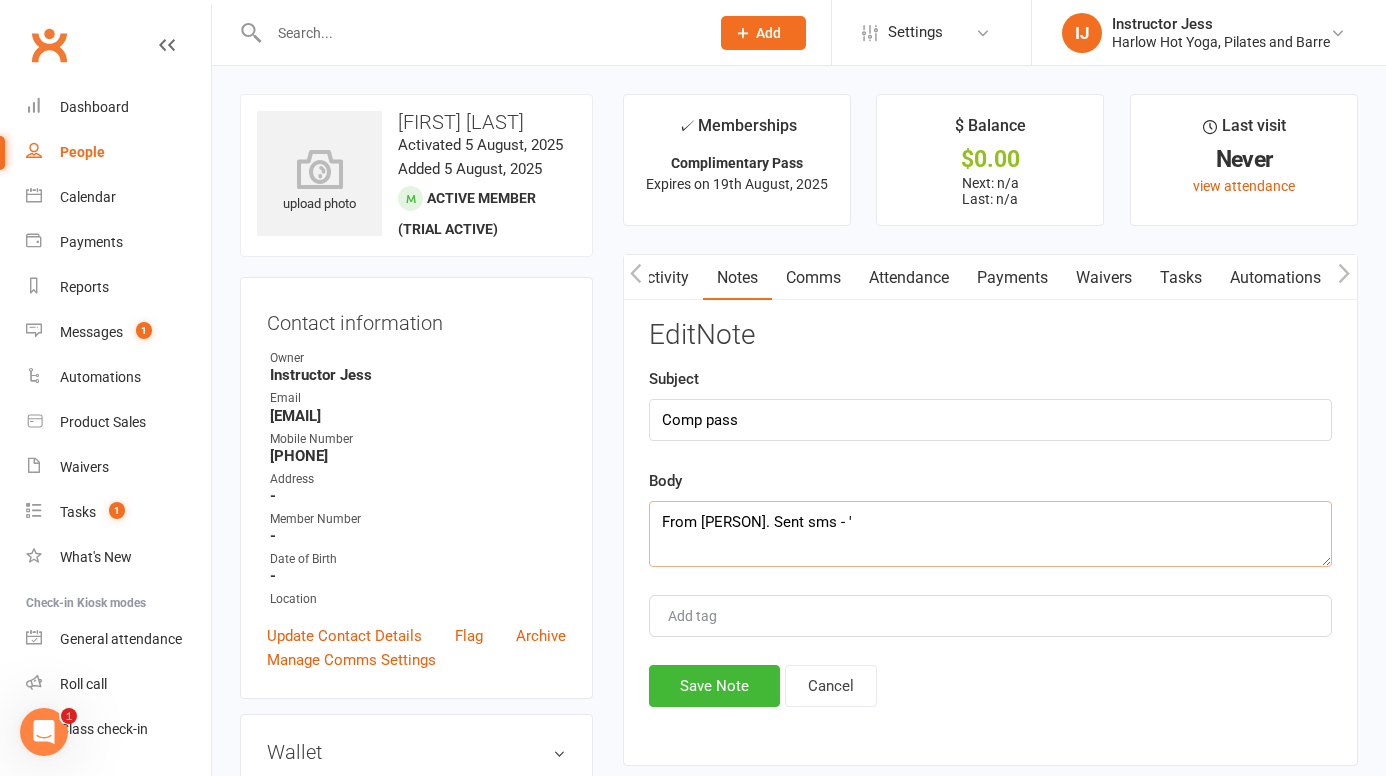 paste on "Hey lovely Shaunagh, we're so excited to welcome you to Harlow! I have added a complimentary pass to your account which has a 2 week expiry date. Have you ever done hot pilates or hot yoga before? Jess (Harlow) x" 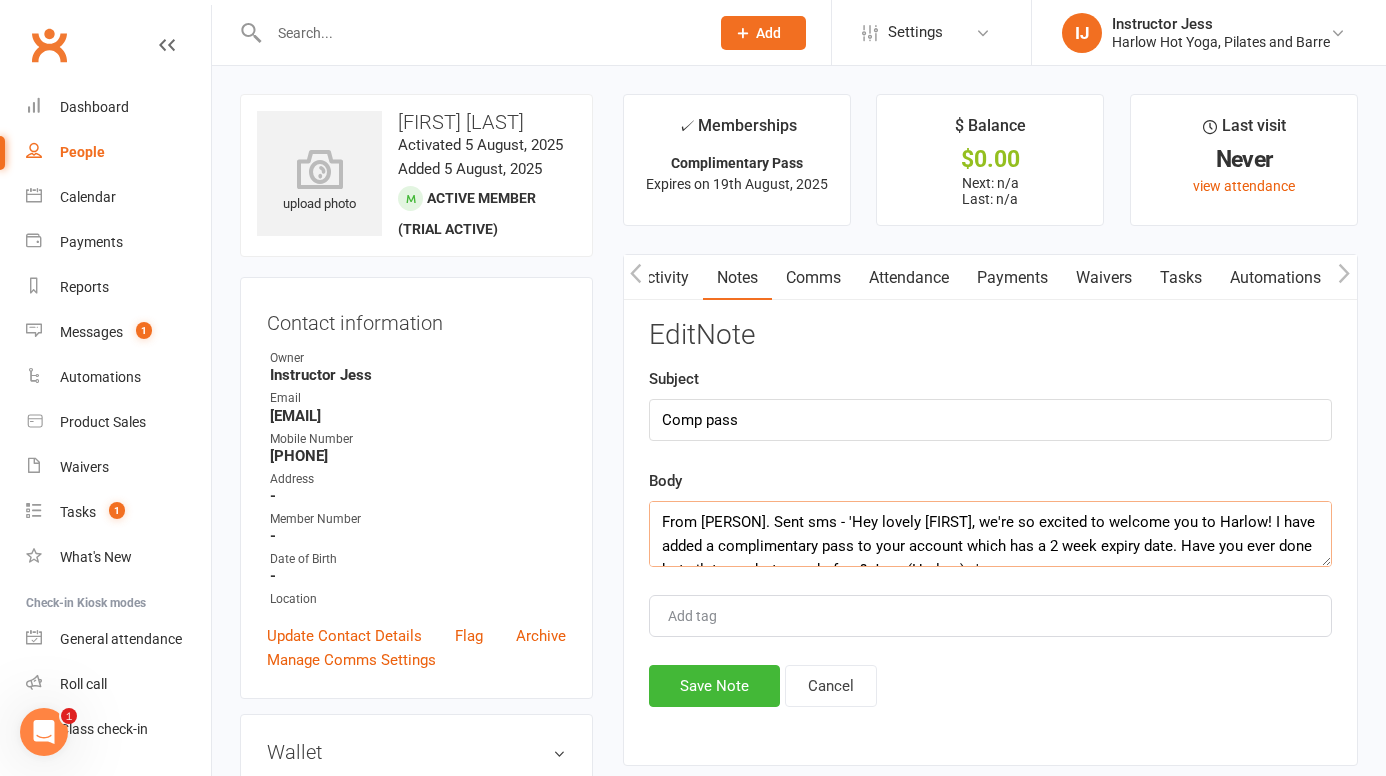 scroll, scrollTop: 12, scrollLeft: 0, axis: vertical 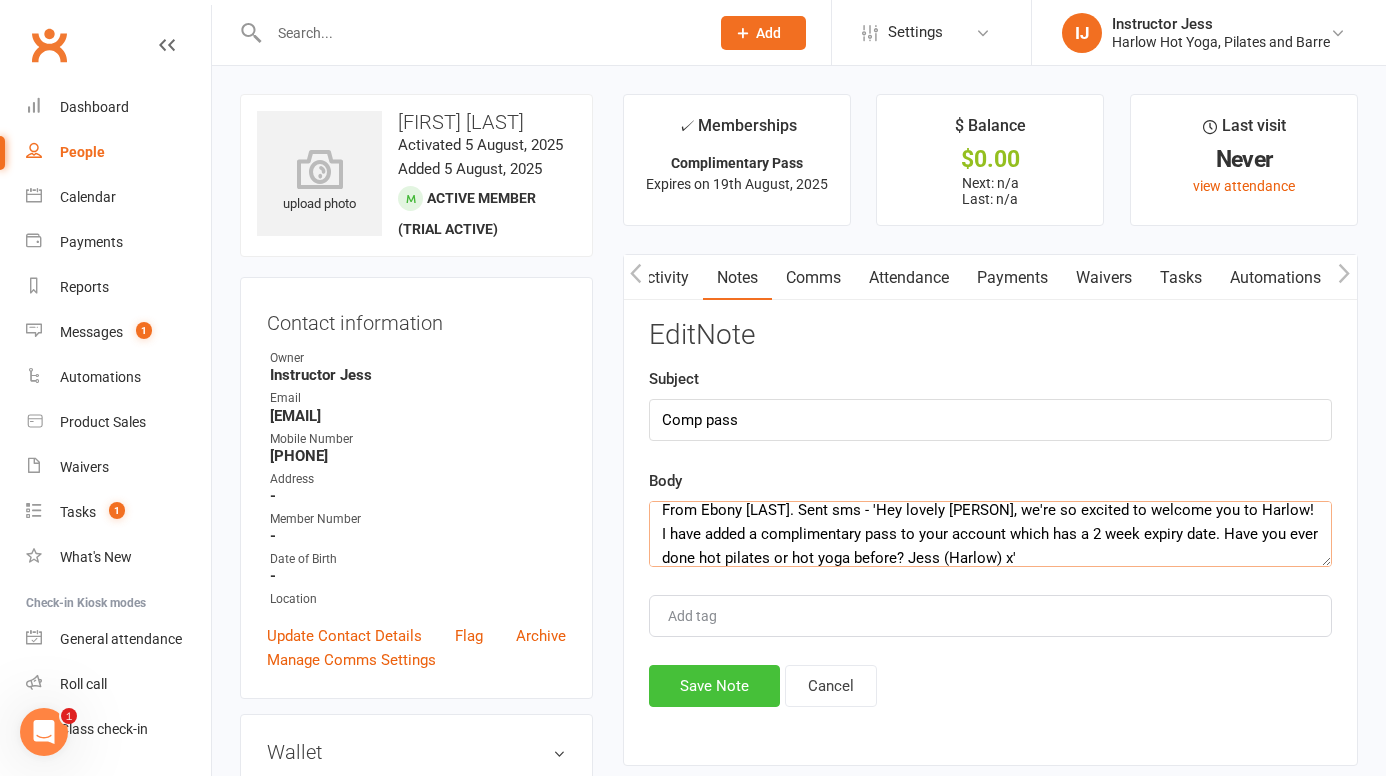 type on "From [FIRST] [LAST]. Sent sms - 'Hey lovely [FIRST], we're so excited to welcome you to Harlow! I have added a complimentary pass to your account which has a 2 week expiry date. Have you ever done hot pilates or hot yoga before? Jess ([COMPANY]) x'" 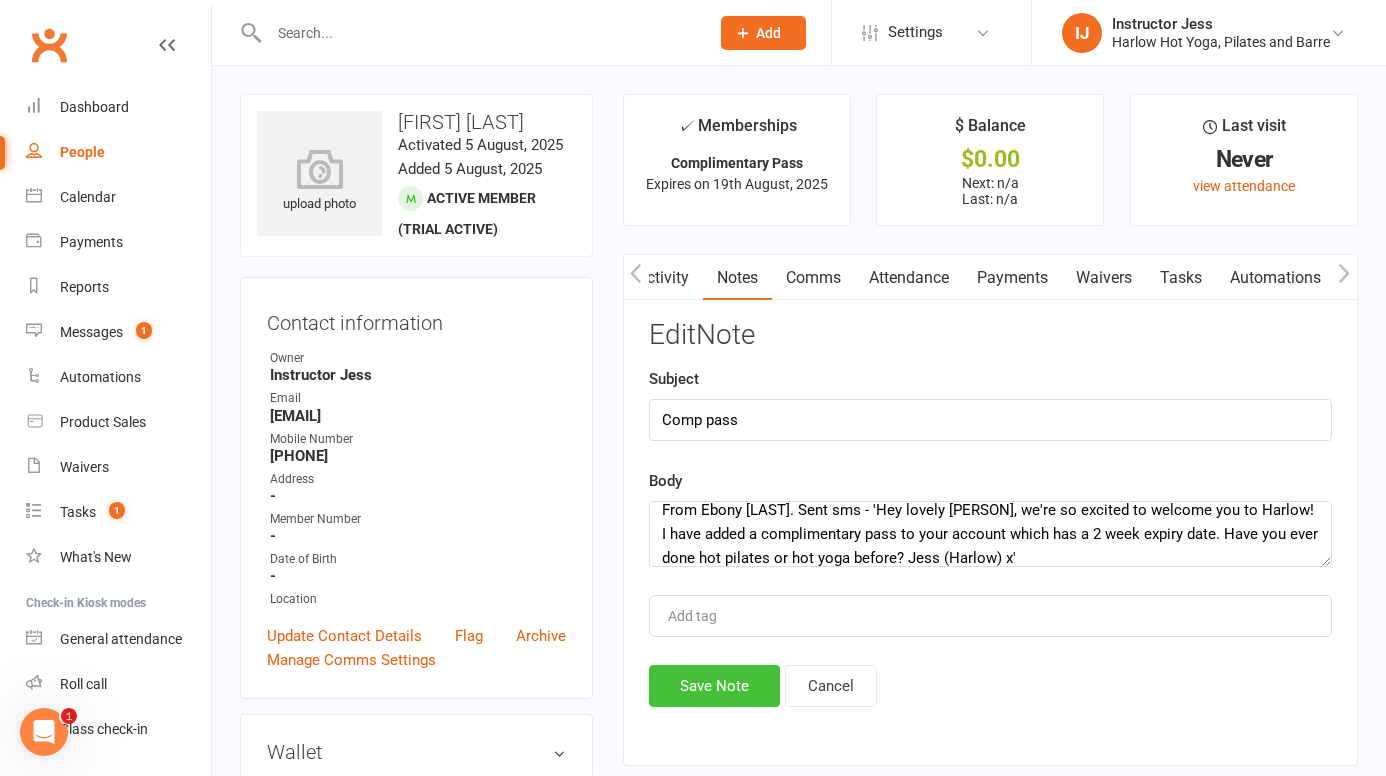 click on "Save Note" at bounding box center (714, 686) 